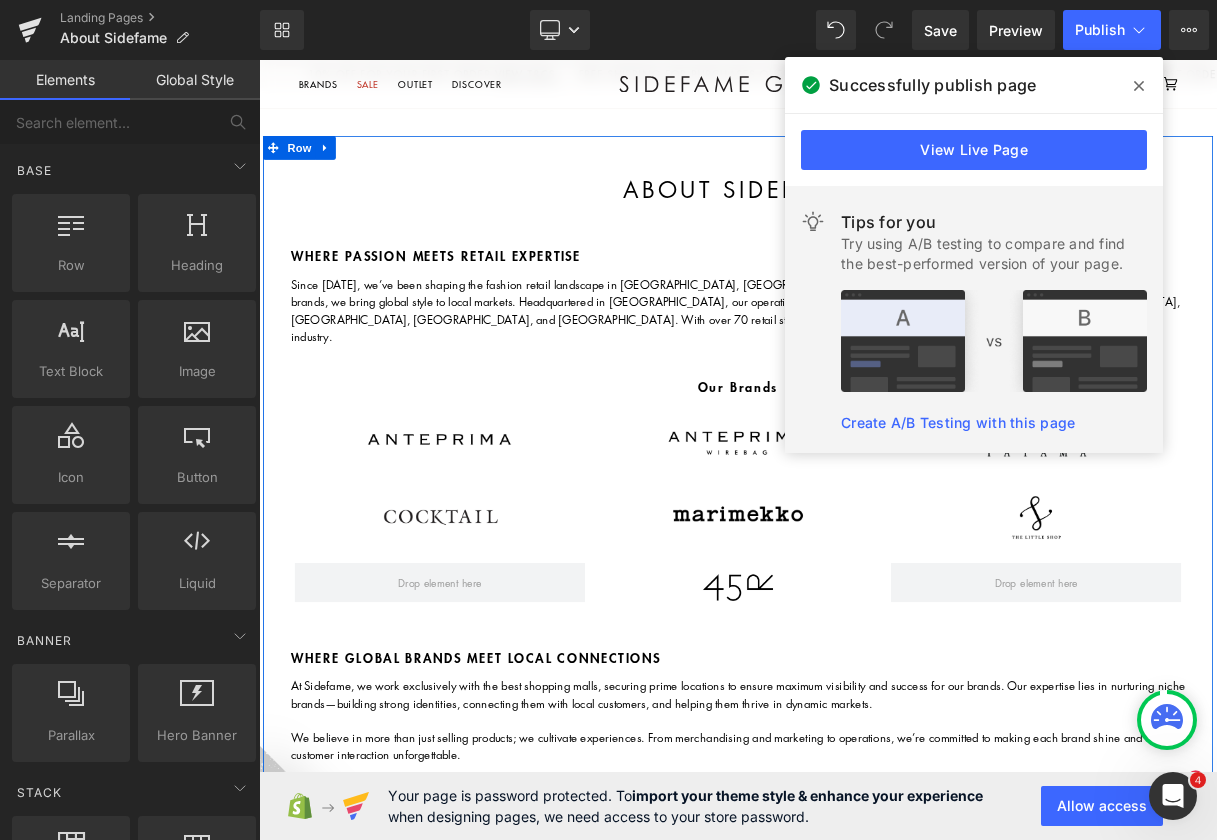 scroll, scrollTop: 3000, scrollLeft: 0, axis: vertical 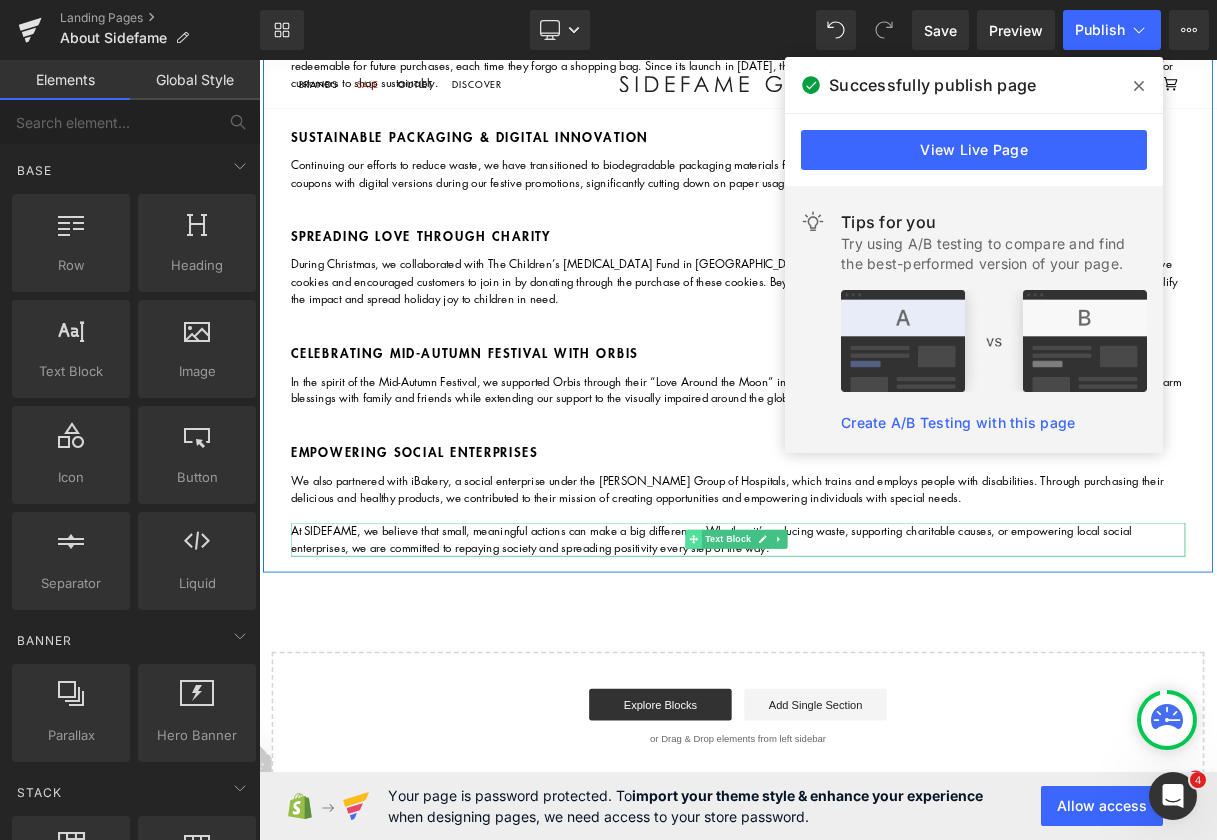 click 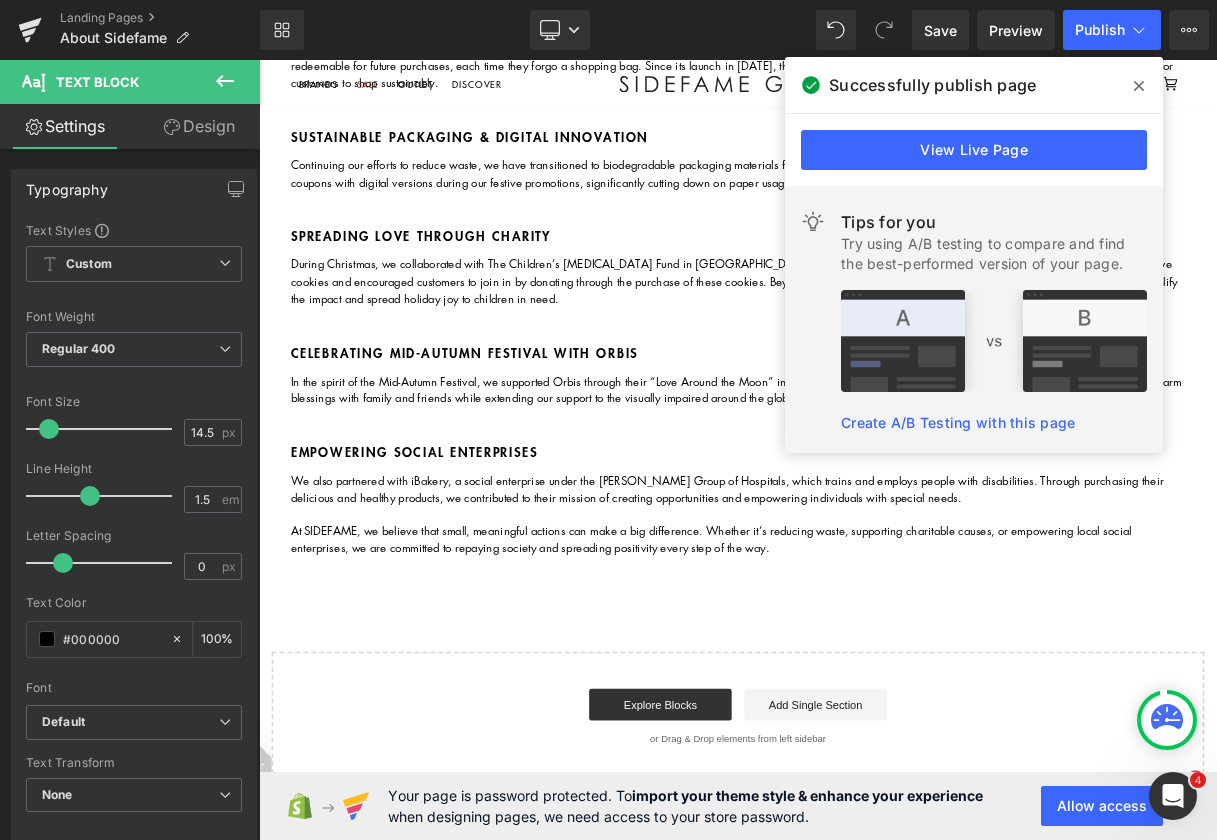 click 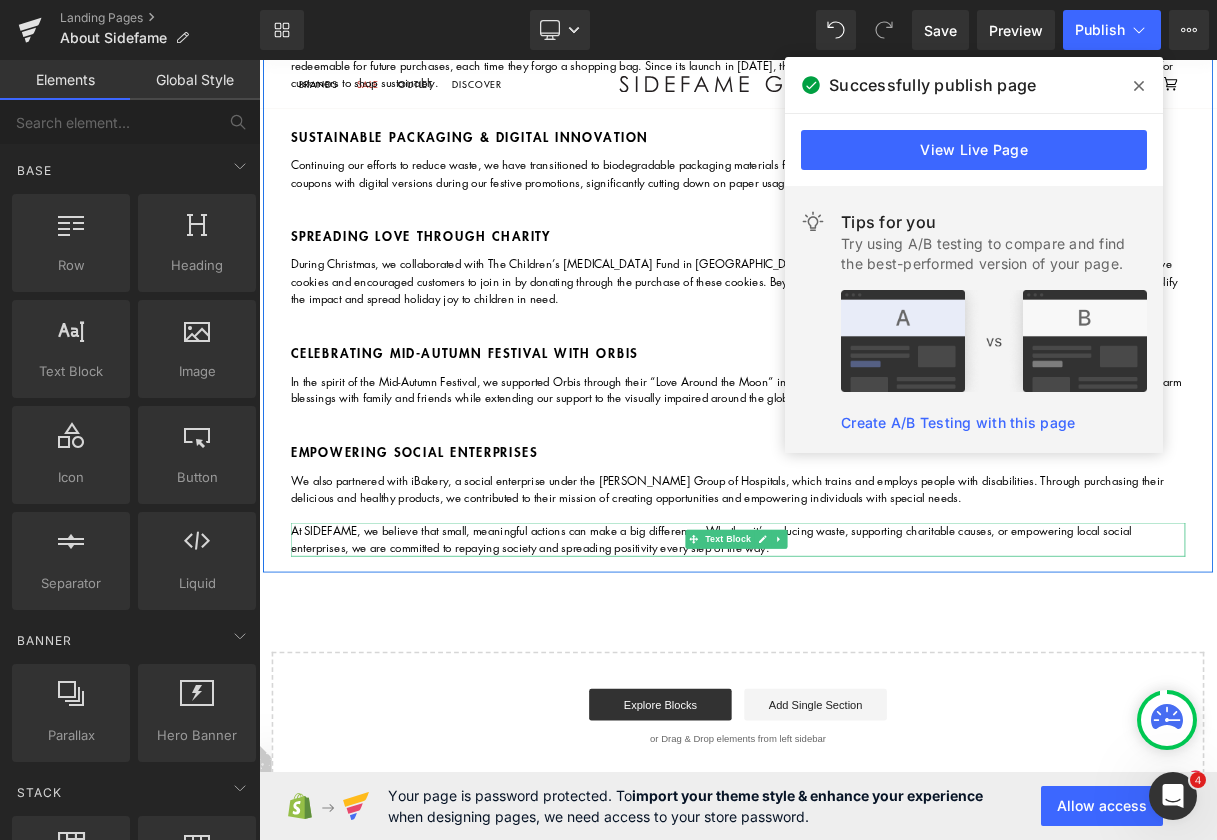 click on "At SIDEFAME, we believe that small, meaningful actions can make a big difference. Whether it’s reducing waste, supporting charitable causes, or empowering local social enterprises, we are committed to repaying society and spreading positivity every step of the way." at bounding box center [864, 666] 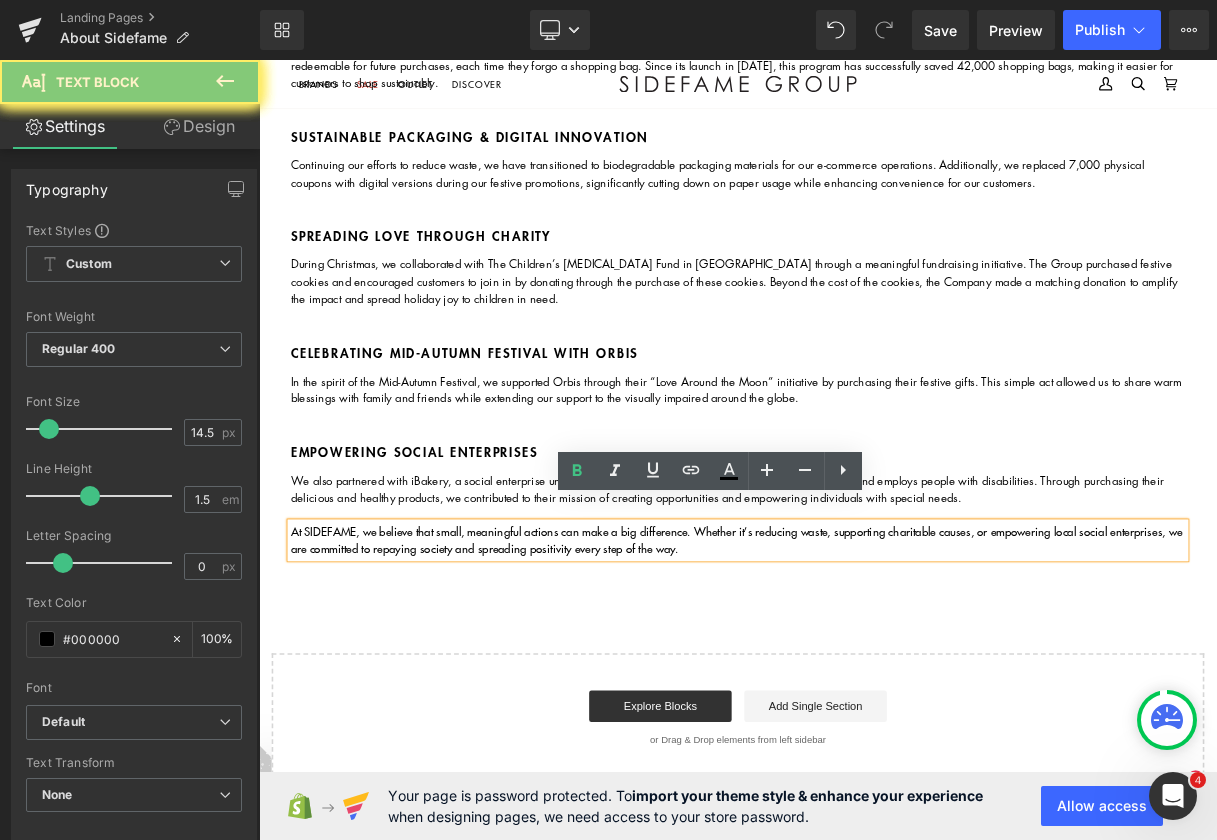 type 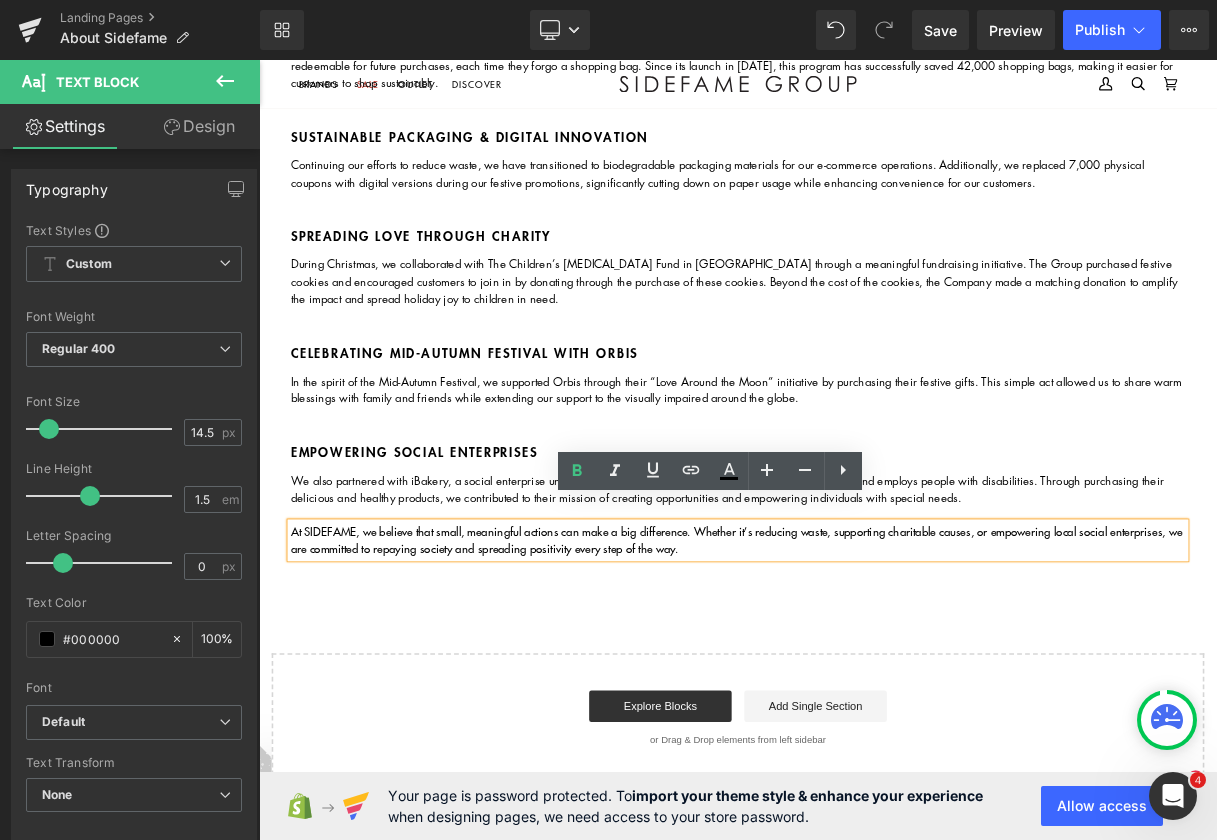 click on "At SIDEFAME, we believe that small, meaningful actions can make a big difference. Whether it’s reducing waste, supporting charitable causes, or empowering local social enterprises, we are committed to repaying society and spreading positivity every step of the way." at bounding box center (862, 666) 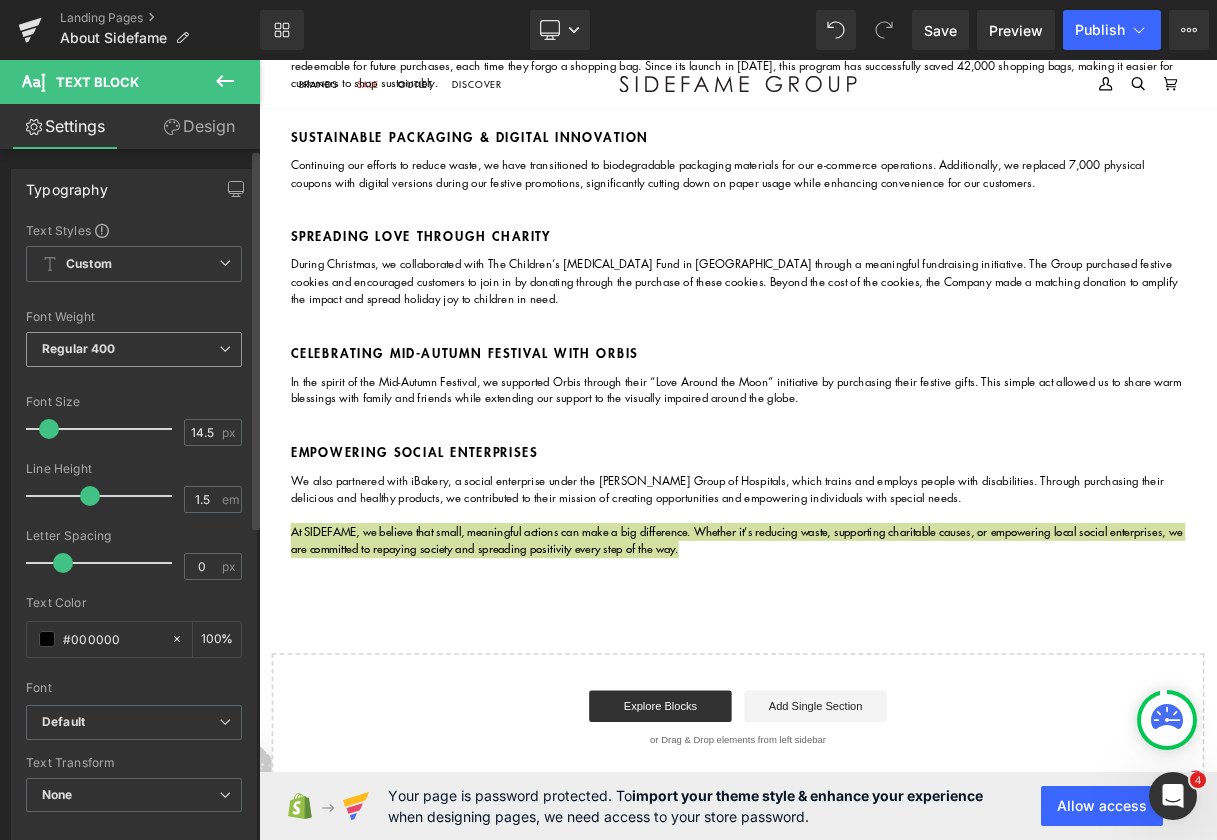 click on "Regular 400" at bounding box center (134, 349) 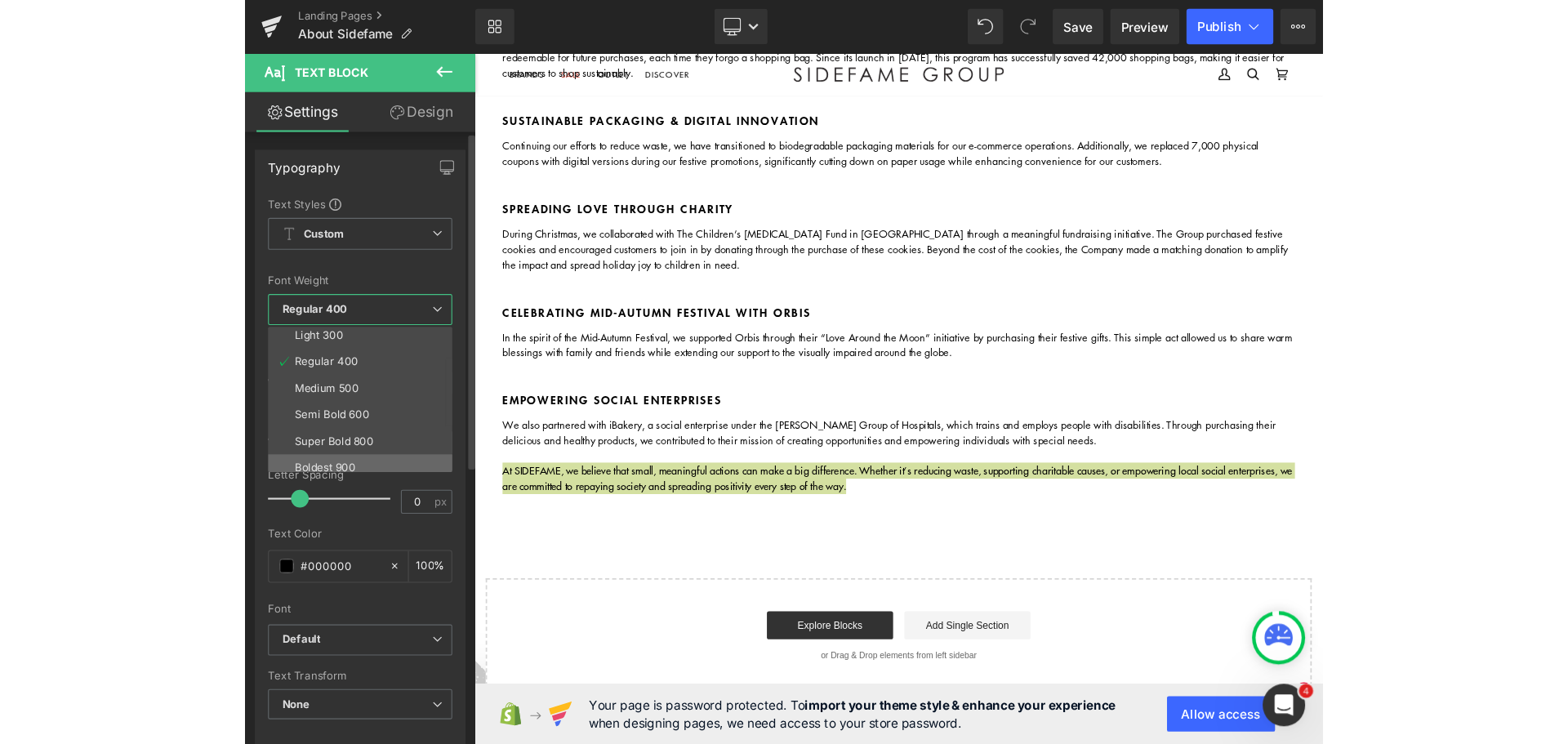 scroll, scrollTop: 82, scrollLeft: 0, axis: vertical 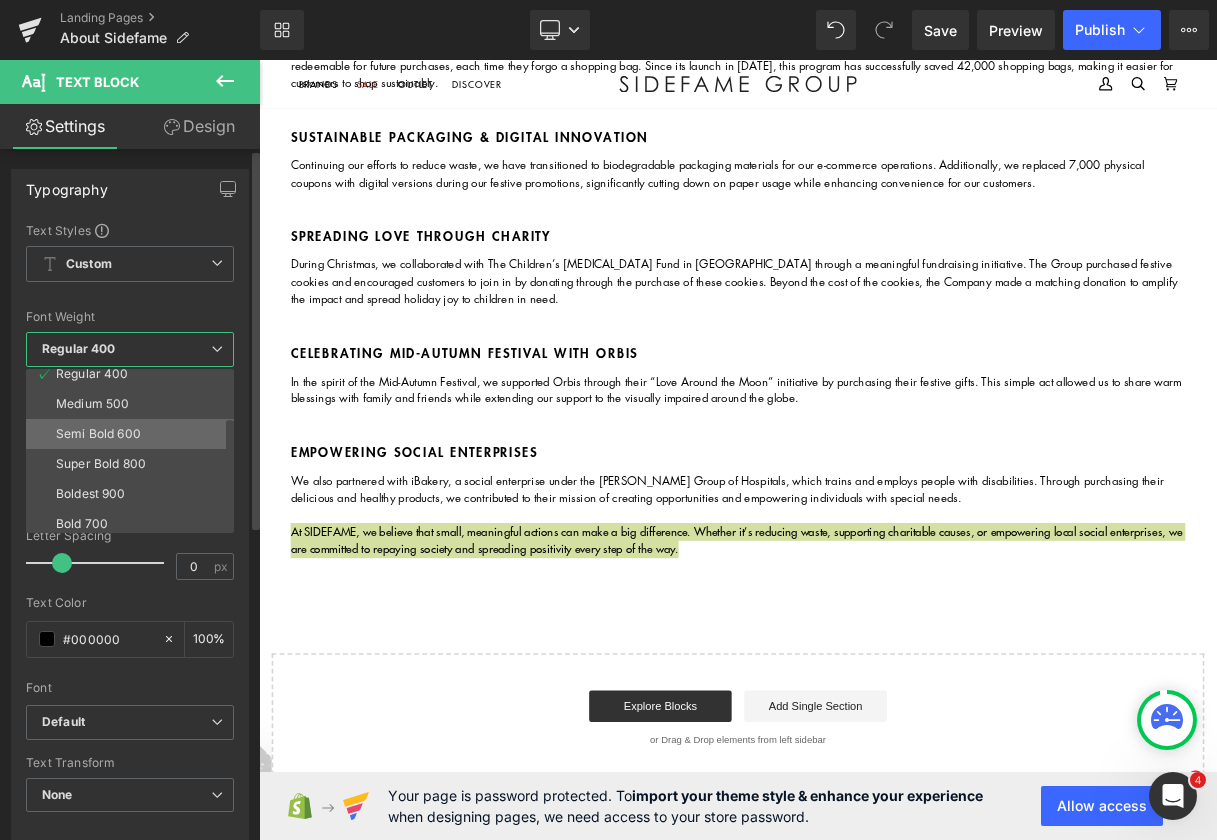 click on "Semi Bold 600" at bounding box center (98, 434) 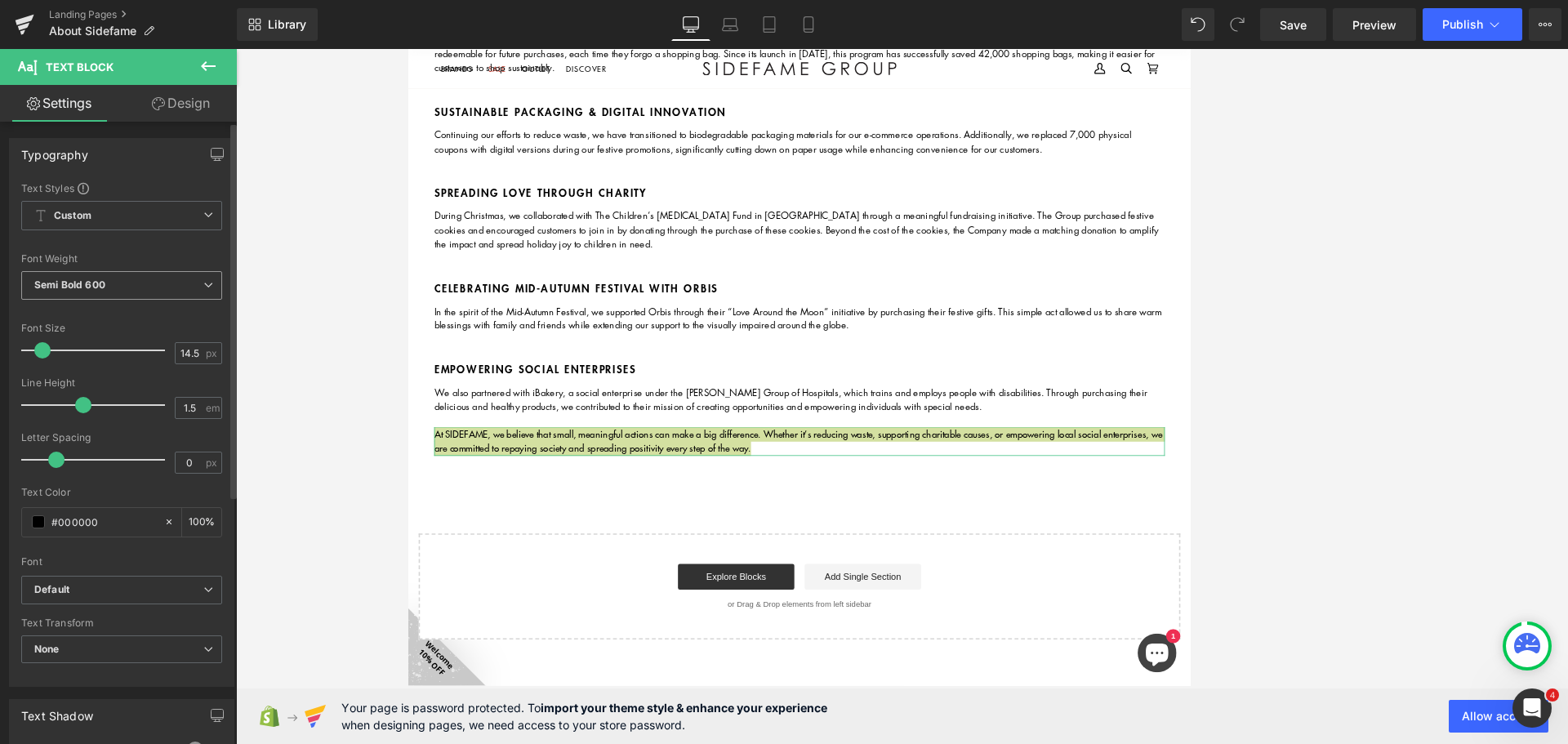 click on "Semi Bold 600" at bounding box center (122, 285) 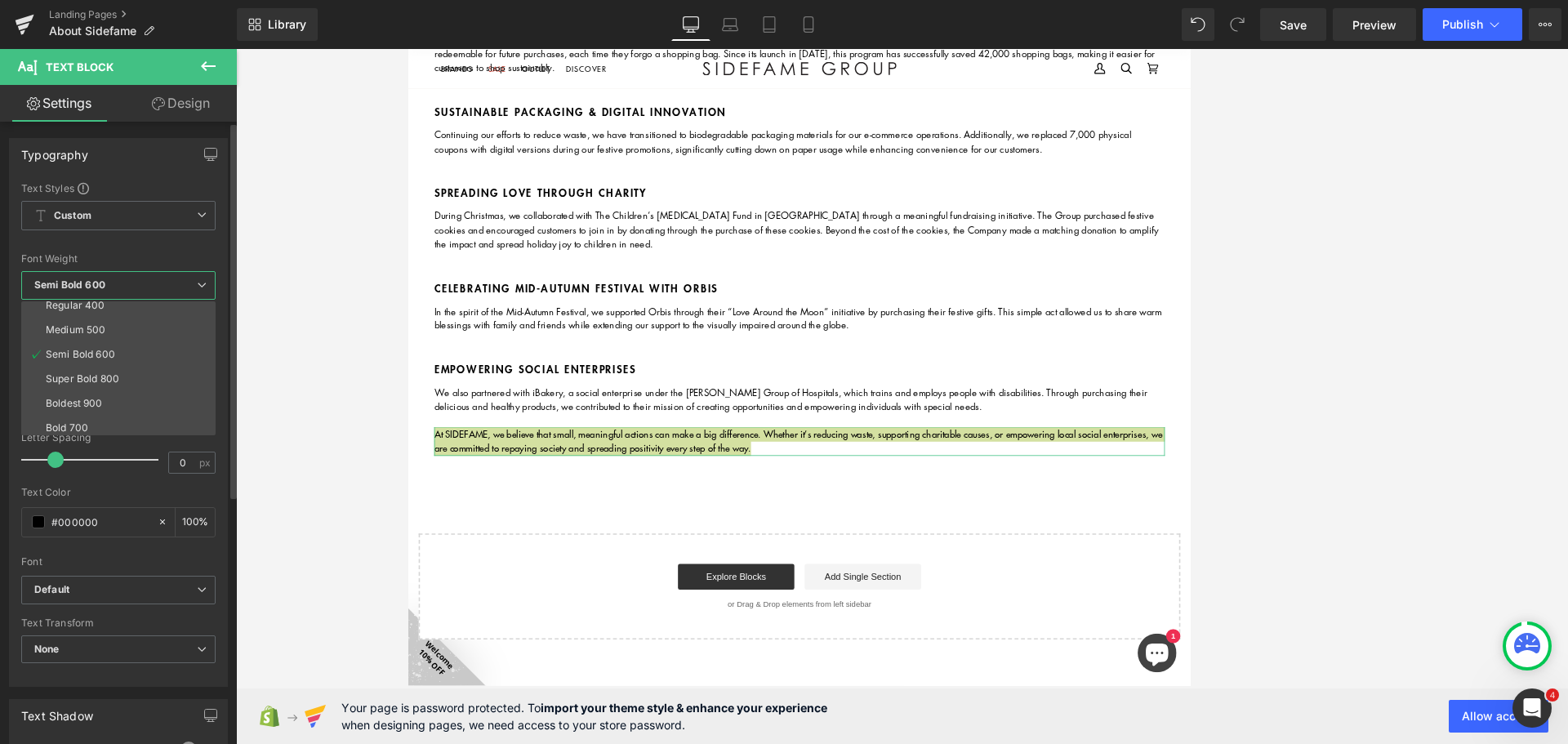 click on "Boldest 900" at bounding box center [74, 403] 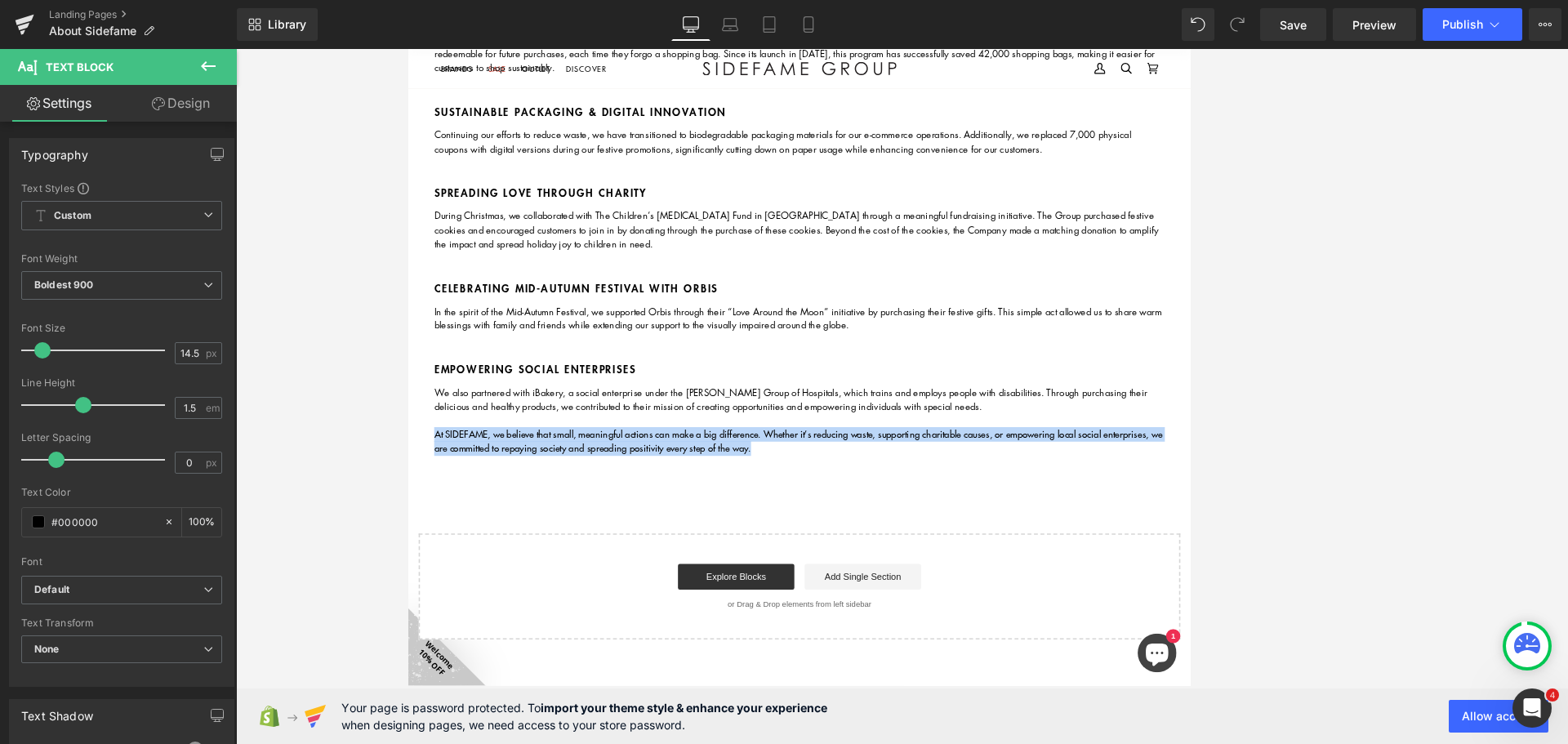click on "At SIDEFAME, we believe that small, meaningful actions can make a big difference. Whether it’s reducing waste, supporting charitable causes, or empowering local social enterprises, we are committed to repaying society and spreading positivity every step of the way." at bounding box center (900, 544) 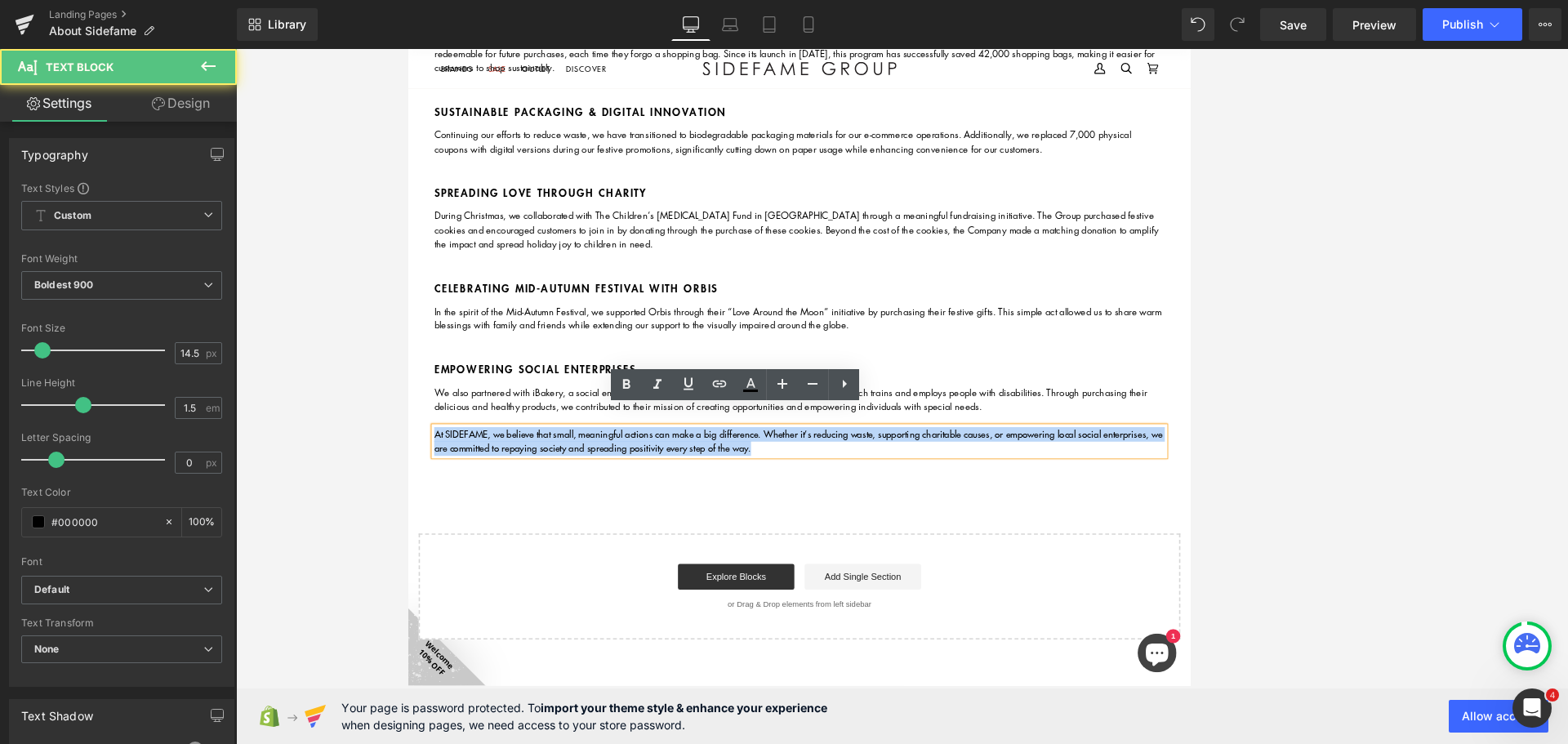 click on "about sidefame Heading         Where Passion Meets Retail Expertise Heading         Since [DATE], we’ve been shaping the fashion retail landscape in [GEOGRAPHIC_DATA], [GEOGRAPHIC_DATA], and beyond. Specializing in premium fashion and lifestyle brands, we bring global style to local markets. Headquartered in [GEOGRAPHIC_DATA], our operations span across key cities like [GEOGRAPHIC_DATA], [GEOGRAPHIC_DATA], [GEOGRAPHIC_DATA], [GEOGRAPHIC_DATA], and [GEOGRAPHIC_DATA]. With over 70 retail stores in the region, we are proud to be at the forefront of the fashion retail industry. Text Block         Our Brands Text Block         Image         Image         Image         Row         Image         Image         Image         Row         Image         Row         Where Global Brands Meet Local Connections Heading         We believe in more than just selling products; we cultivate experiences. From merchandising and marketing to operations, we’re committed to making each brand shine and each customer interaction unforgettable. Text Block" at bounding box center (902, -864) 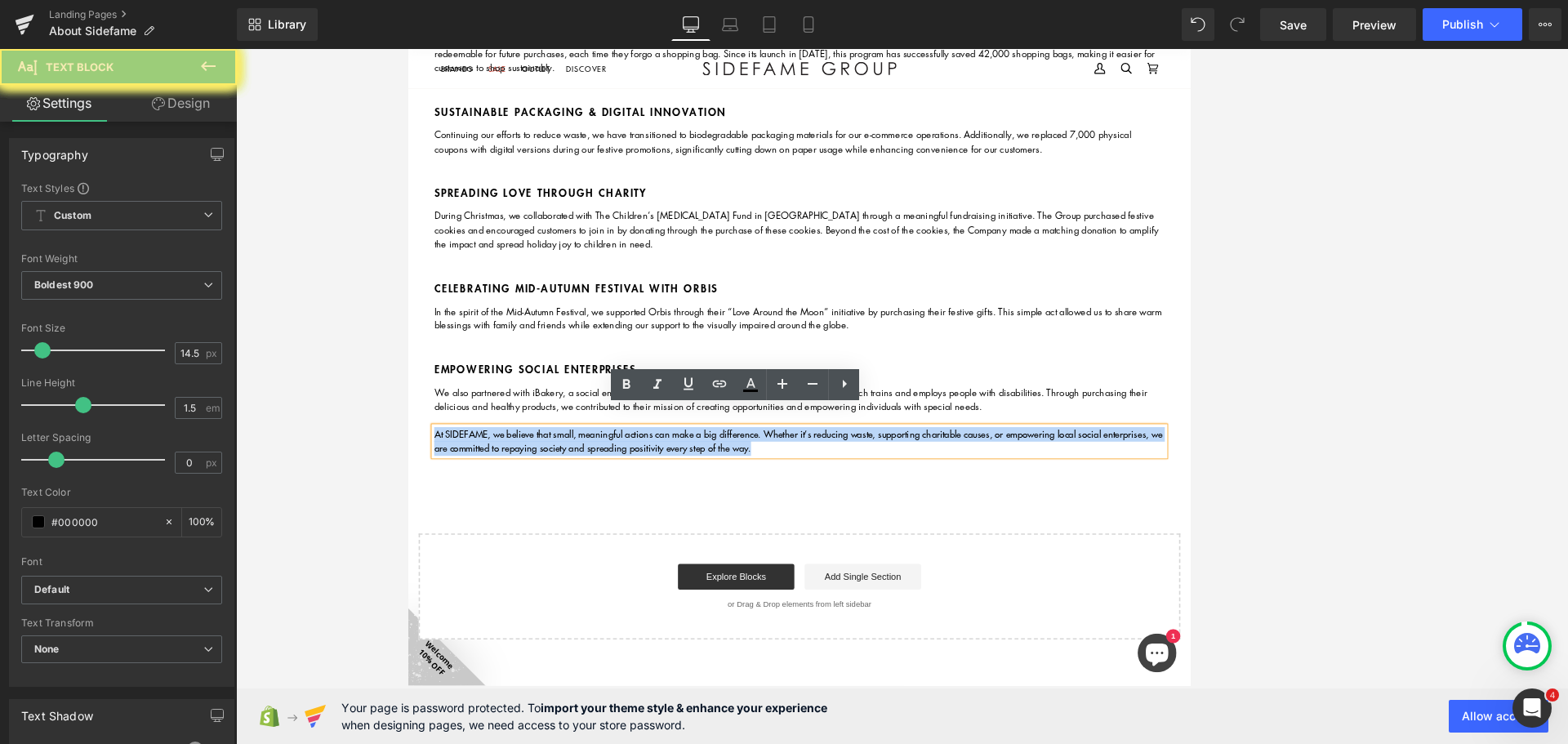 click on "At SIDEFAME, we believe that small, meaningful actions can make a big difference. Whether it’s reducing waste, supporting charitable causes, or empowering local social enterprises, we are committed to repaying society and spreading positivity every step of the way." at bounding box center [900, 544] 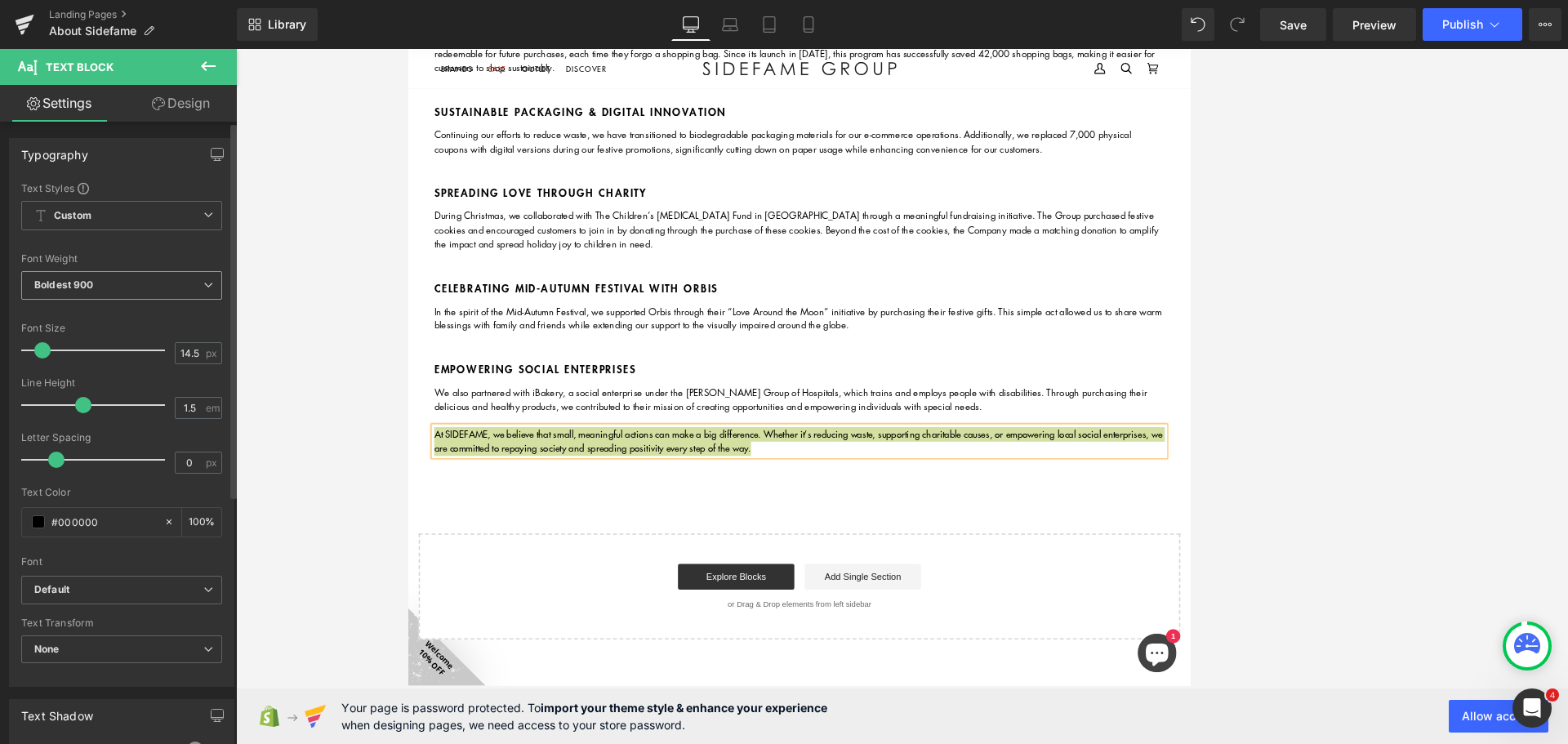 drag, startPoint x: 149, startPoint y: 281, endPoint x: 474, endPoint y: 469, distance: 375.45839 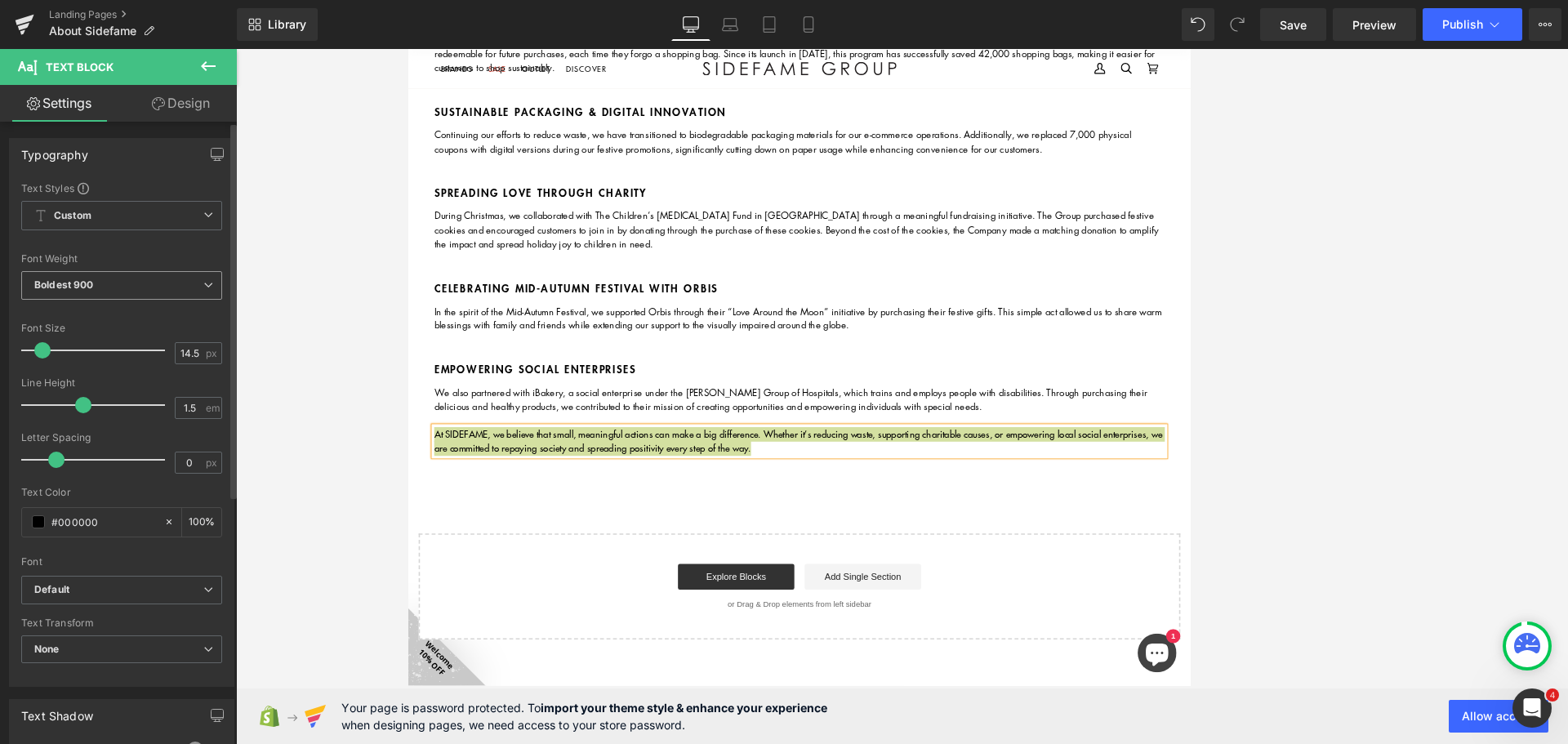 click on "Boldest 900" at bounding box center (122, 285) 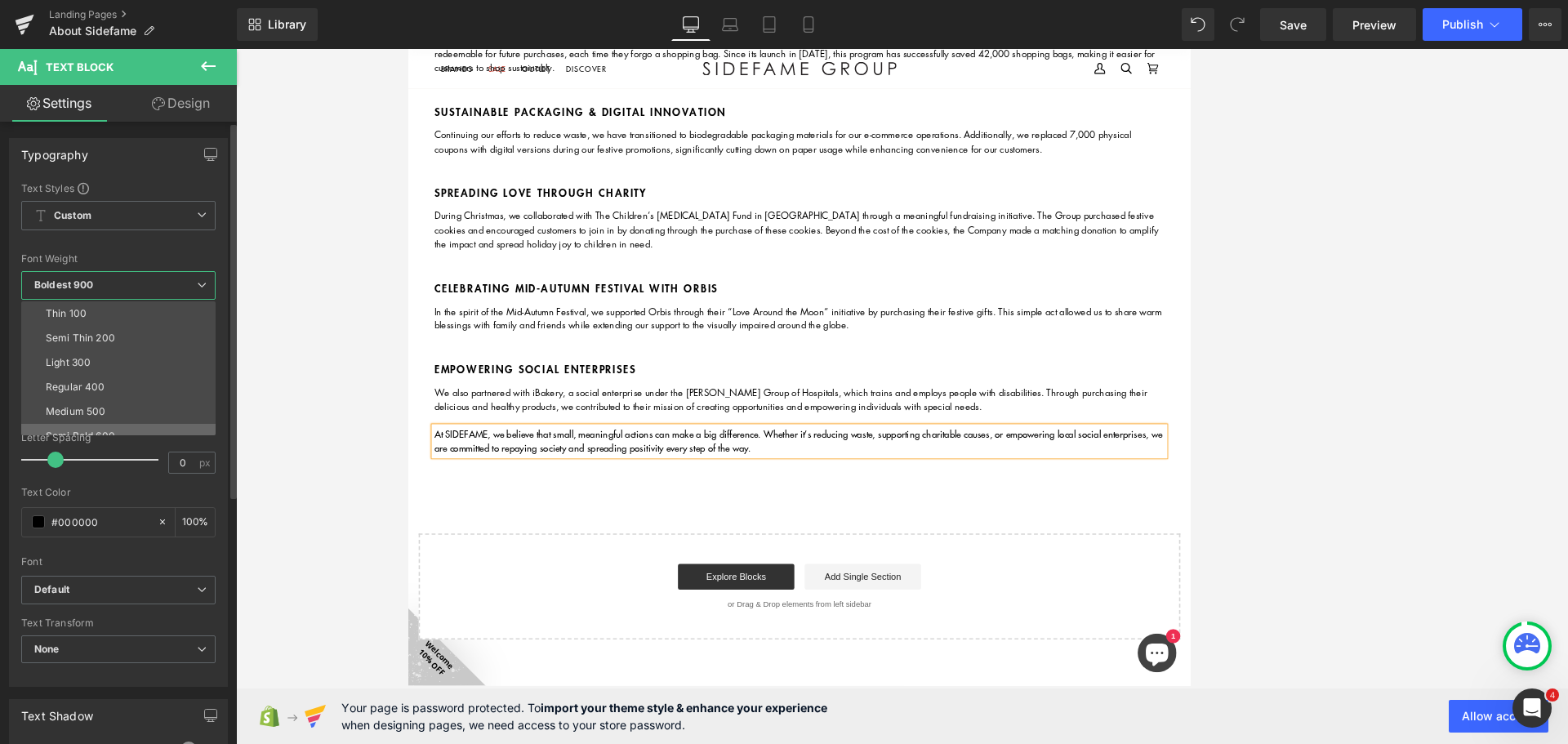 scroll, scrollTop: 82, scrollLeft: 0, axis: vertical 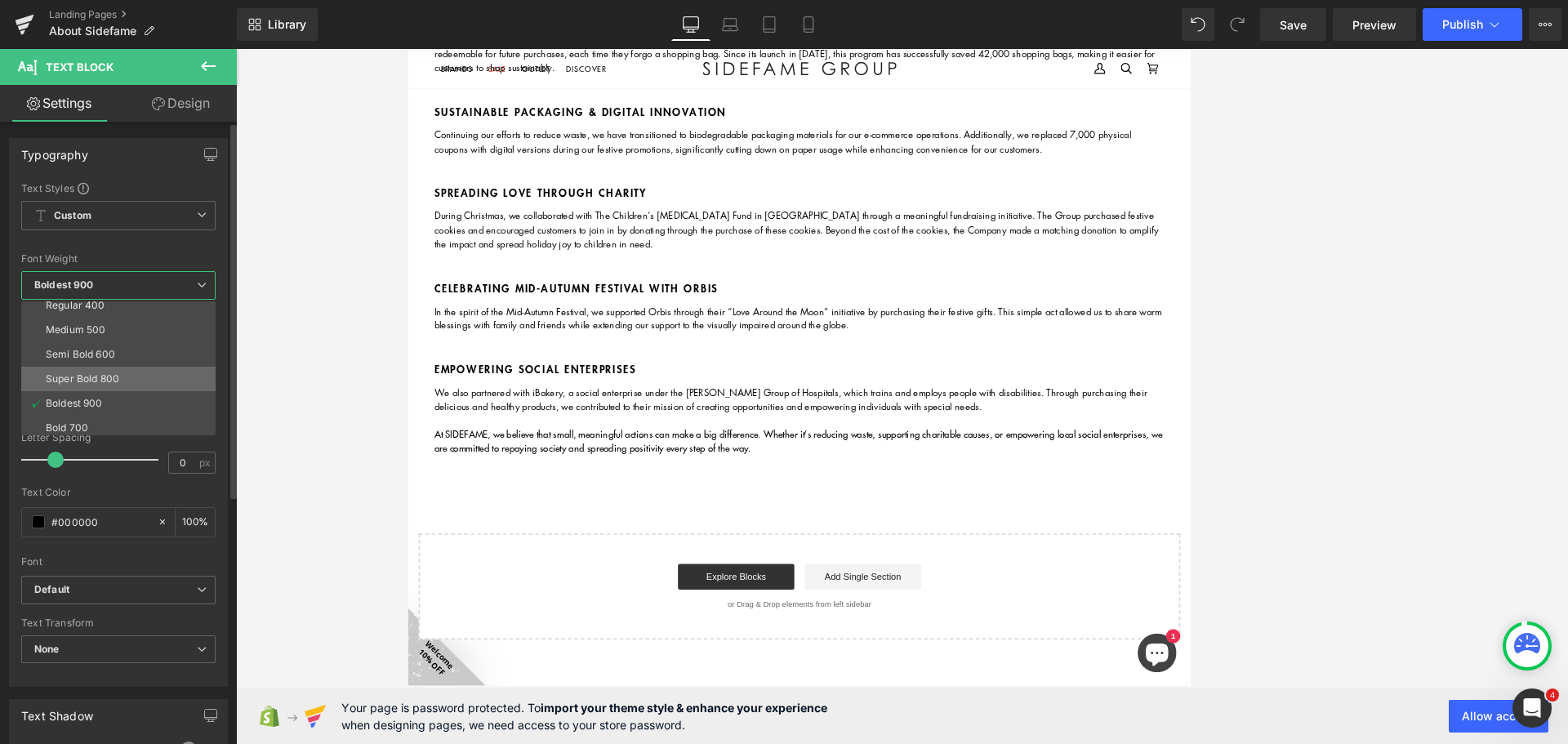 drag, startPoint x: 111, startPoint y: 368, endPoint x: 61, endPoint y: 417, distance: 70.00714 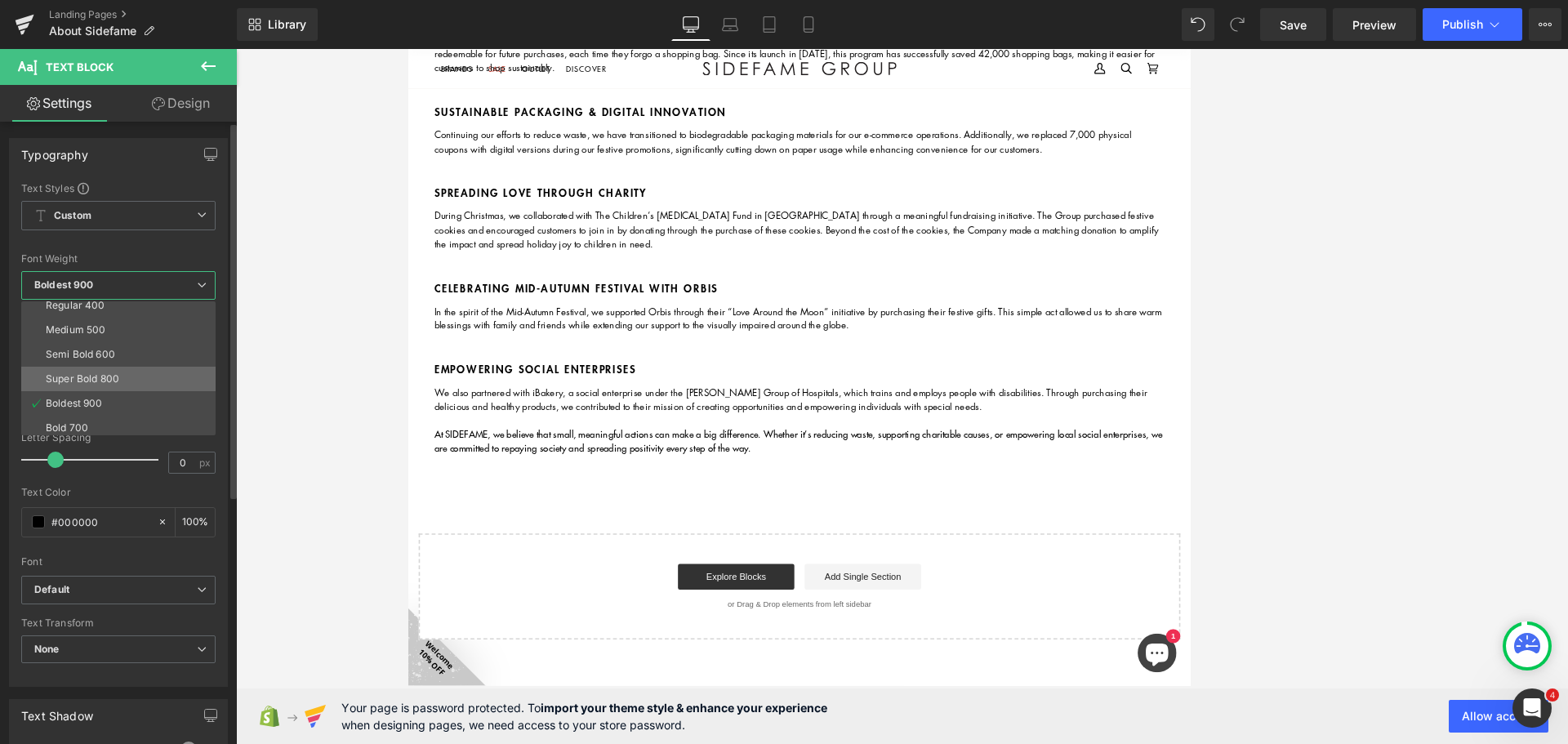 click on "Super Bold 800" at bounding box center [122, 379] 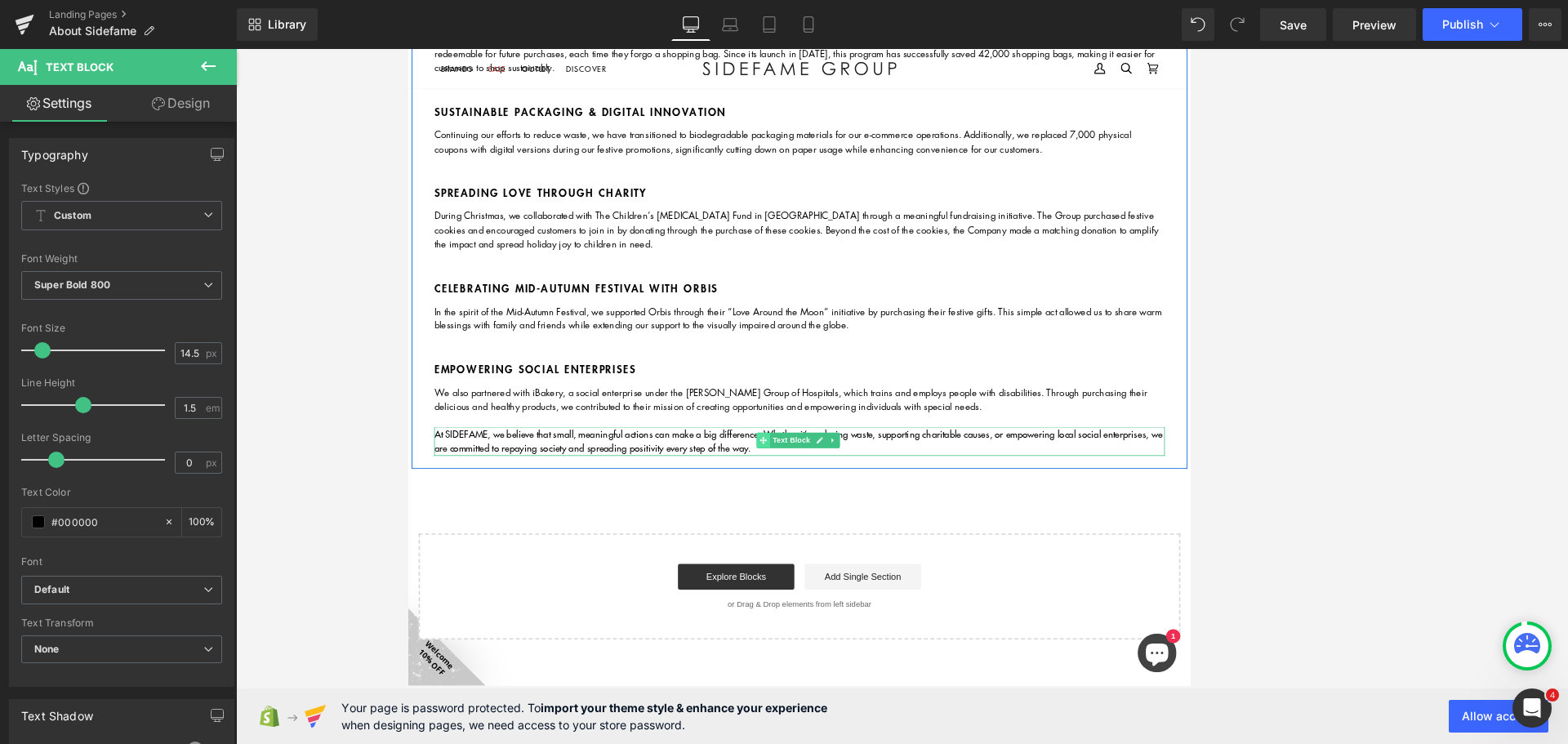 click 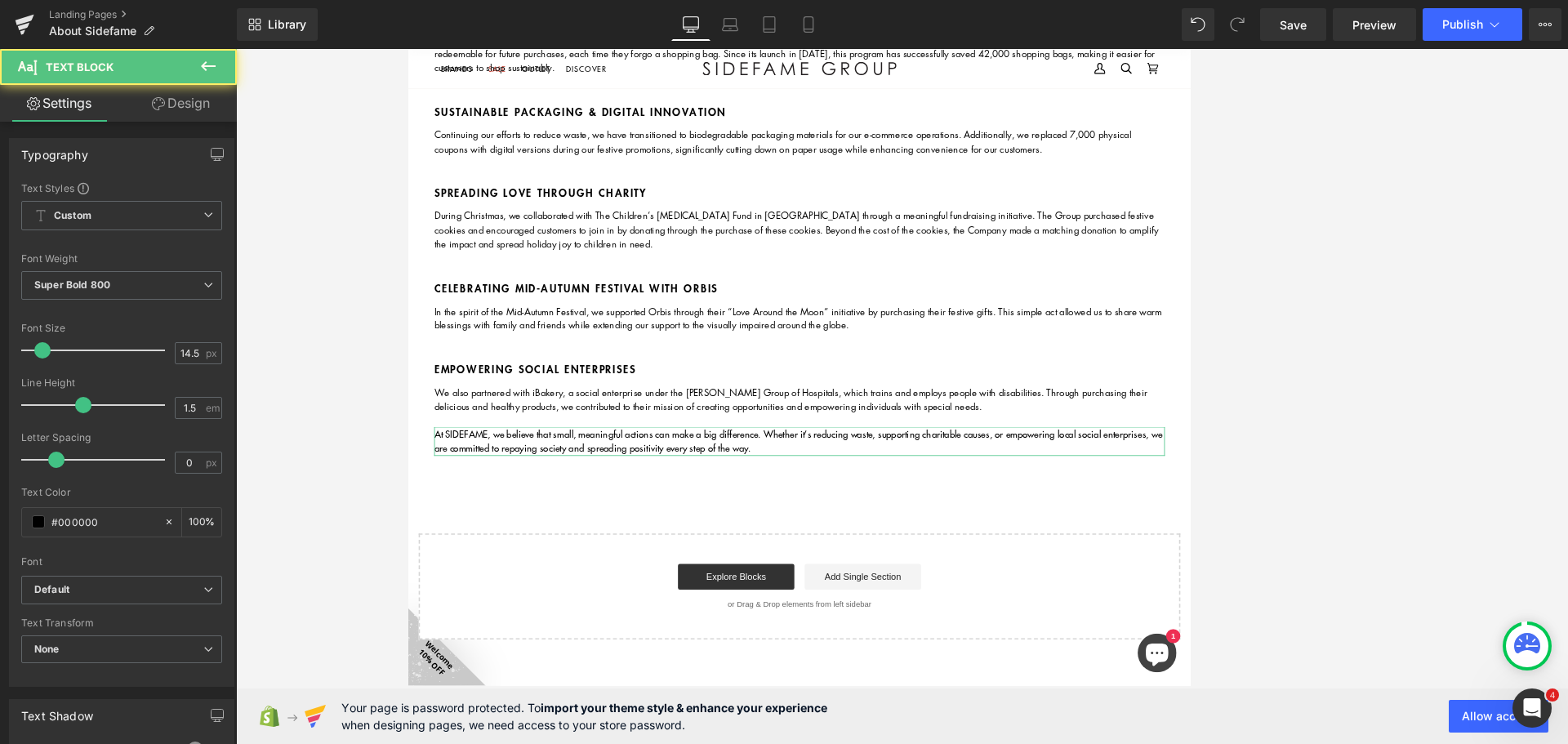 click on "Design" at bounding box center [180, 103] 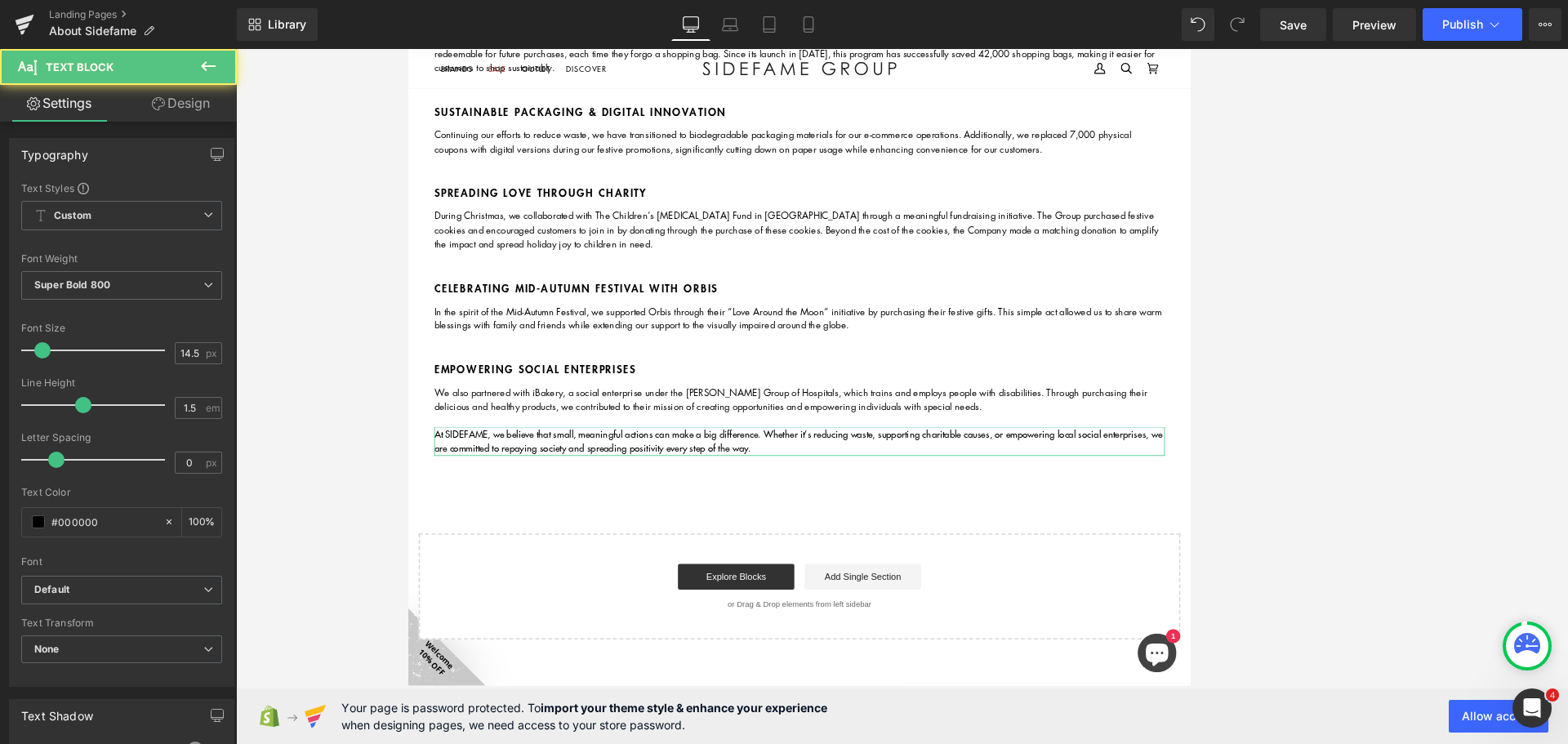 click on "Spacing" at bounding box center (0, 0) 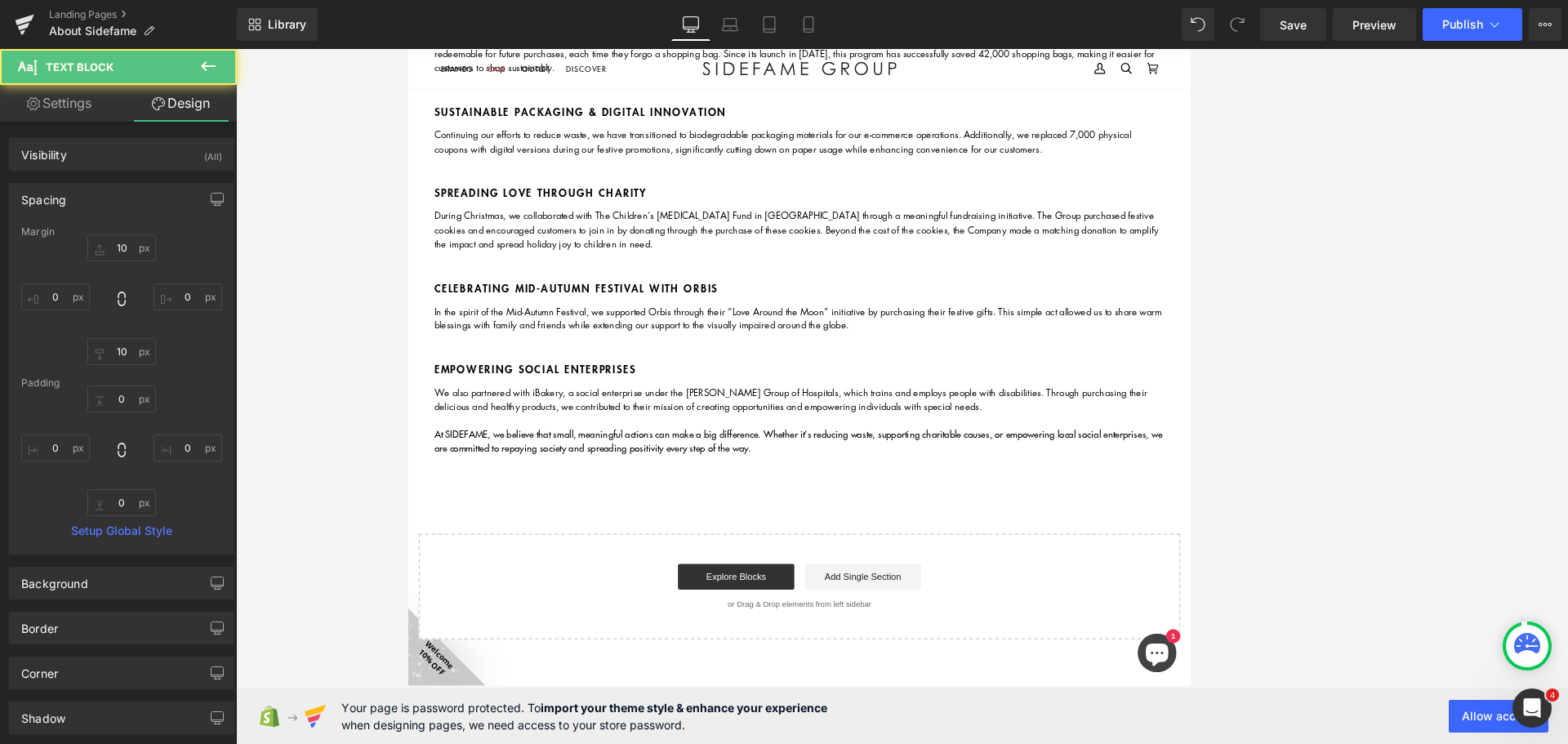 type on "10" 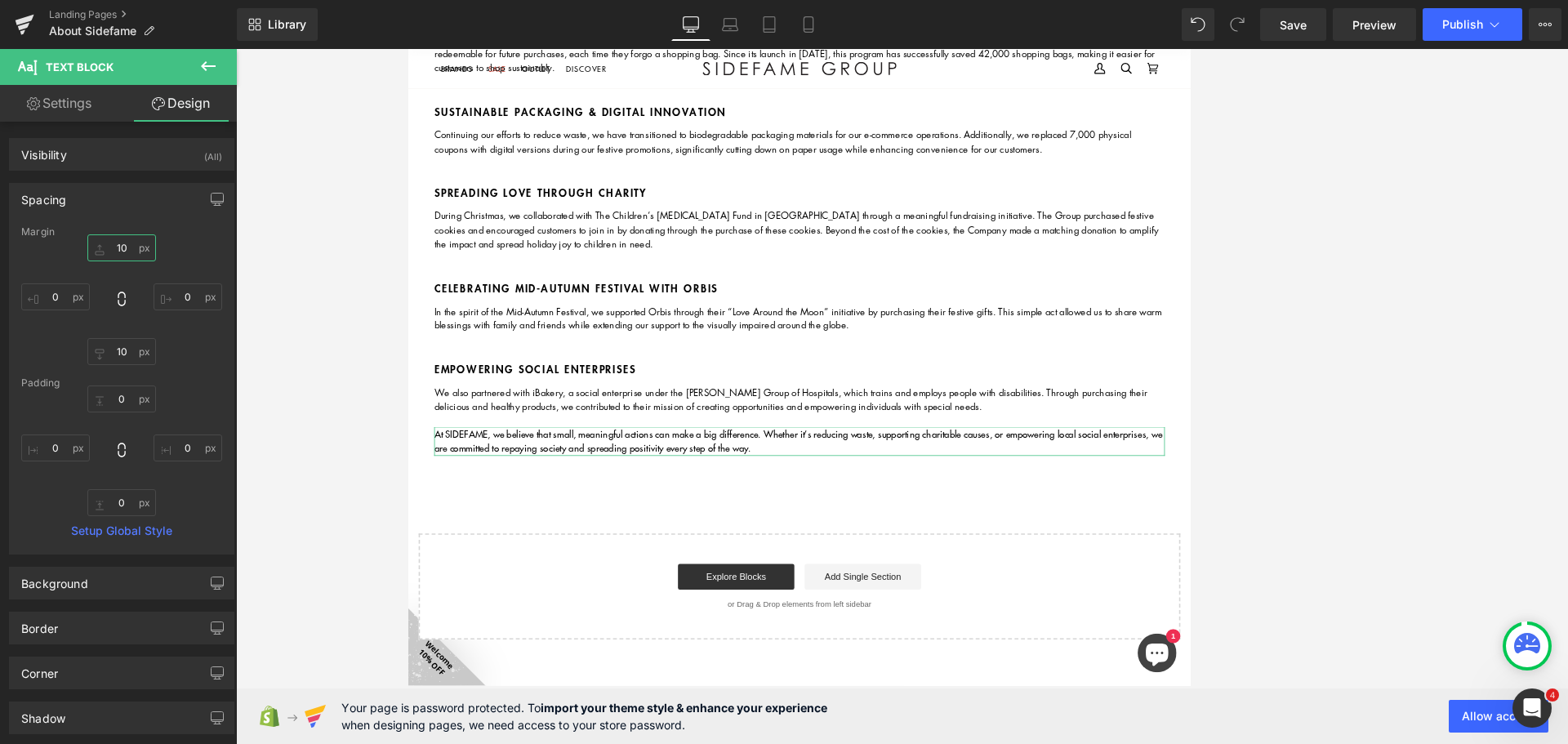 click on "10" at bounding box center (122, 247) 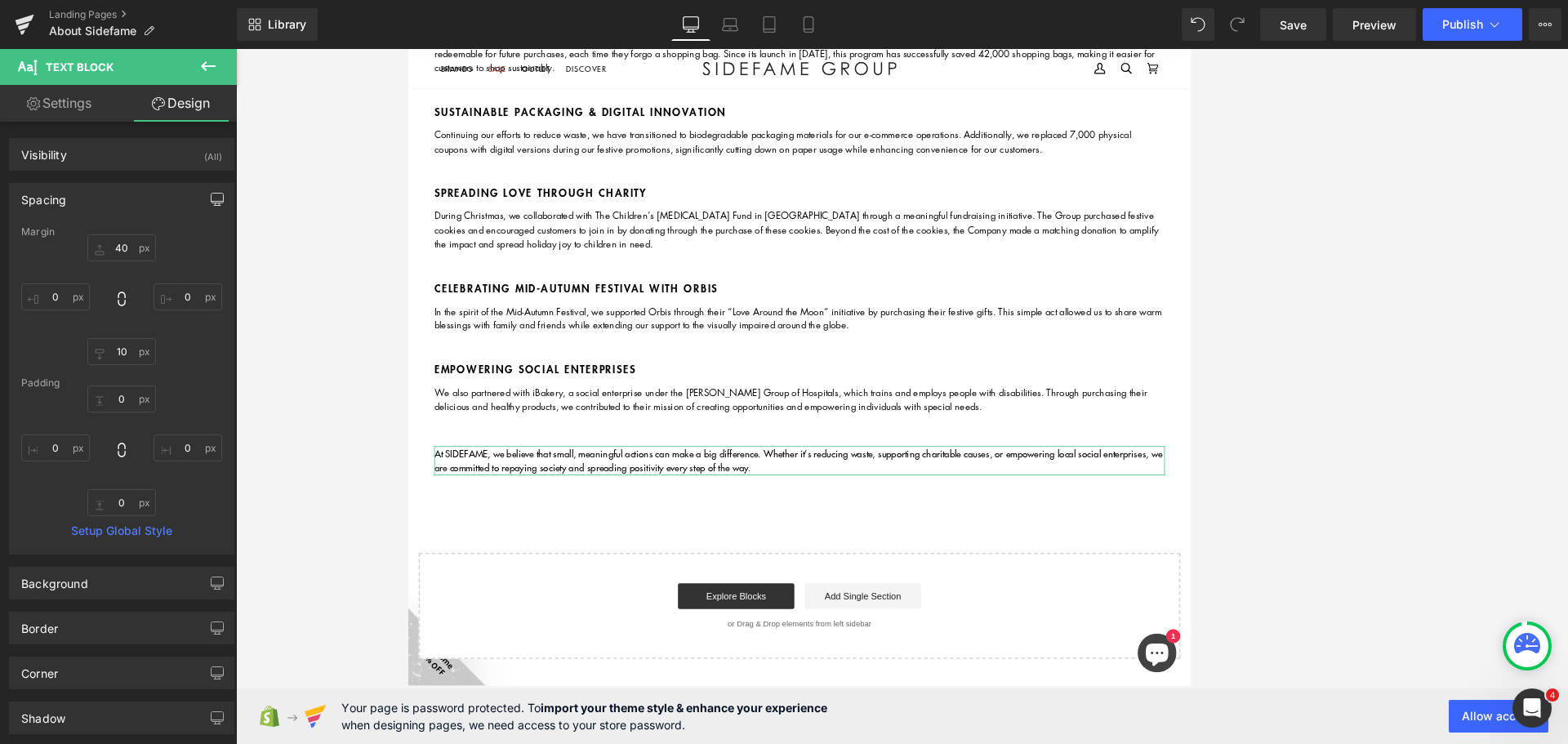 click at bounding box center (217, 199) 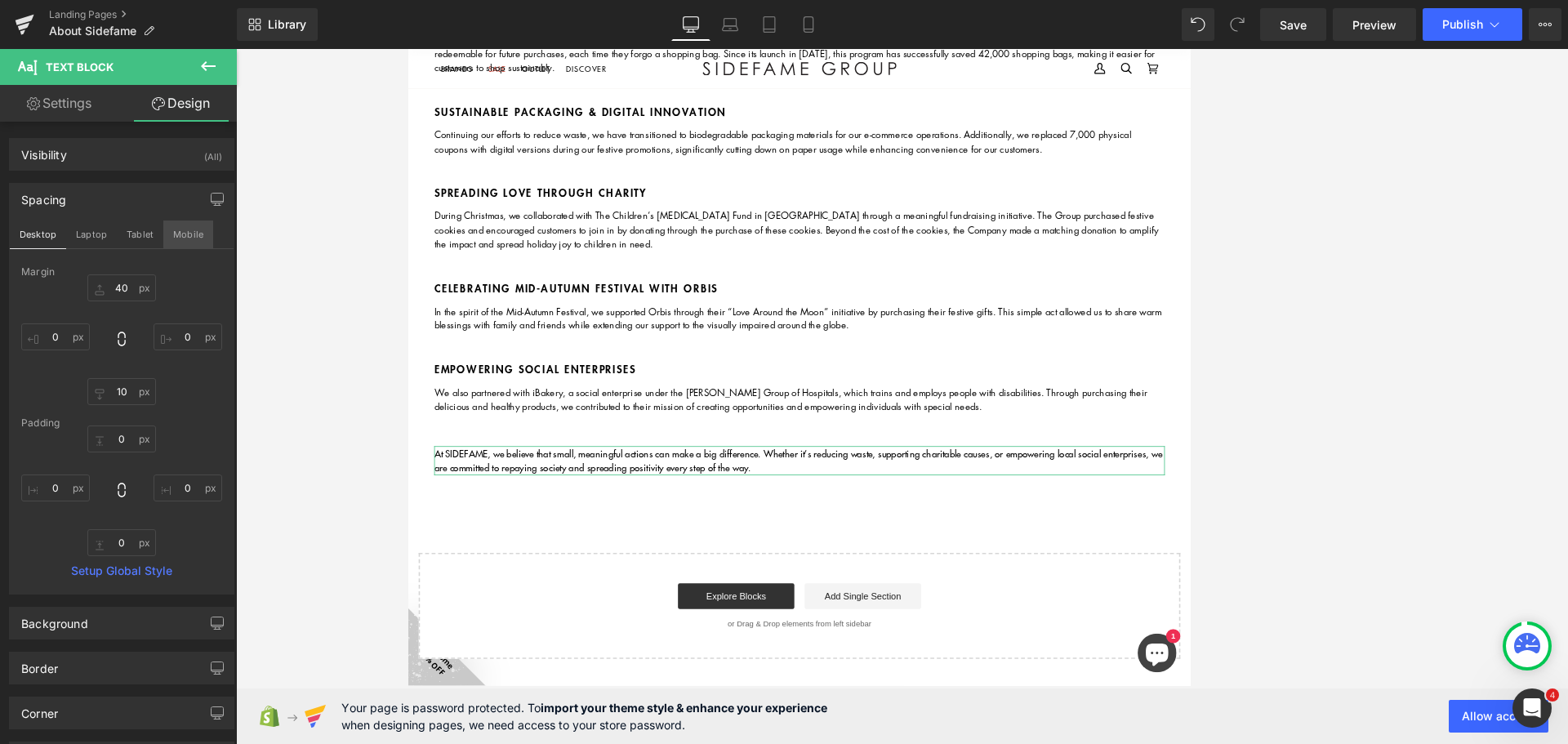 click on "Mobile" at bounding box center [188, 234] 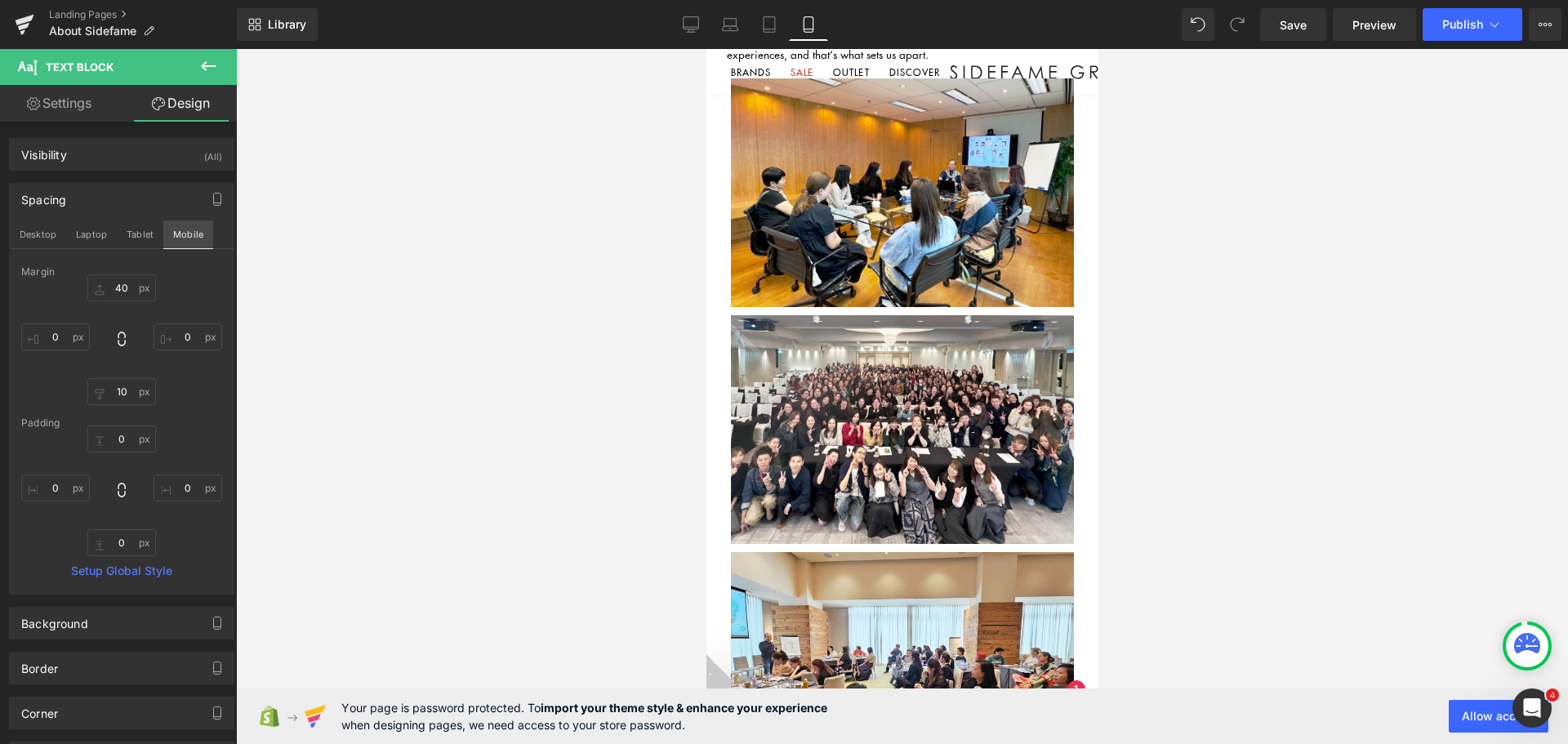 type on "40" 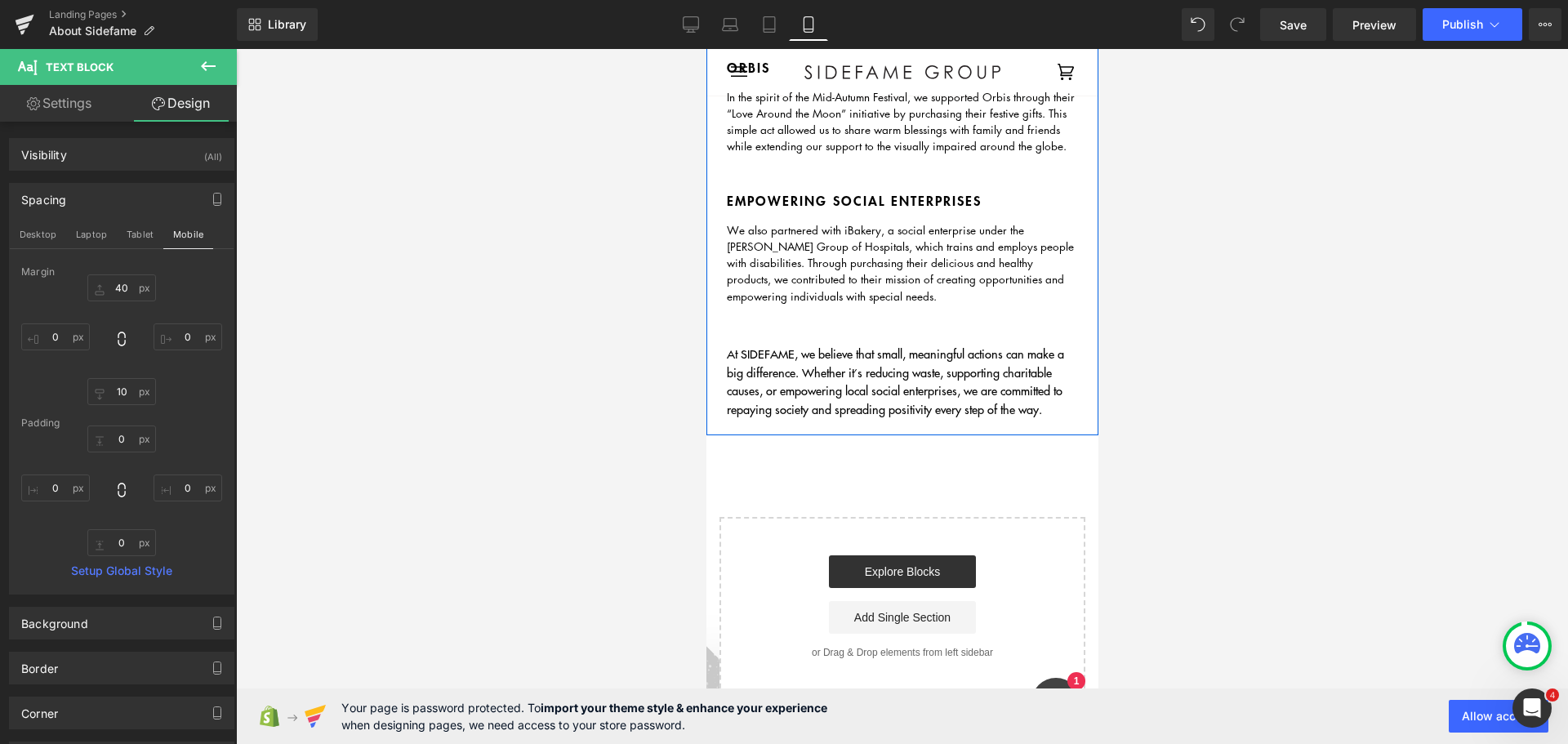 scroll, scrollTop: 4879, scrollLeft: 0, axis: vertical 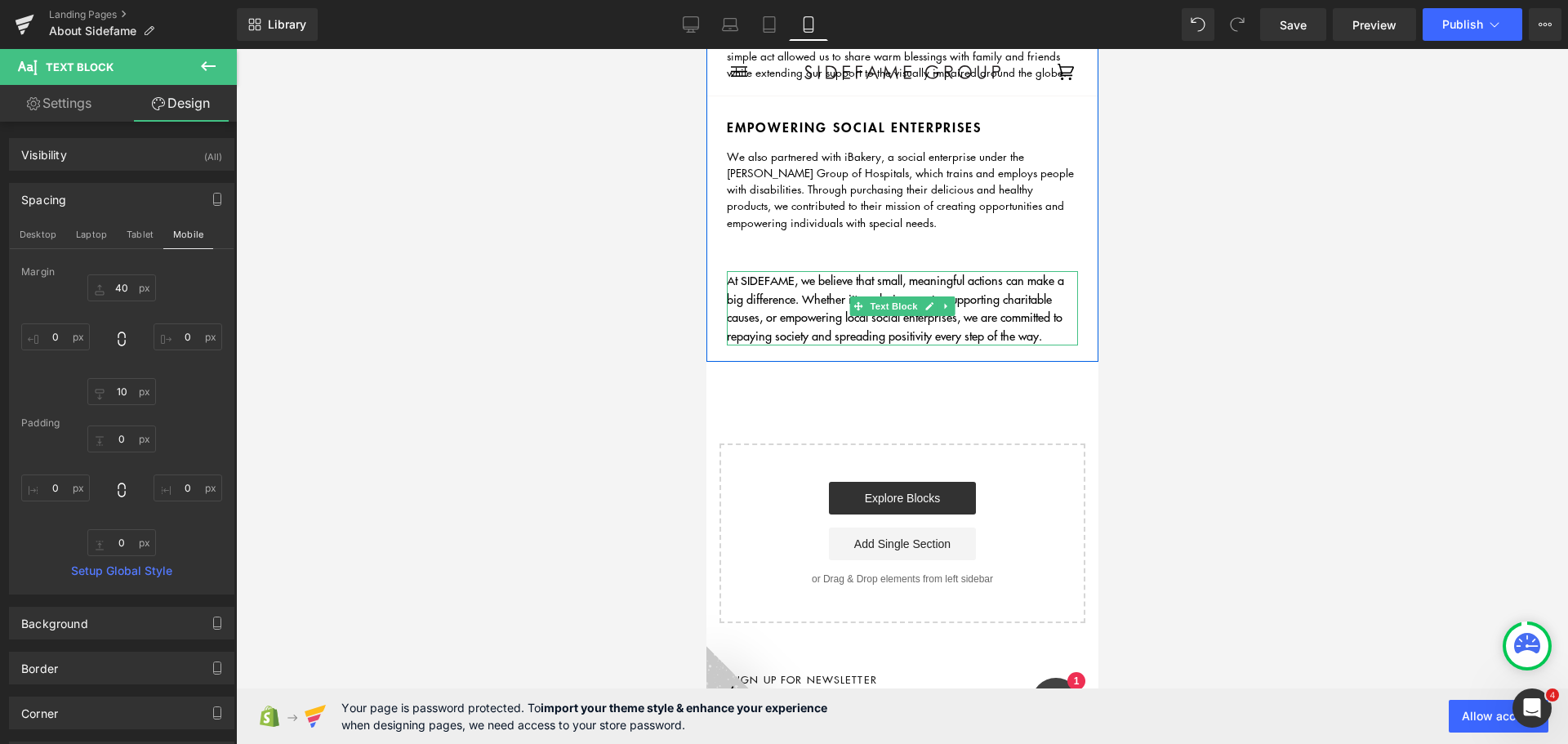 click on "At SIDEFAME, we believe that small, meaningful actions can make a big difference. Whether it’s reducing waste, supporting charitable causes, or empowering local social enterprises, we are committed to repaying society and spreading positivity every step of the way." at bounding box center (894, 307) 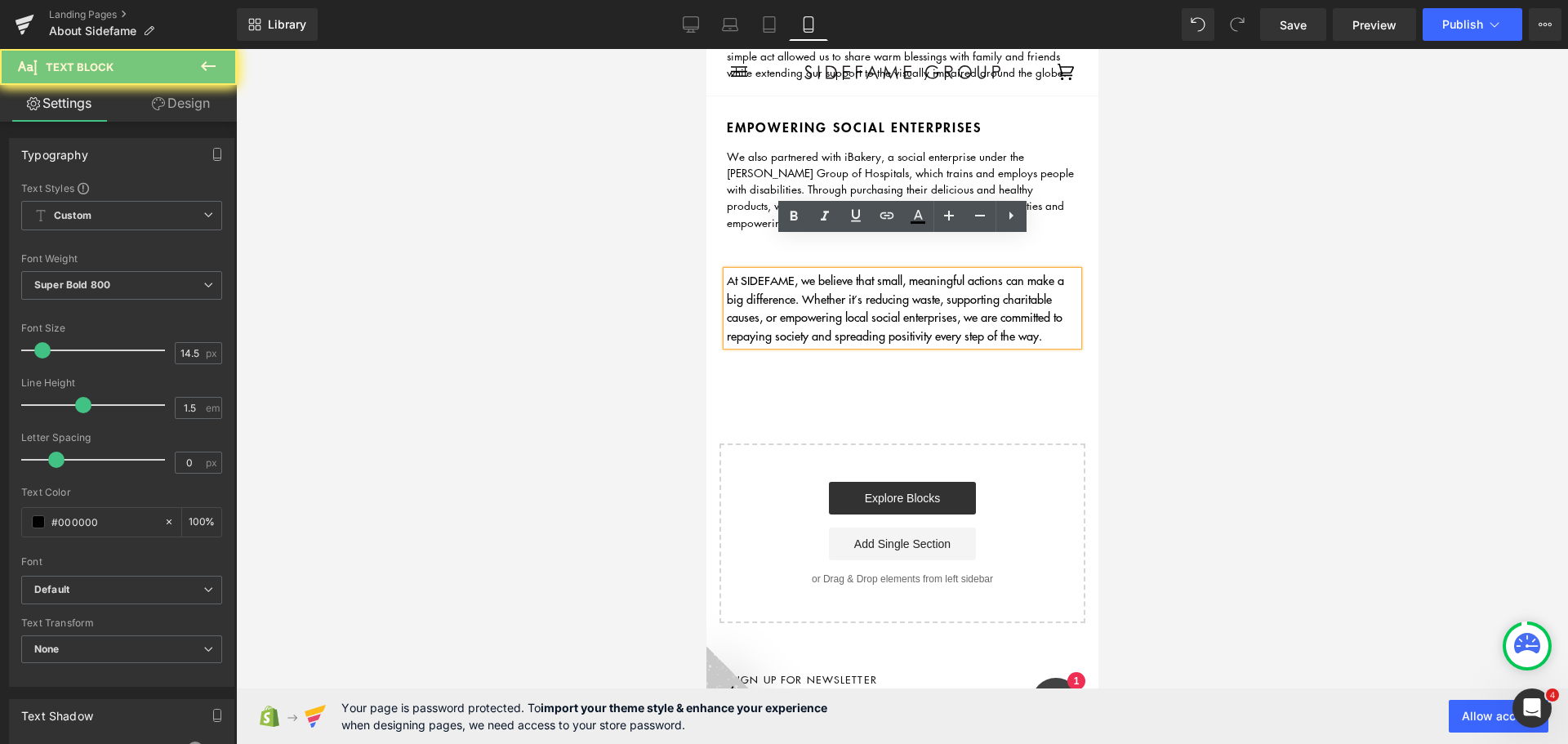 click on "We also partnered with iBakery, a social enterprise under the [PERSON_NAME] Group of Hospitals, which trains and employs people with disabilities. Through purchasing their delicious and healthy products, we contributed to their mission of creating opportunities and empowering individuals with special needs." at bounding box center [902, 189] 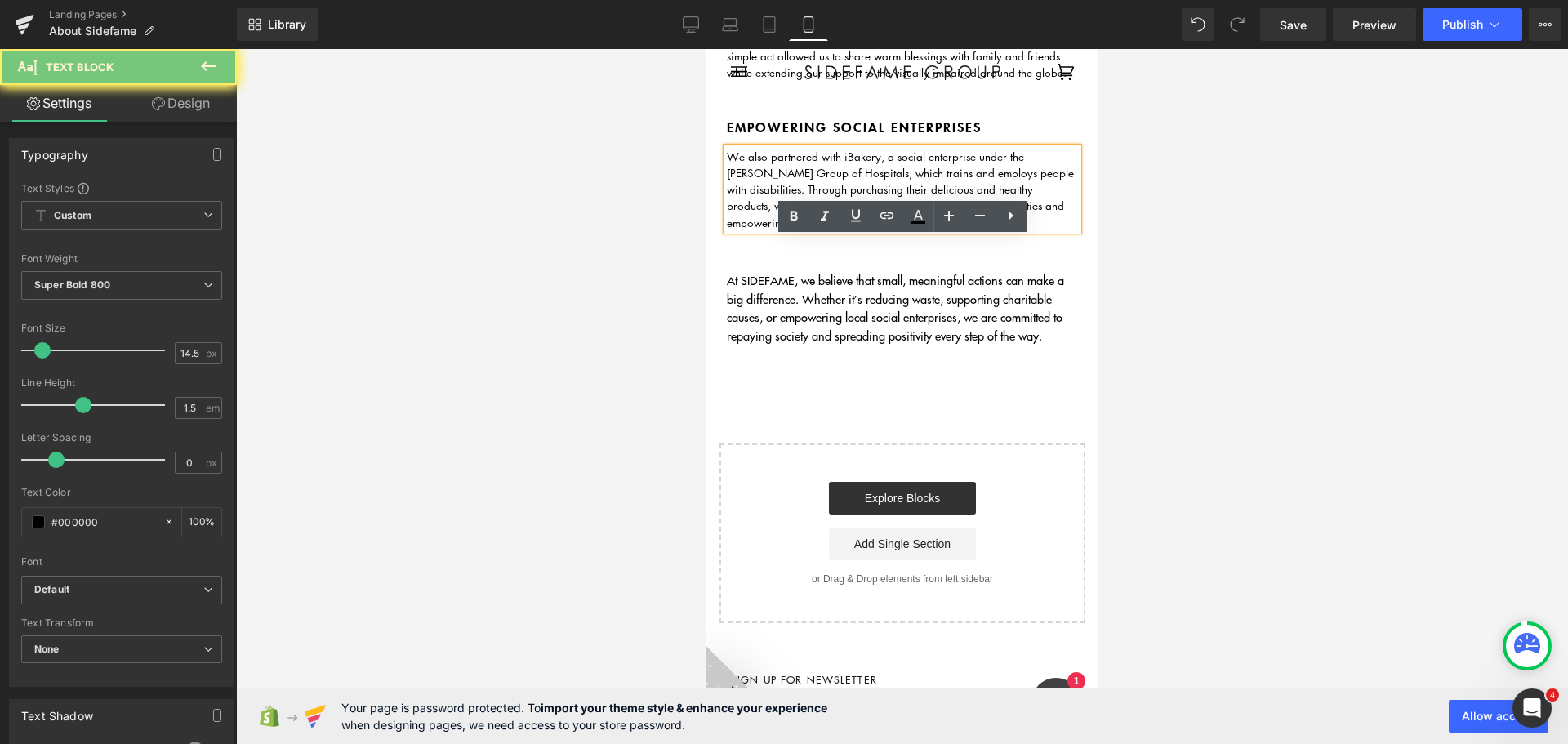 click on "We also partnered with iBakery, a social enterprise under the [PERSON_NAME] Group of Hospitals, which trains and employs people with disabilities. Through purchasing their delicious and healthy products, we contributed to their mission of creating opportunities and empowering individuals with special needs." at bounding box center (902, 189) 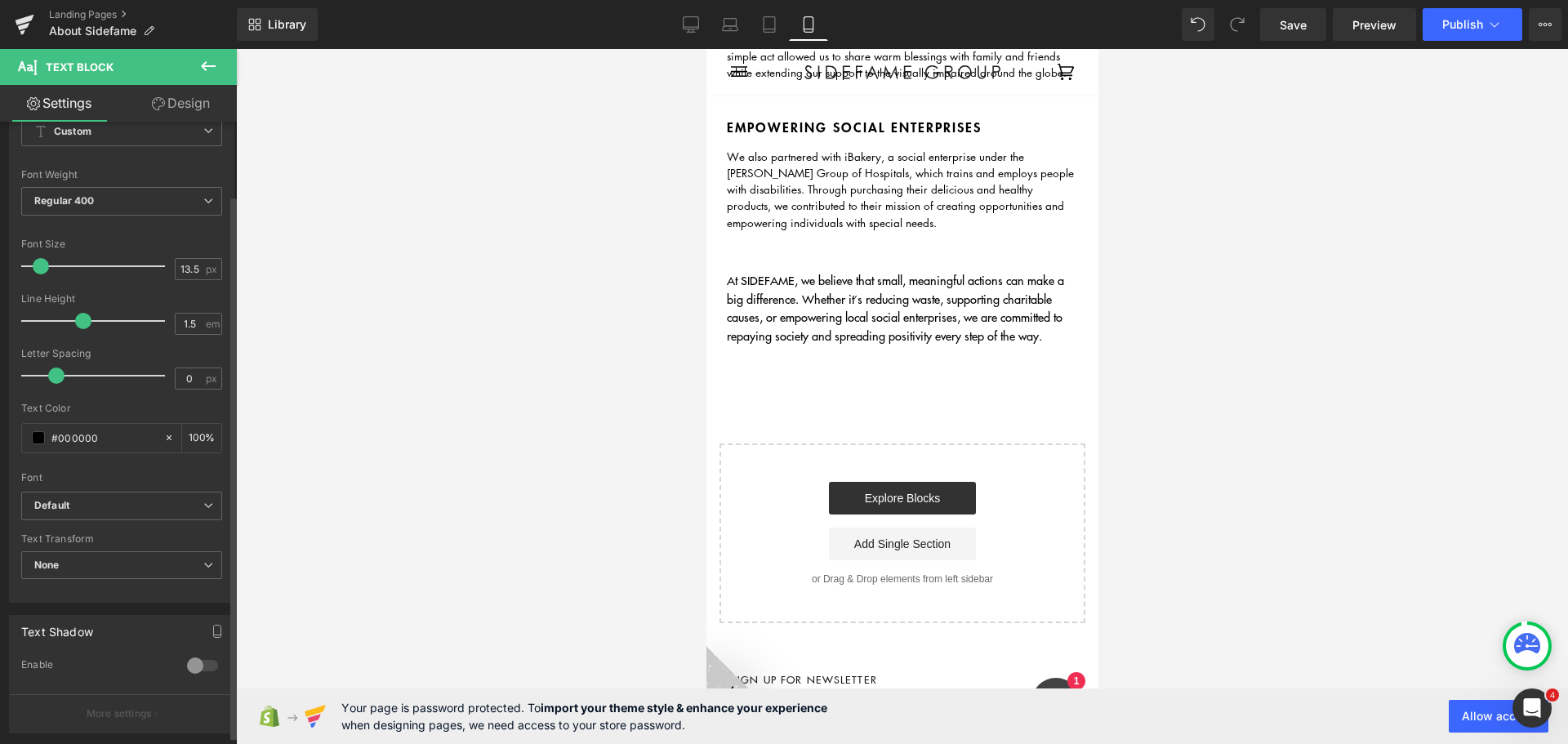 scroll, scrollTop: 2, scrollLeft: 0, axis: vertical 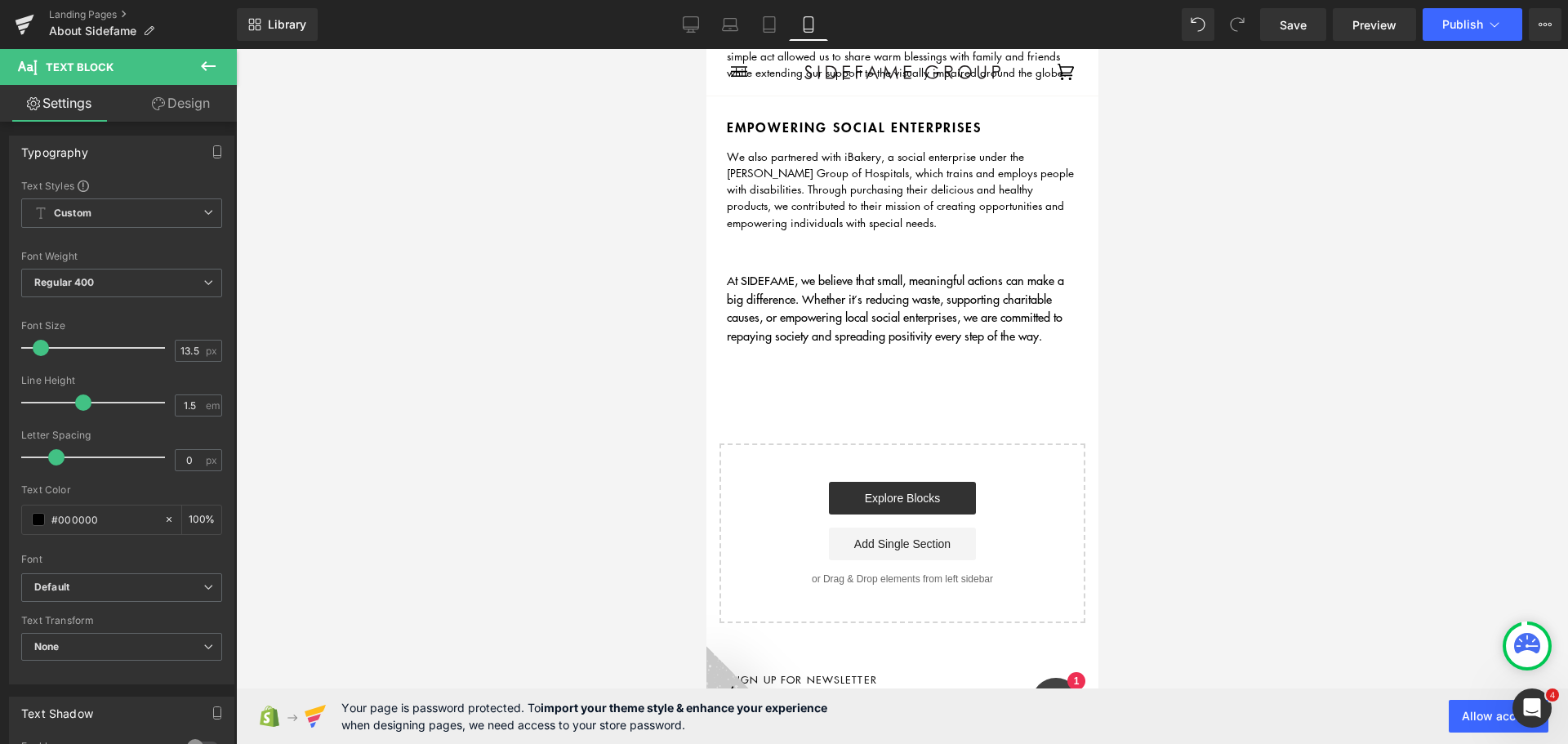click on "At SIDEFAME, we believe that small, meaningful actions can make a big difference. Whether it’s reducing waste, supporting charitable causes, or empowering local social enterprises, we are committed to repaying society and spreading positivity every step of the way." at bounding box center (894, 307) 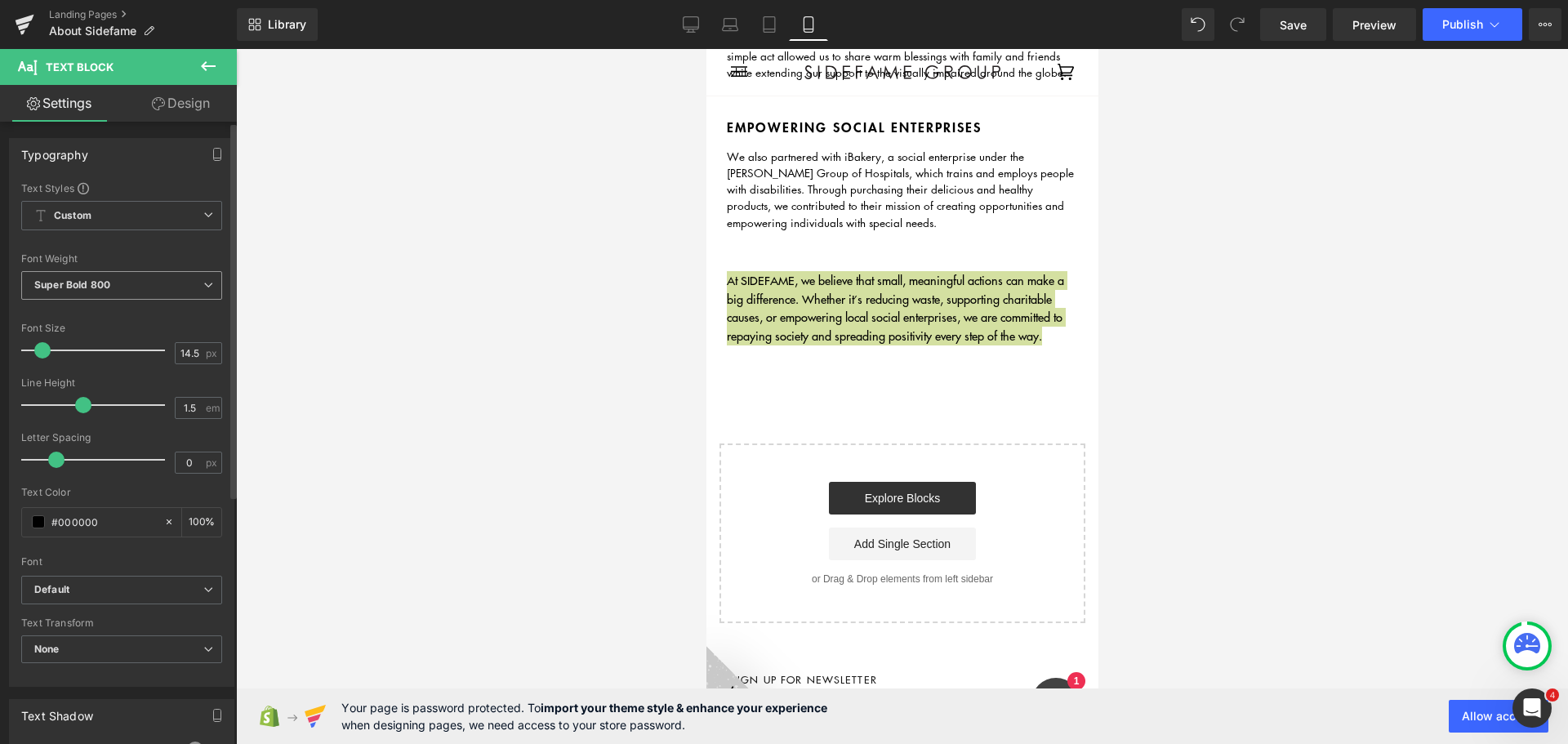 click on "Super Bold 800" at bounding box center (122, 285) 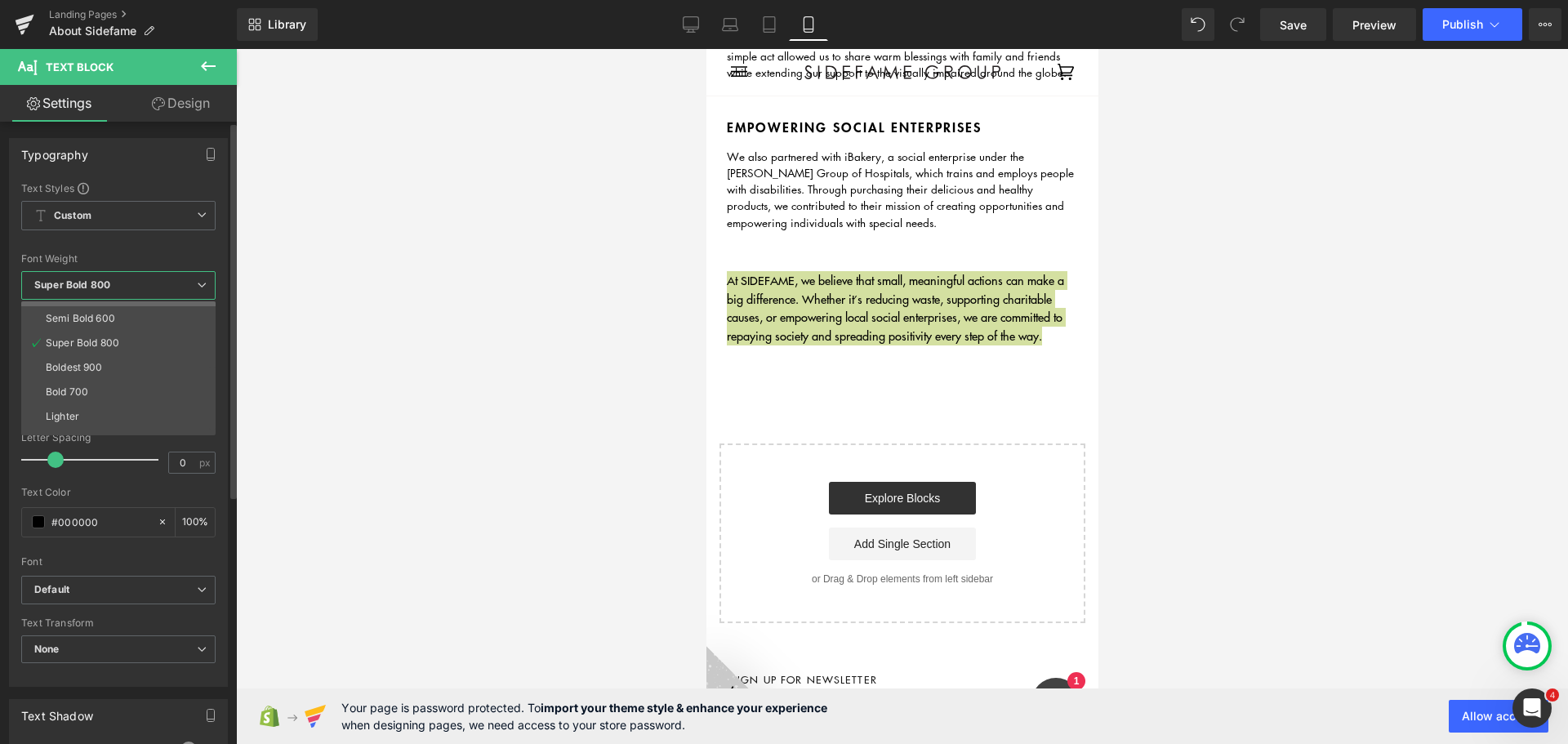 scroll, scrollTop: 136, scrollLeft: 0, axis: vertical 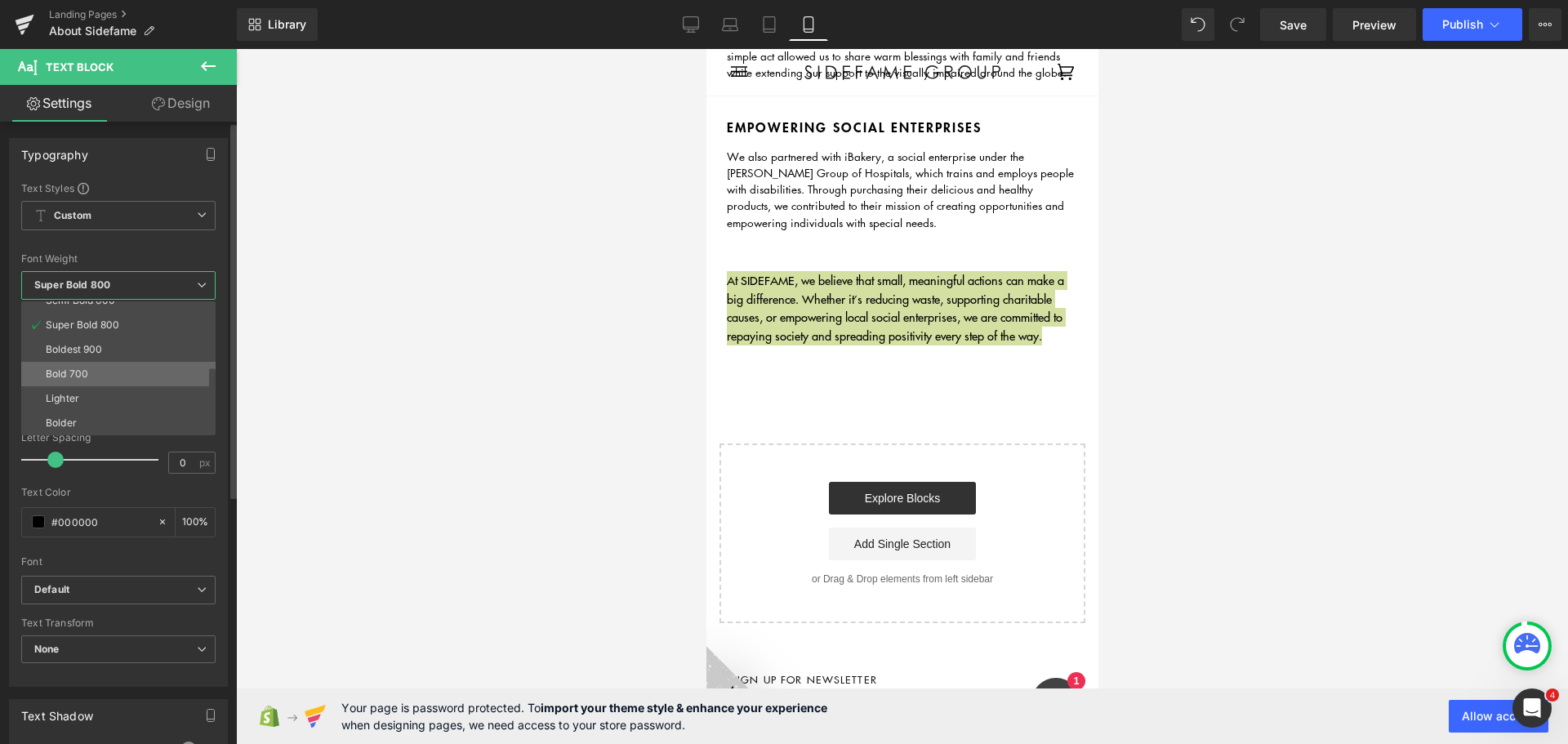 click on "Bold 700" at bounding box center [122, 374] 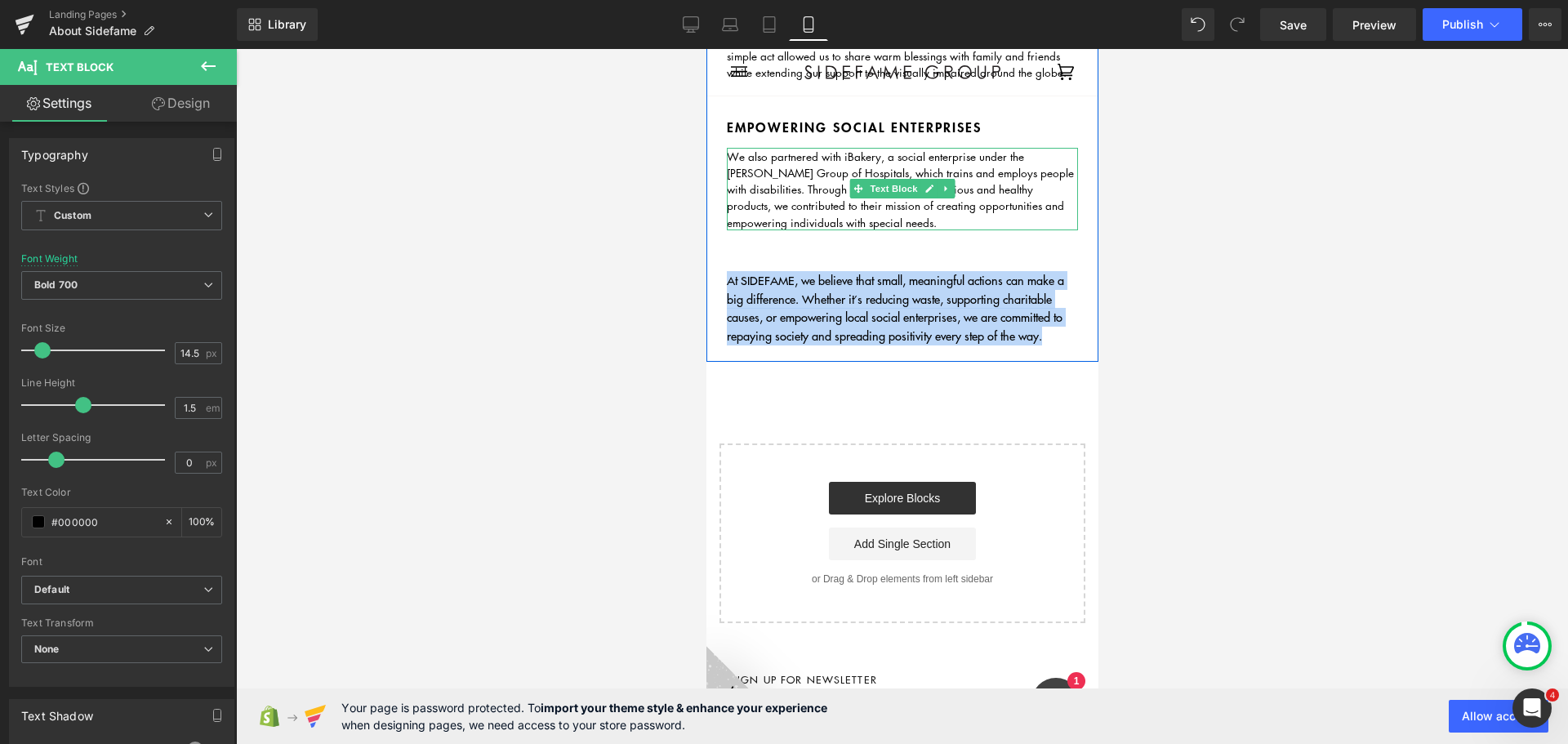 click on "We also partnered with iBakery, a social enterprise under the [PERSON_NAME] Group of Hospitals, which trains and employs people with disabilities. Through purchasing their delicious and healthy products, we contributed to their mission of creating opportunities and empowering individuals with special needs." at bounding box center [902, 189] 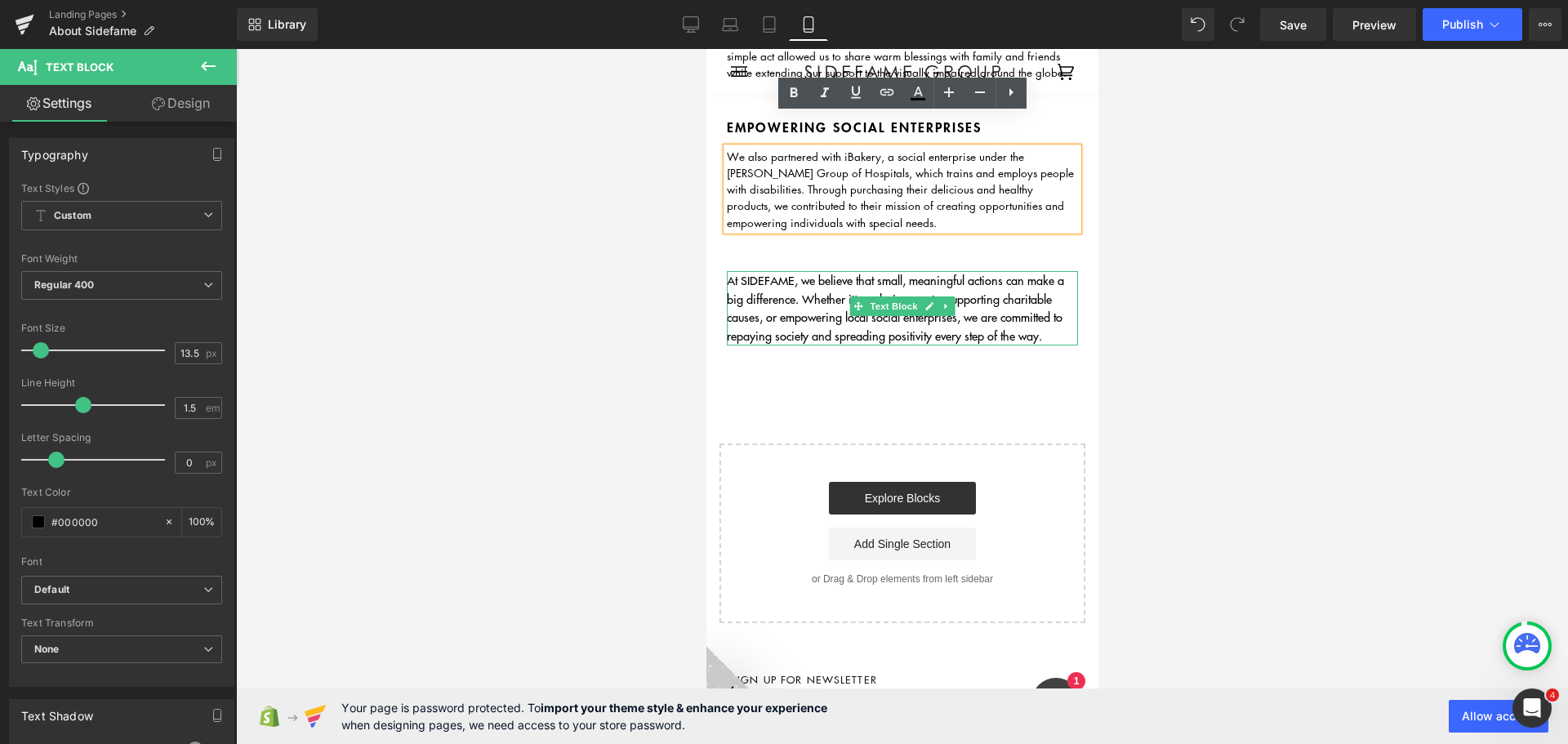 click on "At SIDEFAME, we believe that small, meaningful actions can make a big difference. Whether it’s reducing waste, supporting charitable causes, or empowering local social enterprises, we are committed to repaying society and spreading positivity every step of the way." at bounding box center [894, 307] 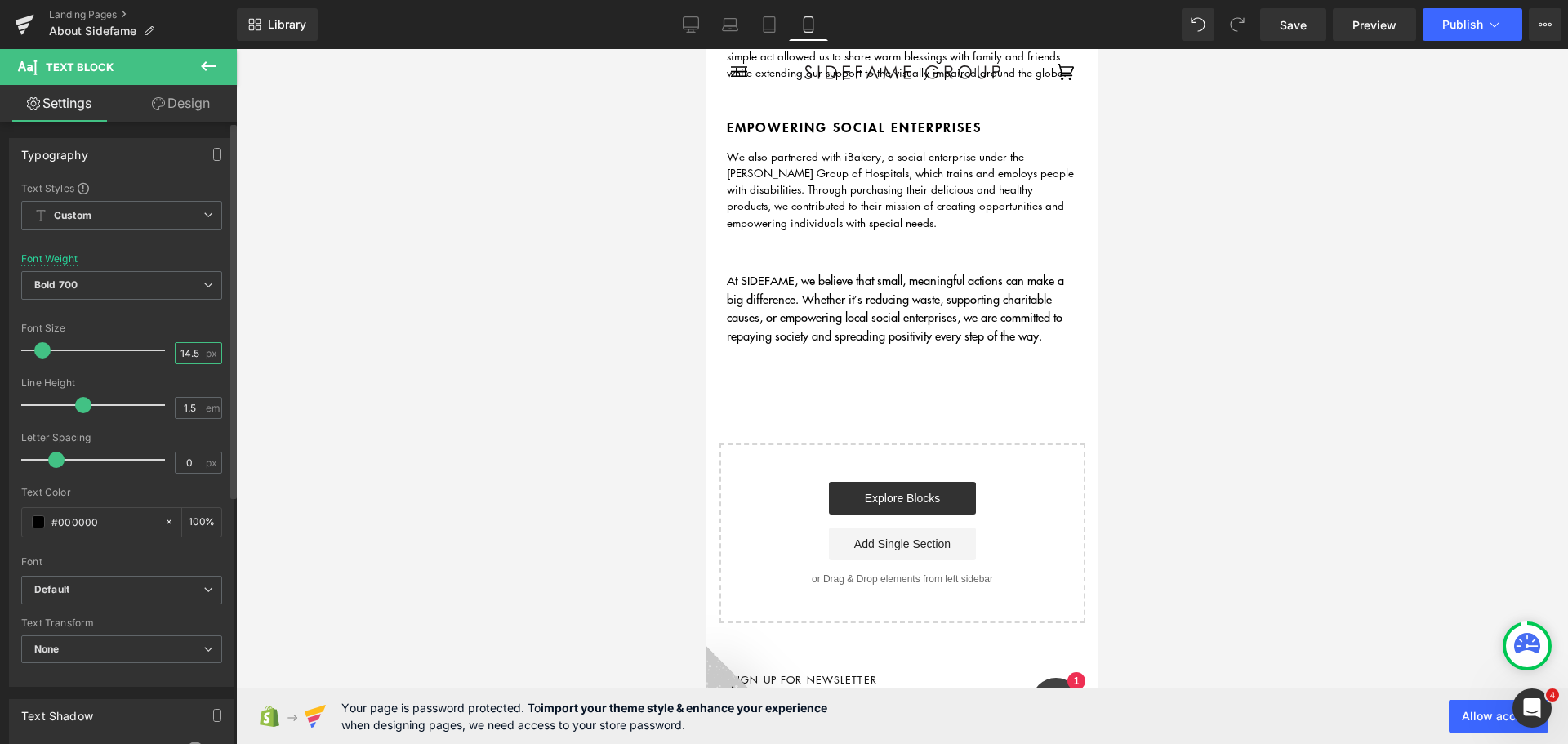 click on "14.5" at bounding box center (189, 353) 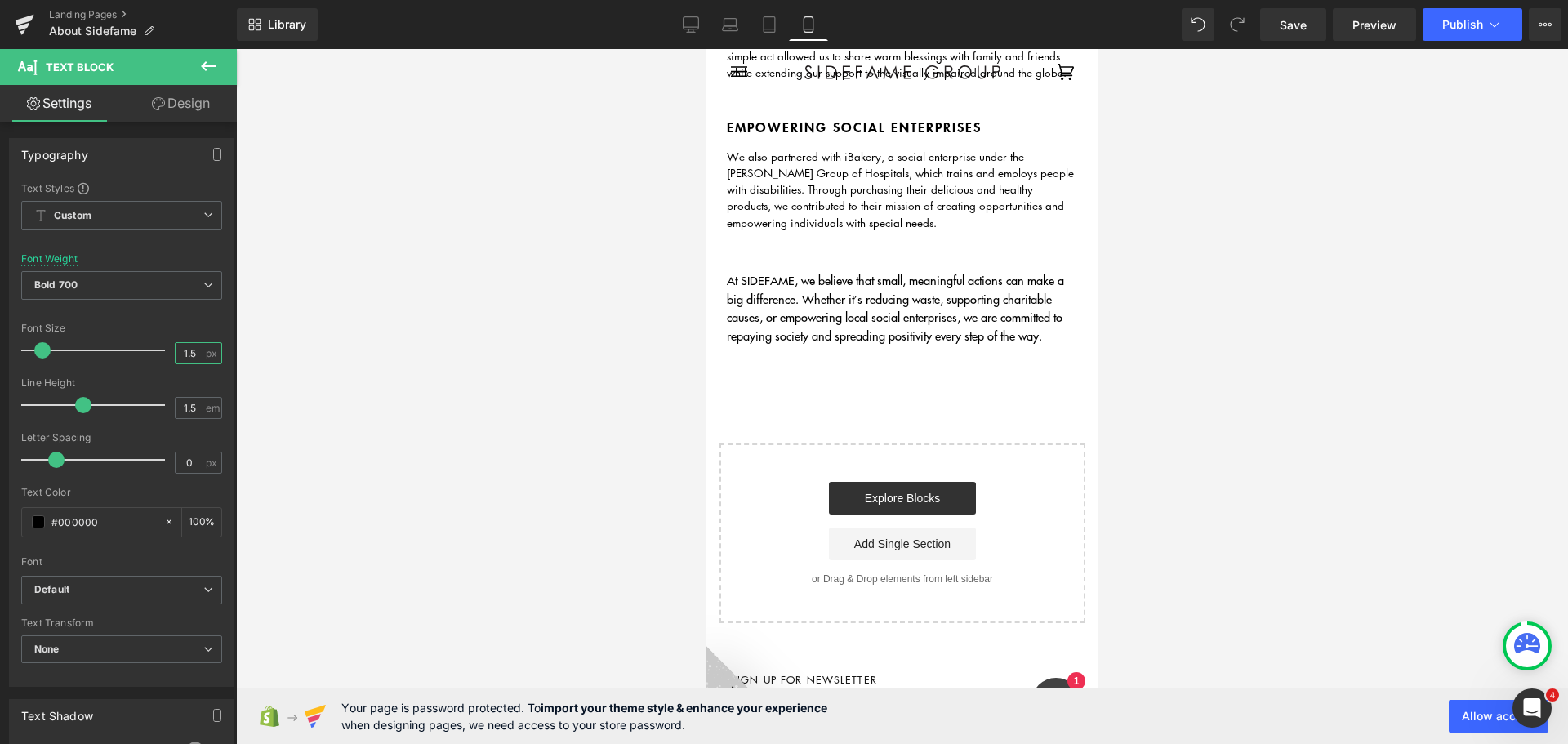 type on "13.5" 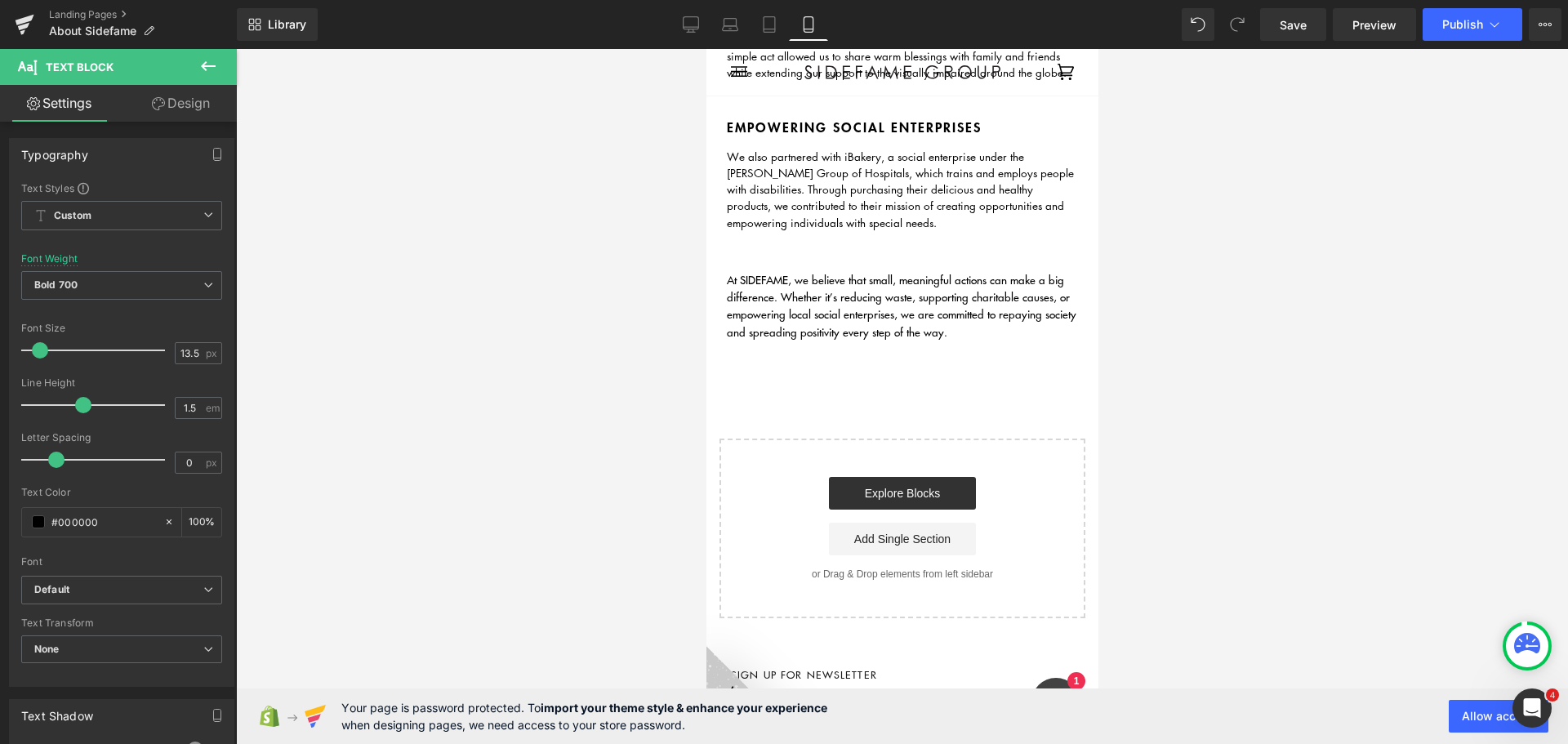 click at bounding box center (902, 396) 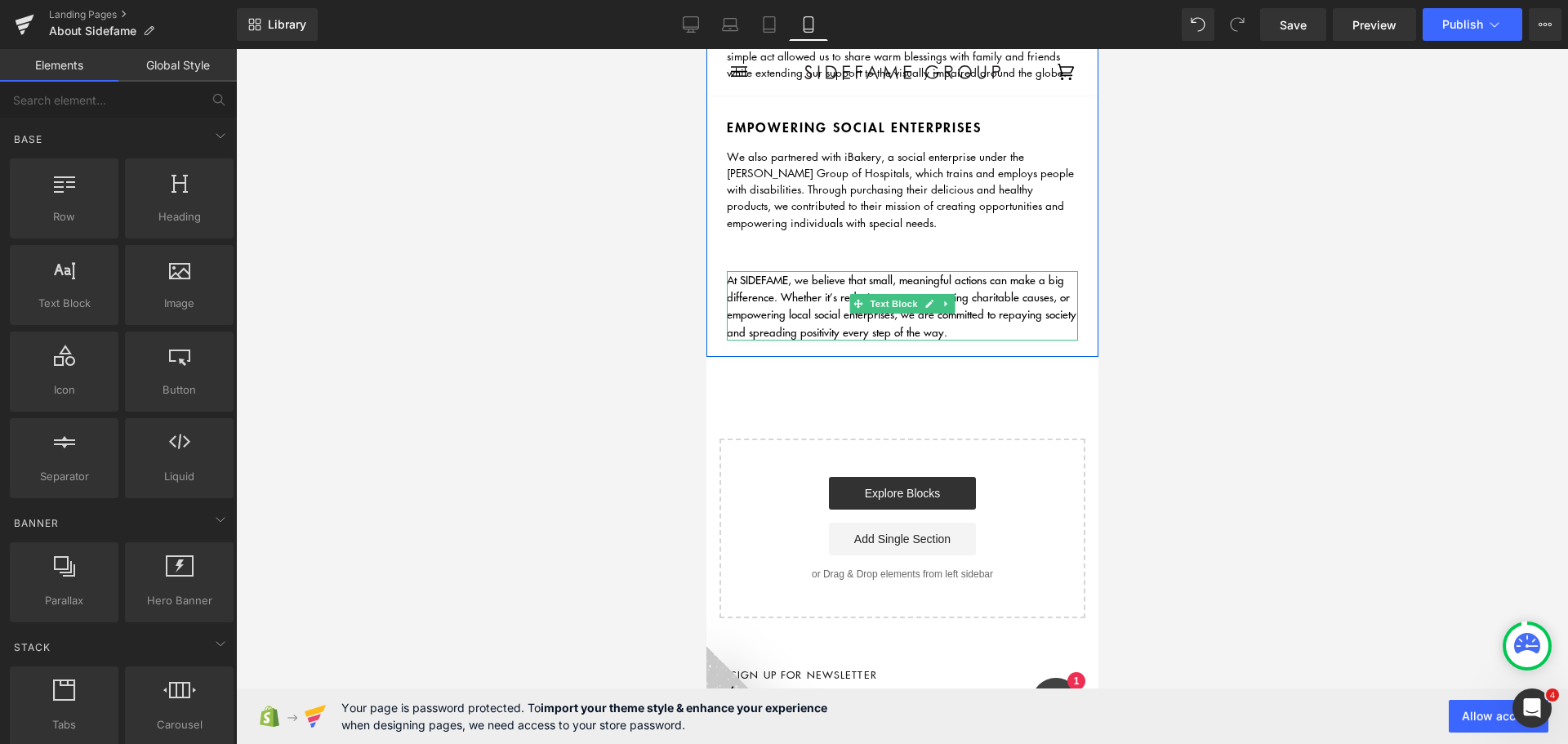 click on "At SIDEFAME, we believe that small, meaningful actions can make a big difference. Whether it’s reducing waste, supporting charitable causes, or empowering local social enterprises, we are committed to repaying society and spreading positivity every step of the way." at bounding box center [901, 305] 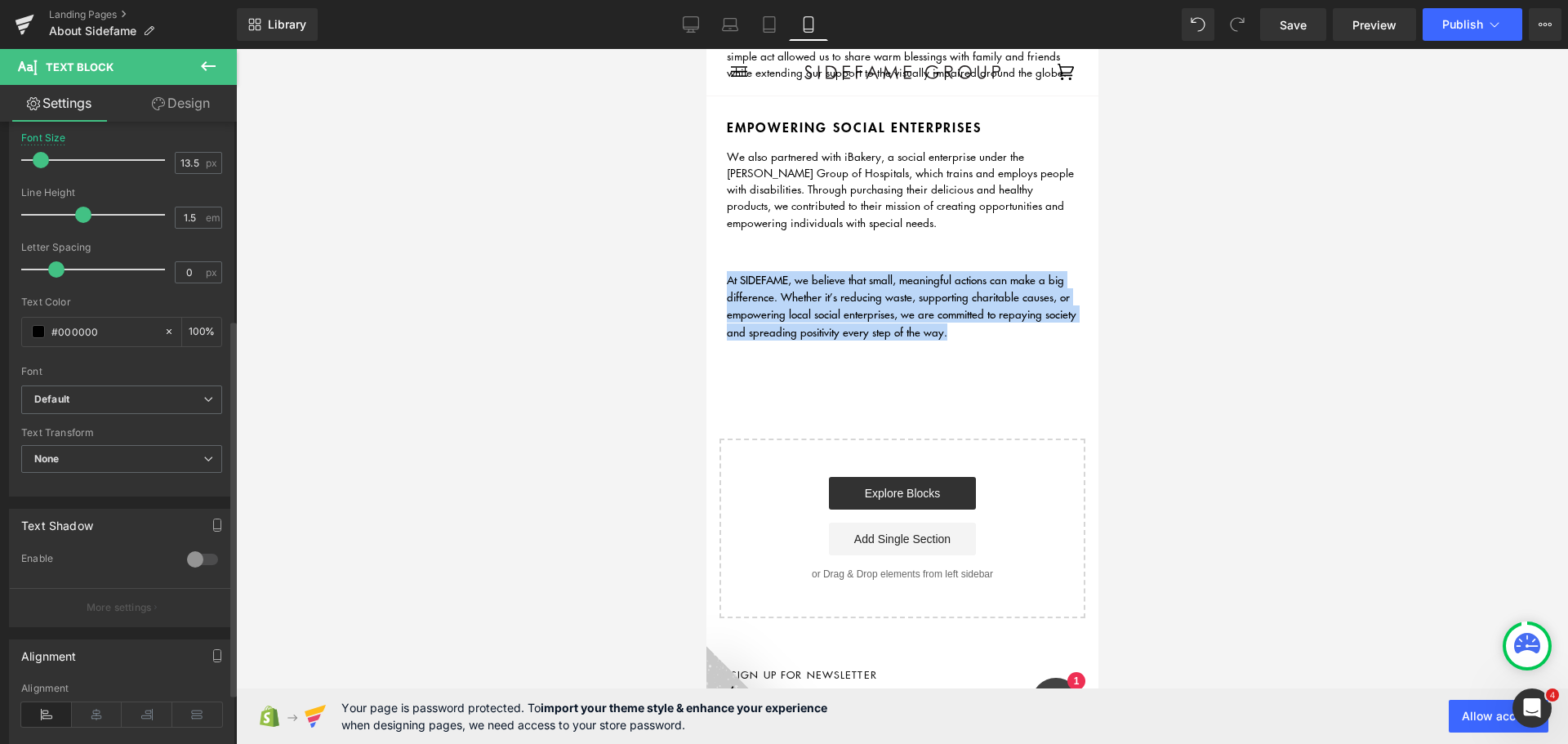 scroll, scrollTop: 0, scrollLeft: 0, axis: both 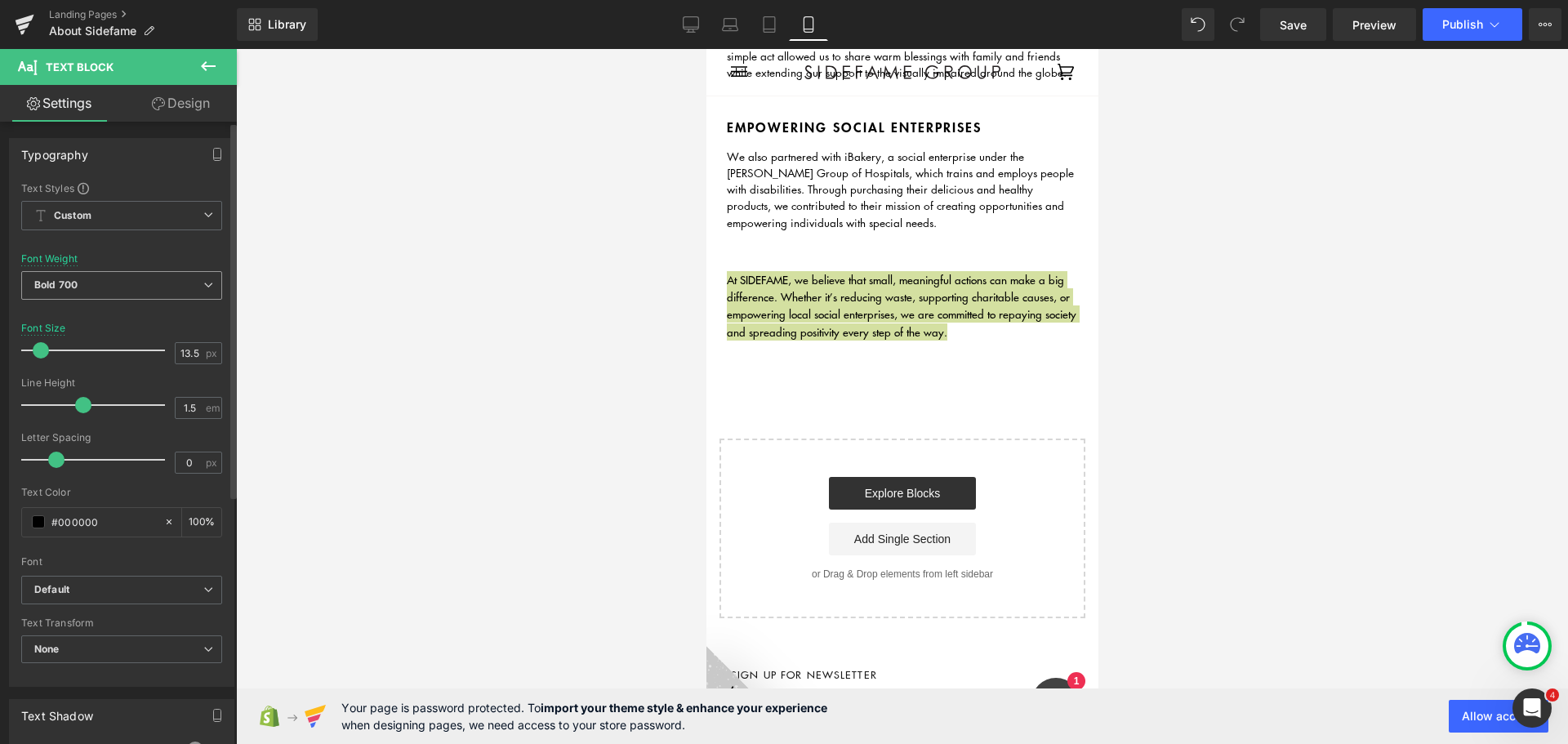 click on "Bold 700" at bounding box center [122, 285] 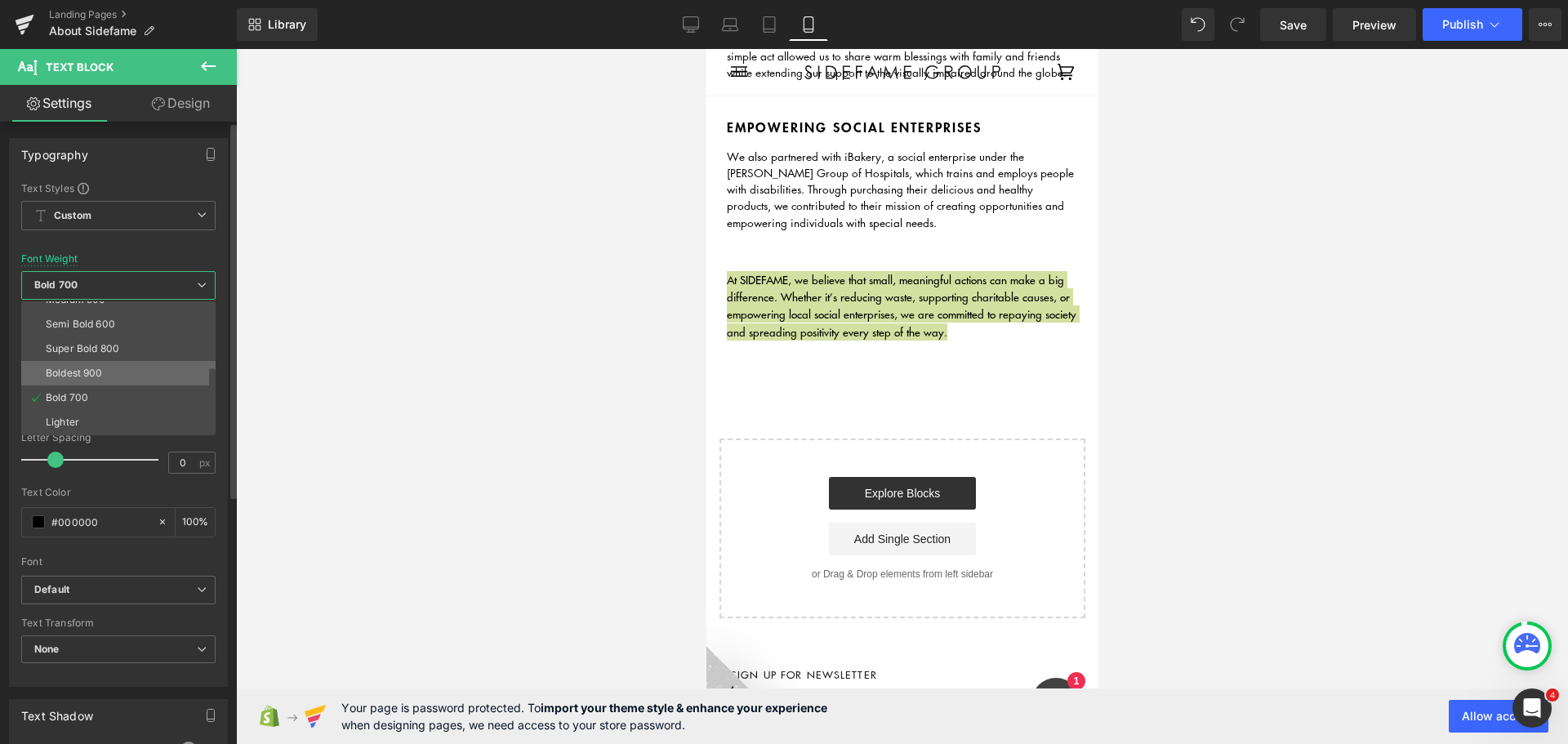 scroll, scrollTop: 136, scrollLeft: 0, axis: vertical 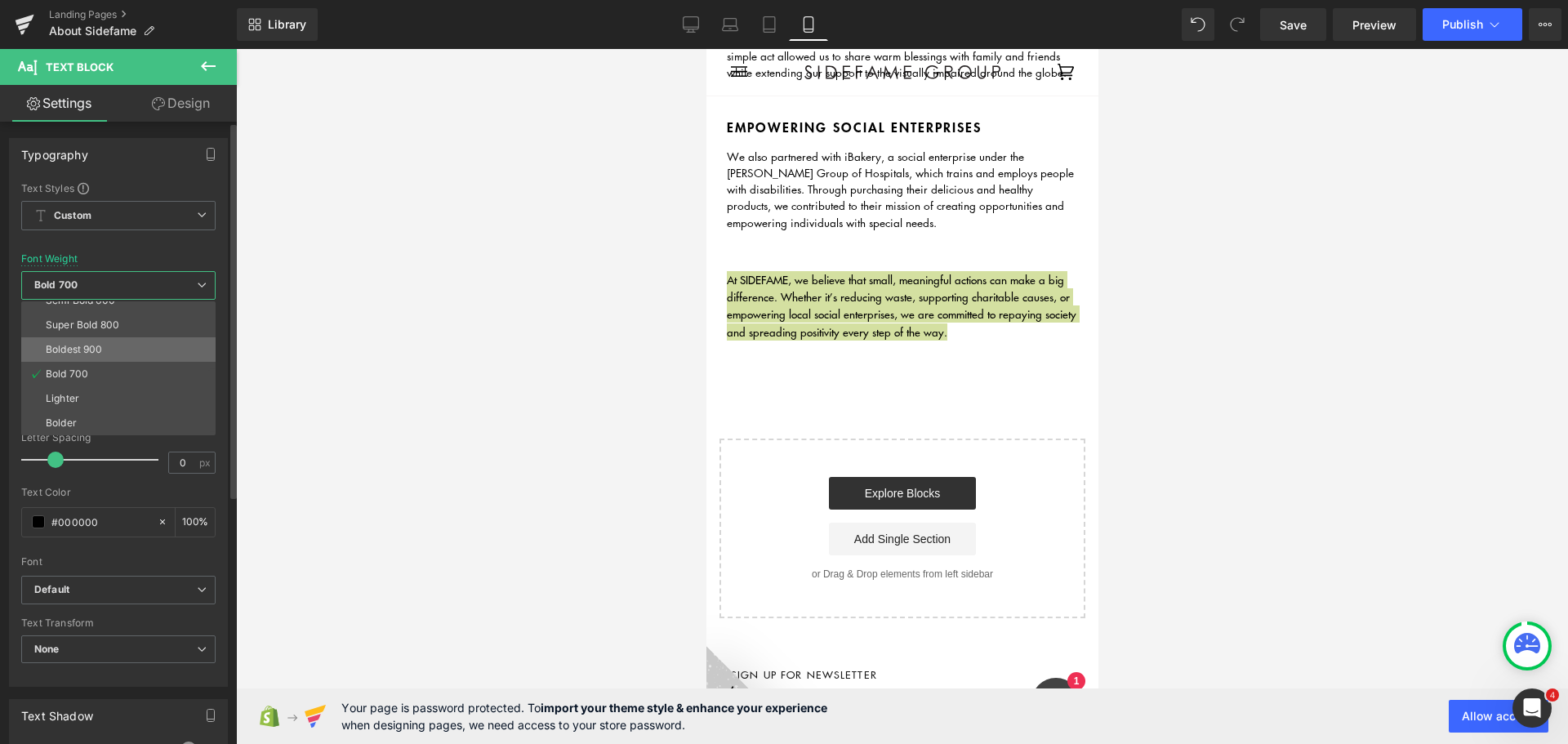 click on "Boldest 900" at bounding box center [122, 350] 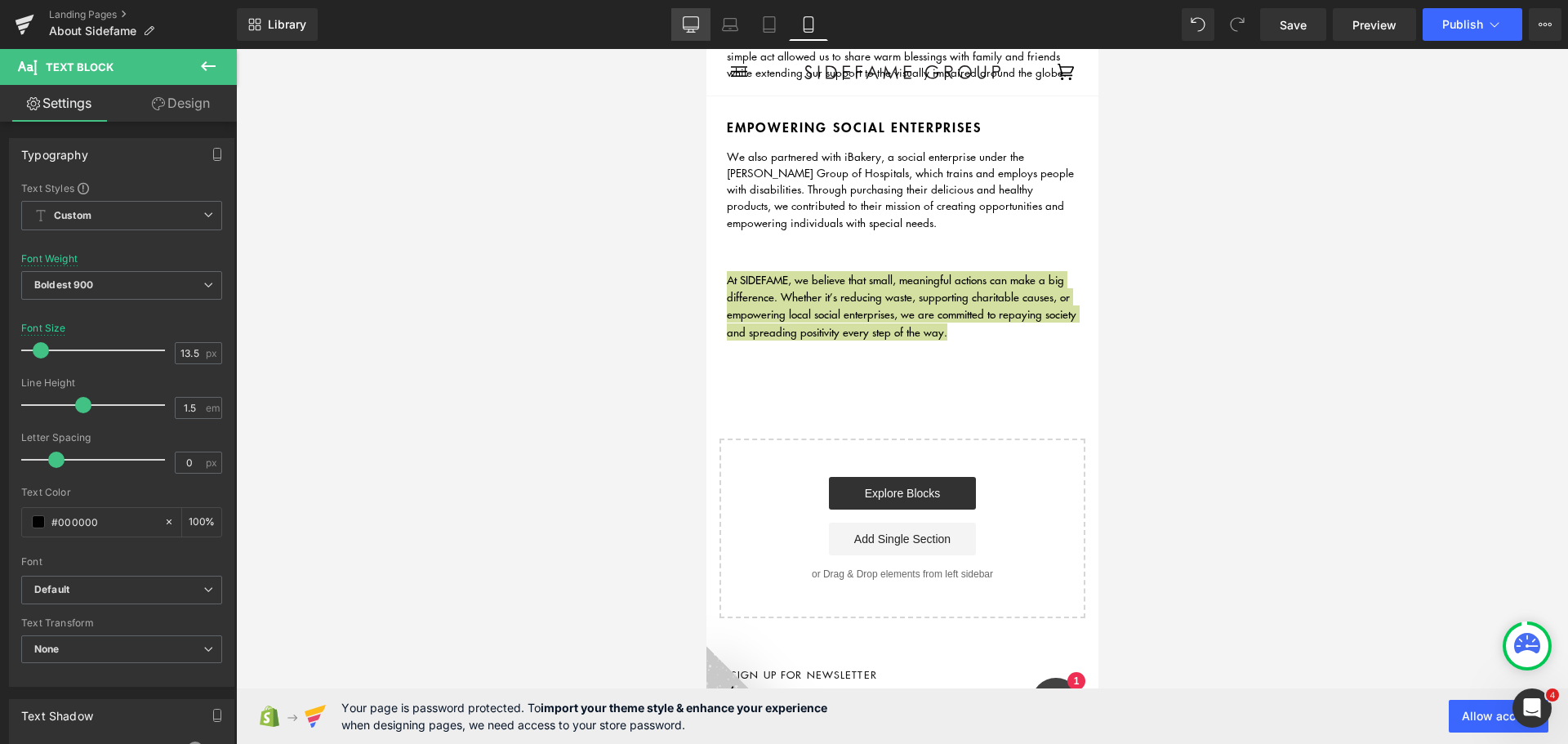 click 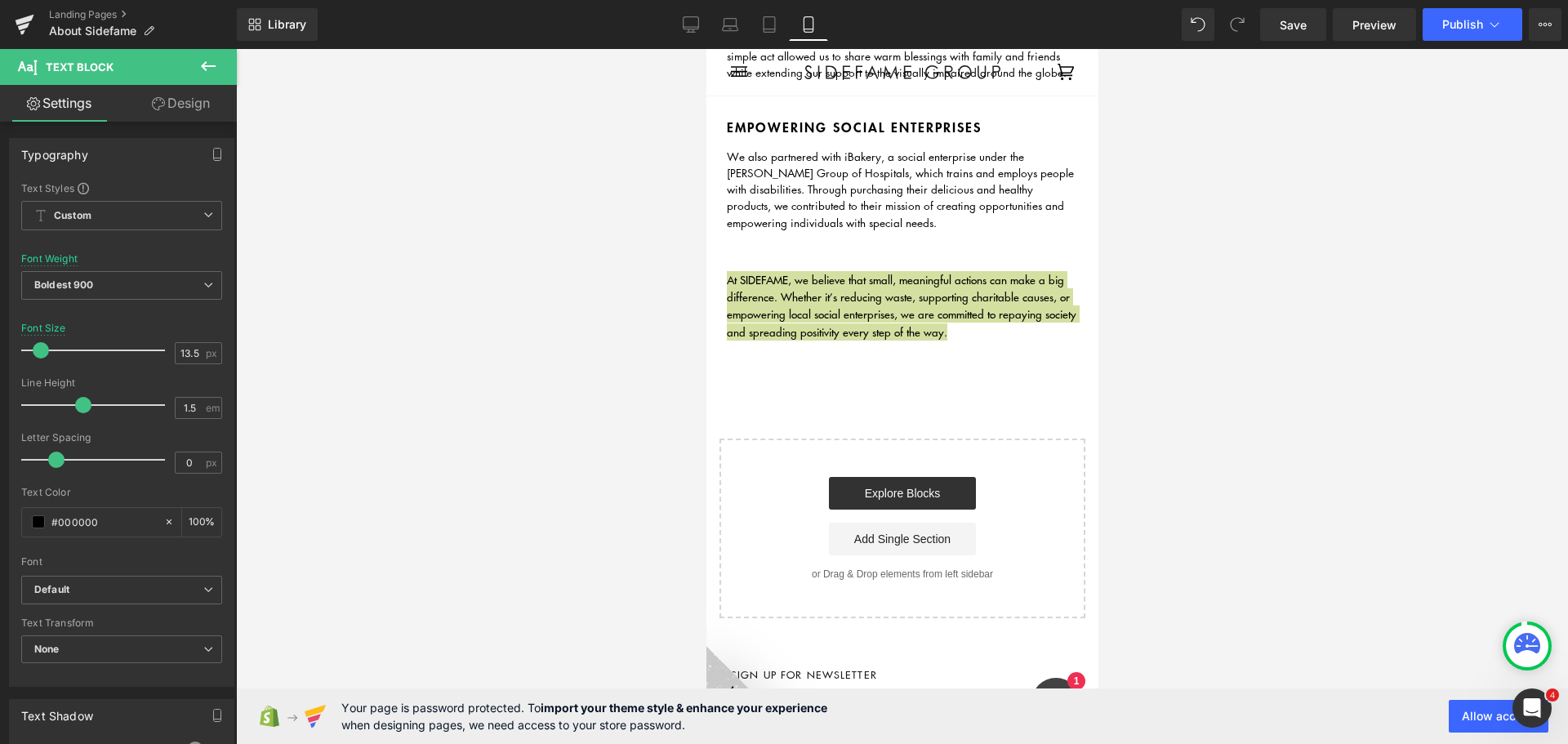type on "14.5" 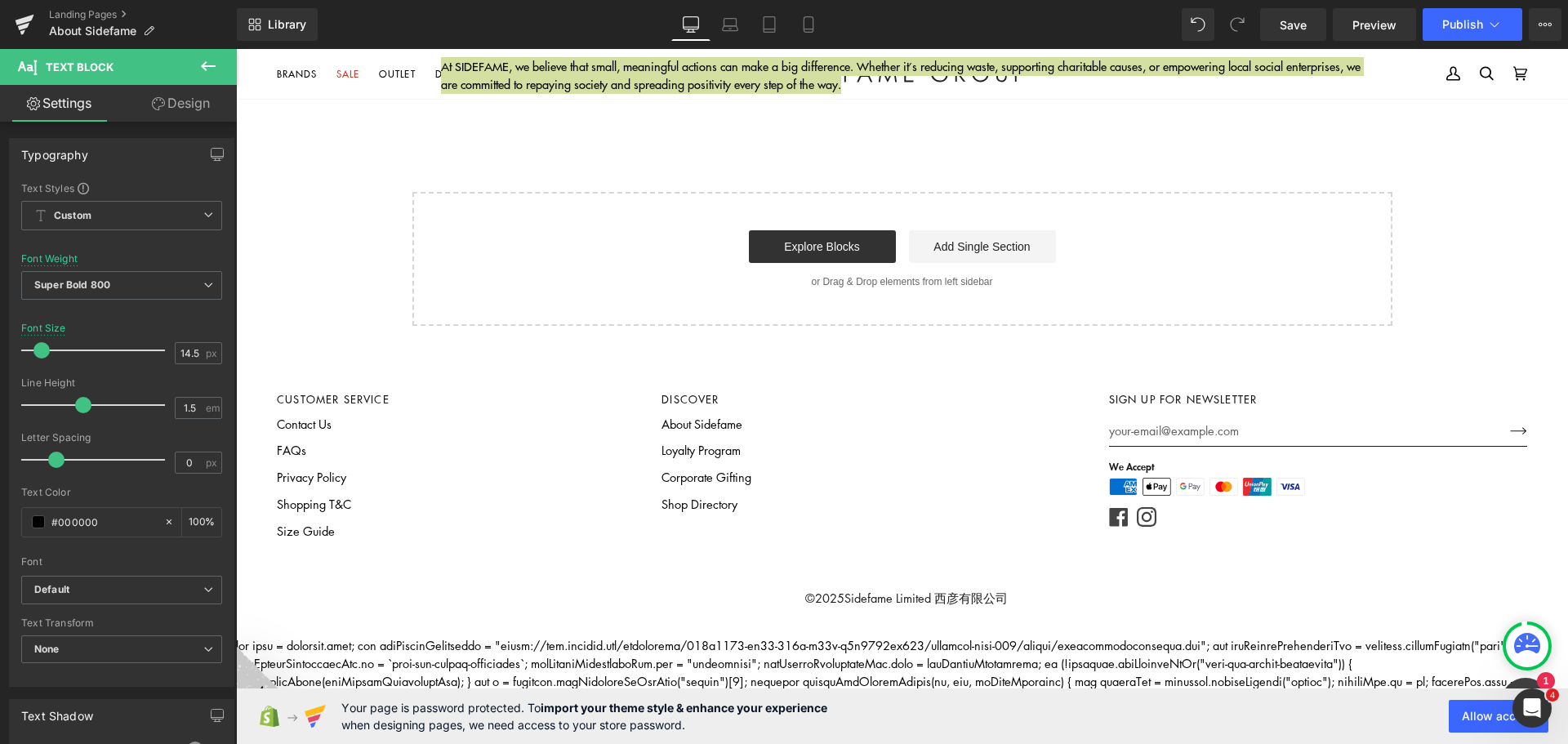 scroll, scrollTop: 2893, scrollLeft: 0, axis: vertical 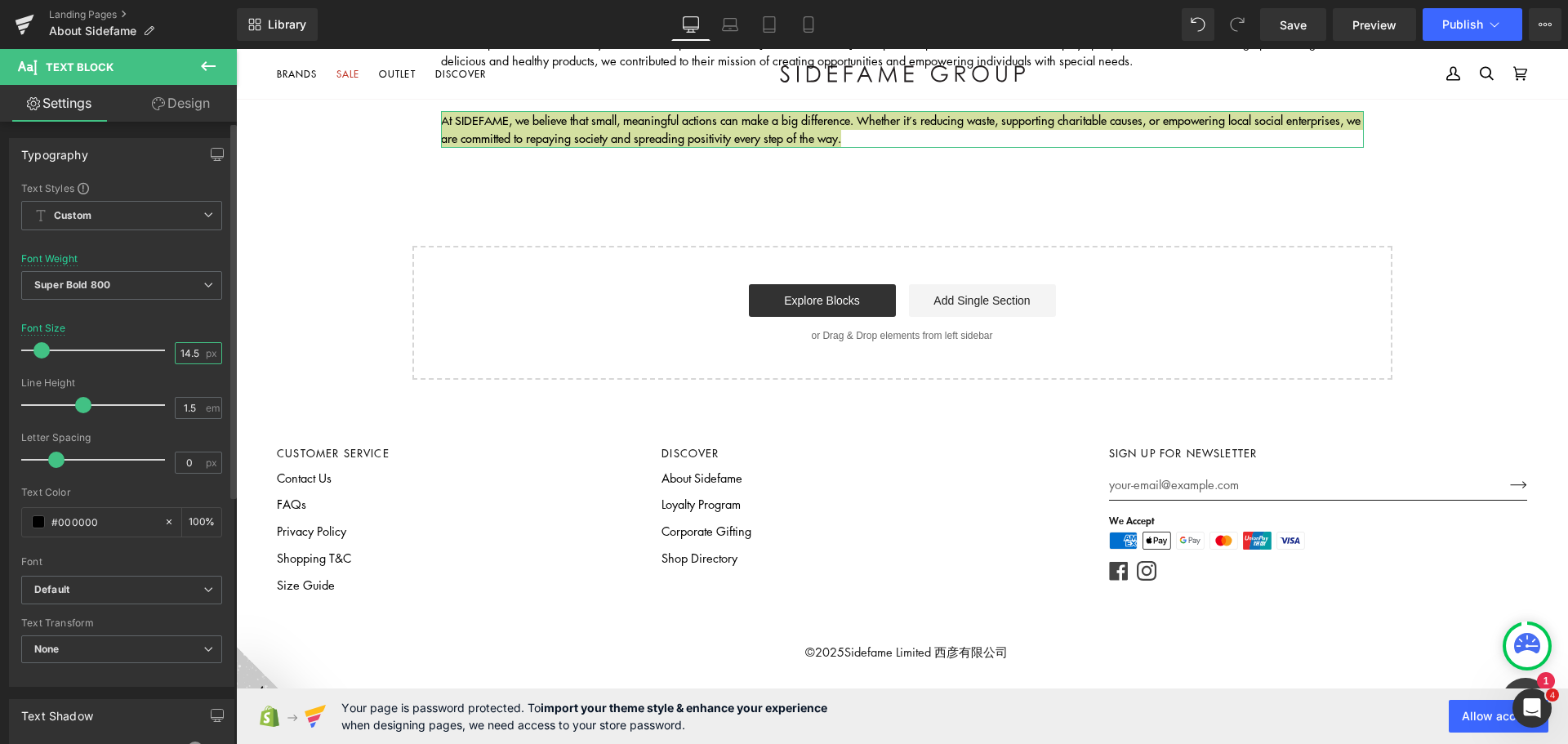 click on "14.5" at bounding box center (189, 353) 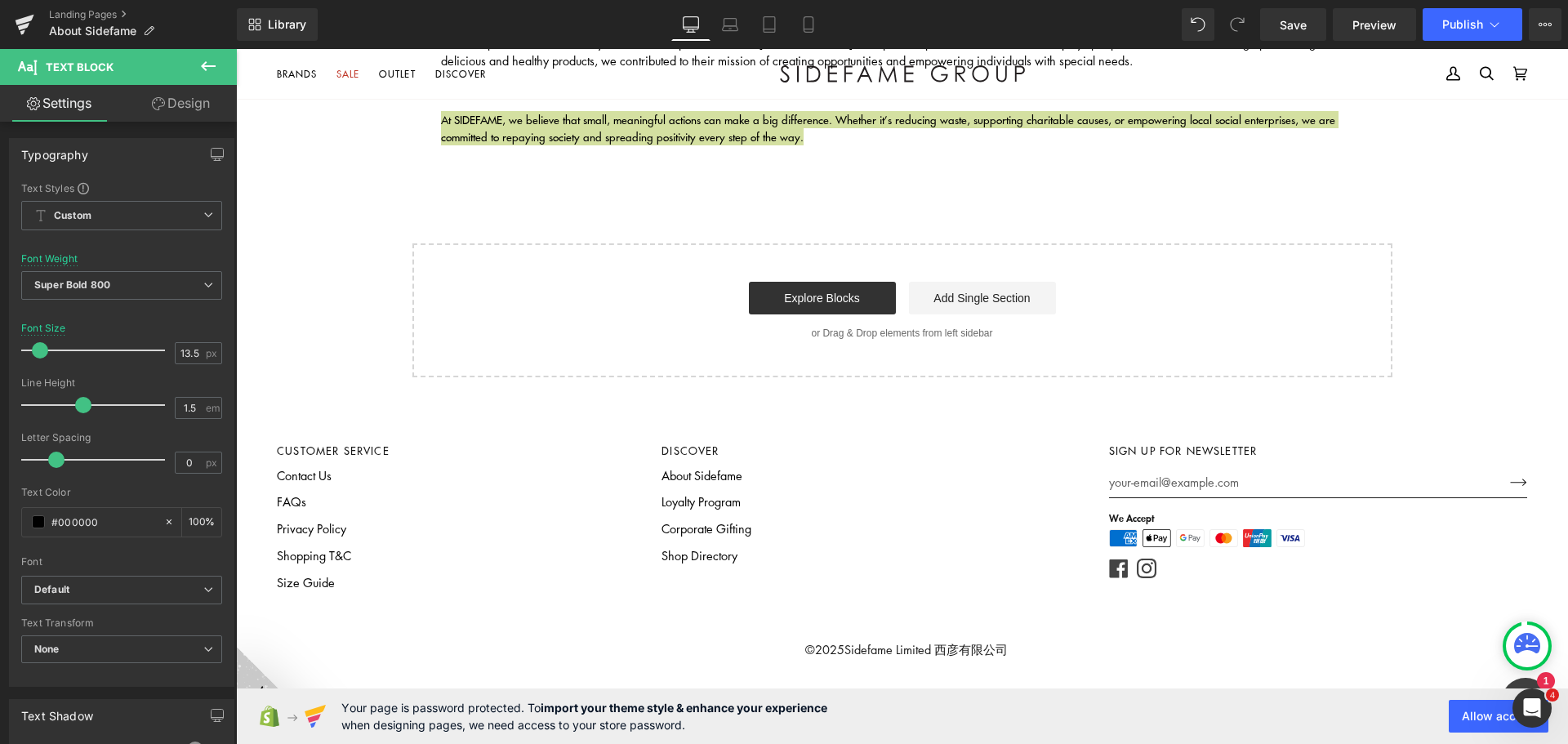 click on "Library Desktop Desktop Laptop Tablet Mobile Save Preview Publish Scheduled View Live Page View with current Template Save Template to Library Schedule Publish  Optimize  Publish Settings Shortcuts  Your page can’t be published   You've reached the maximum number of published pages on your plan  (0/0).  You need to upgrade your plan or unpublish all your pages to get 1 publish slot.   Unpublish pages   Upgrade plan" at bounding box center [902, 25] 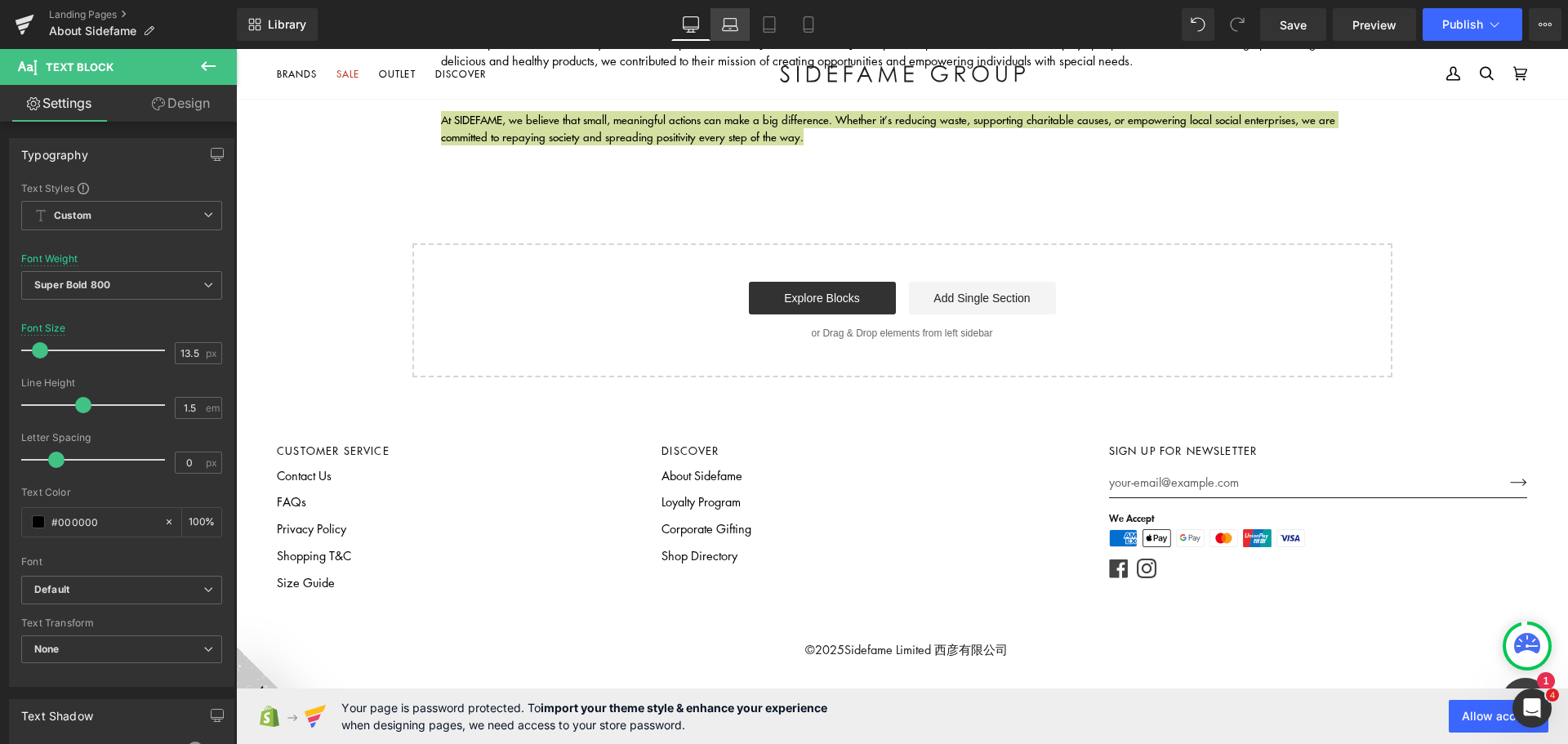 click 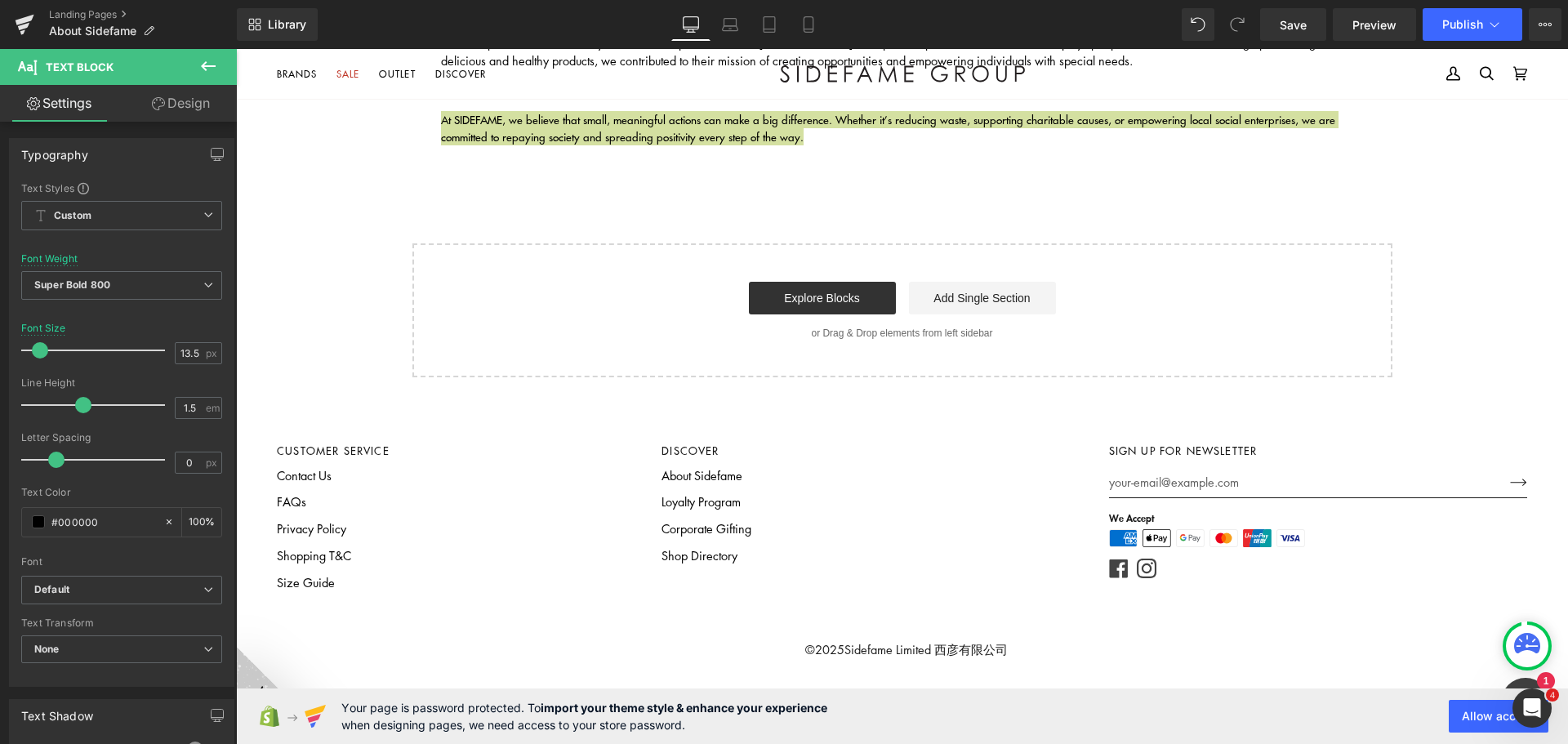 type on "14.5" 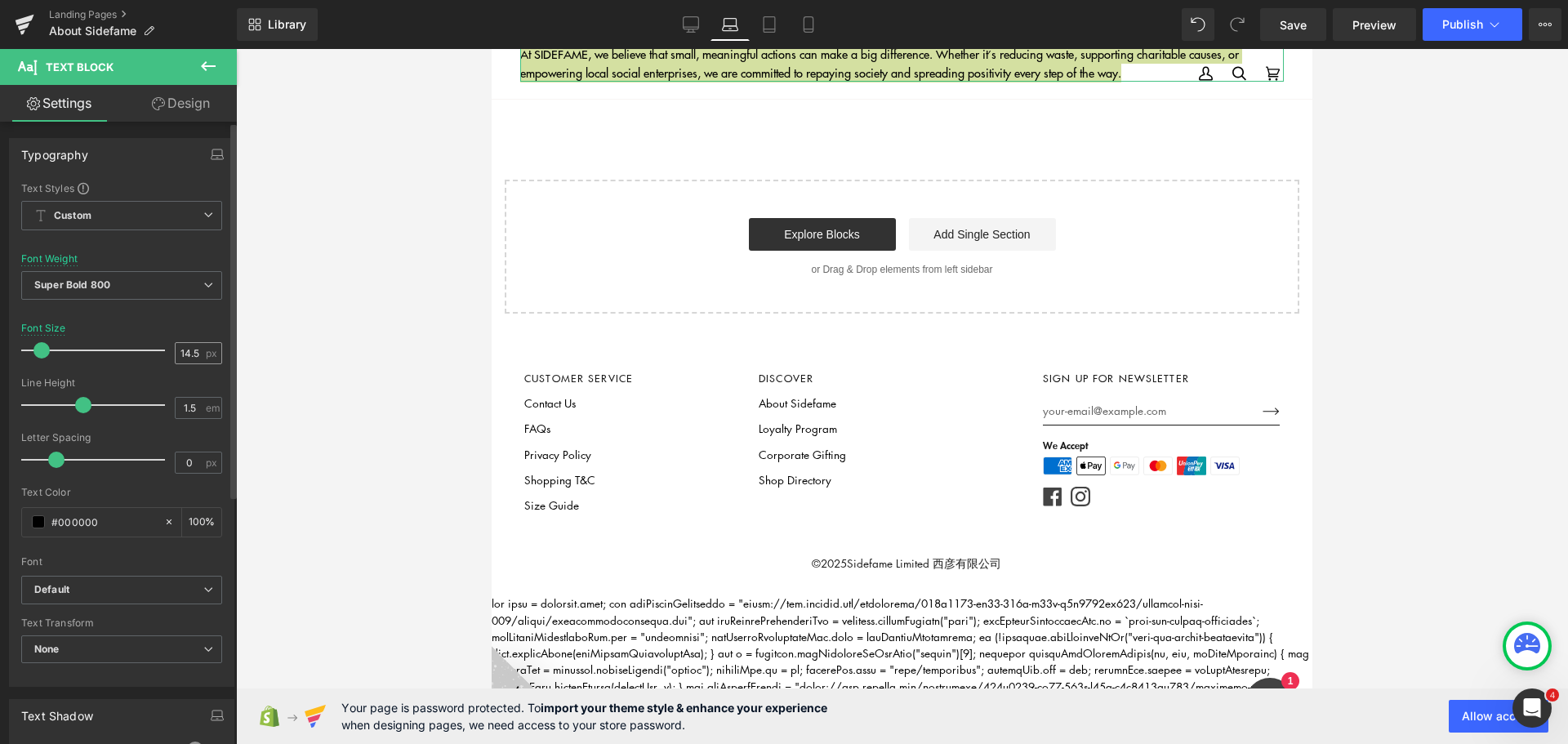 scroll, scrollTop: 2592, scrollLeft: 0, axis: vertical 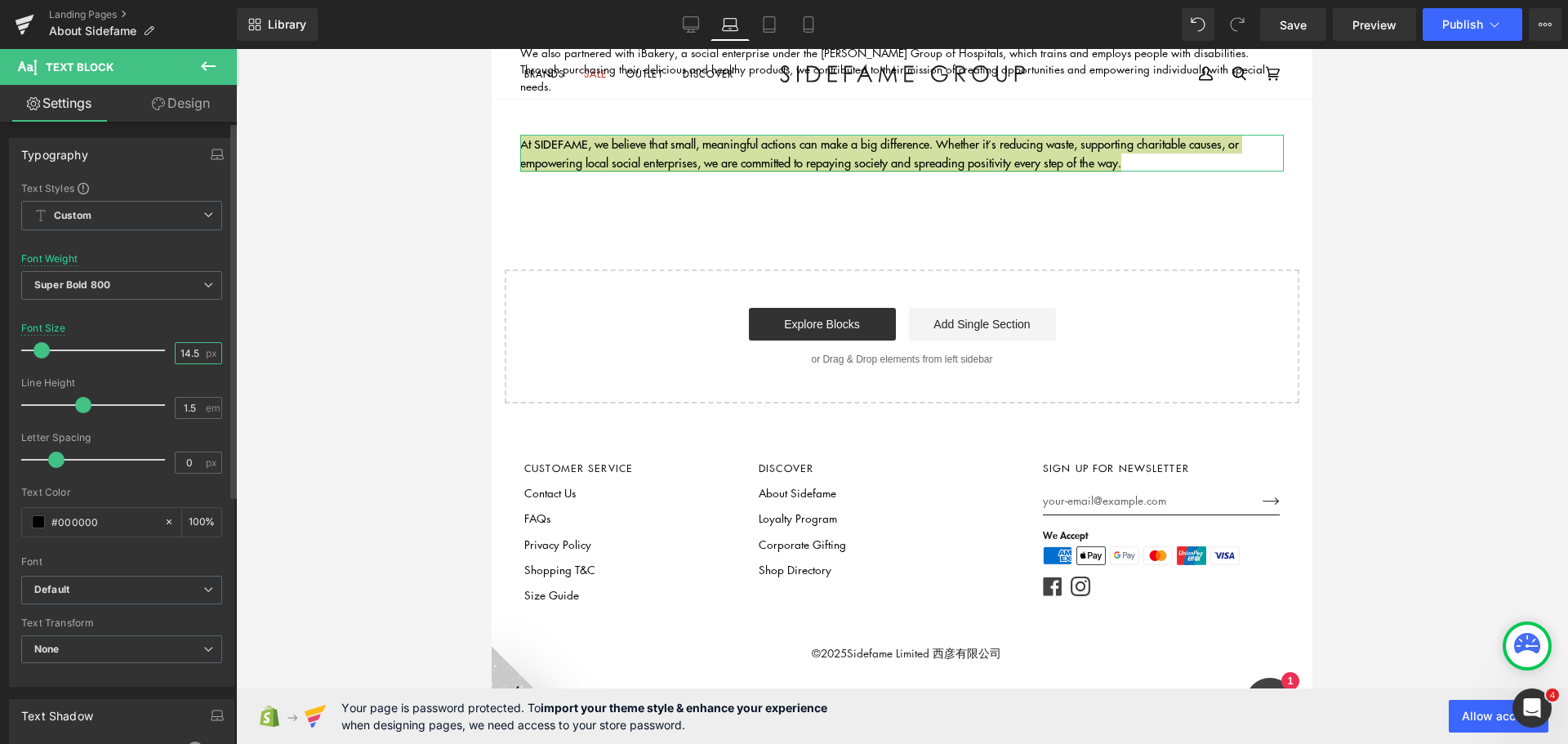 click on "14.5" at bounding box center [189, 353] 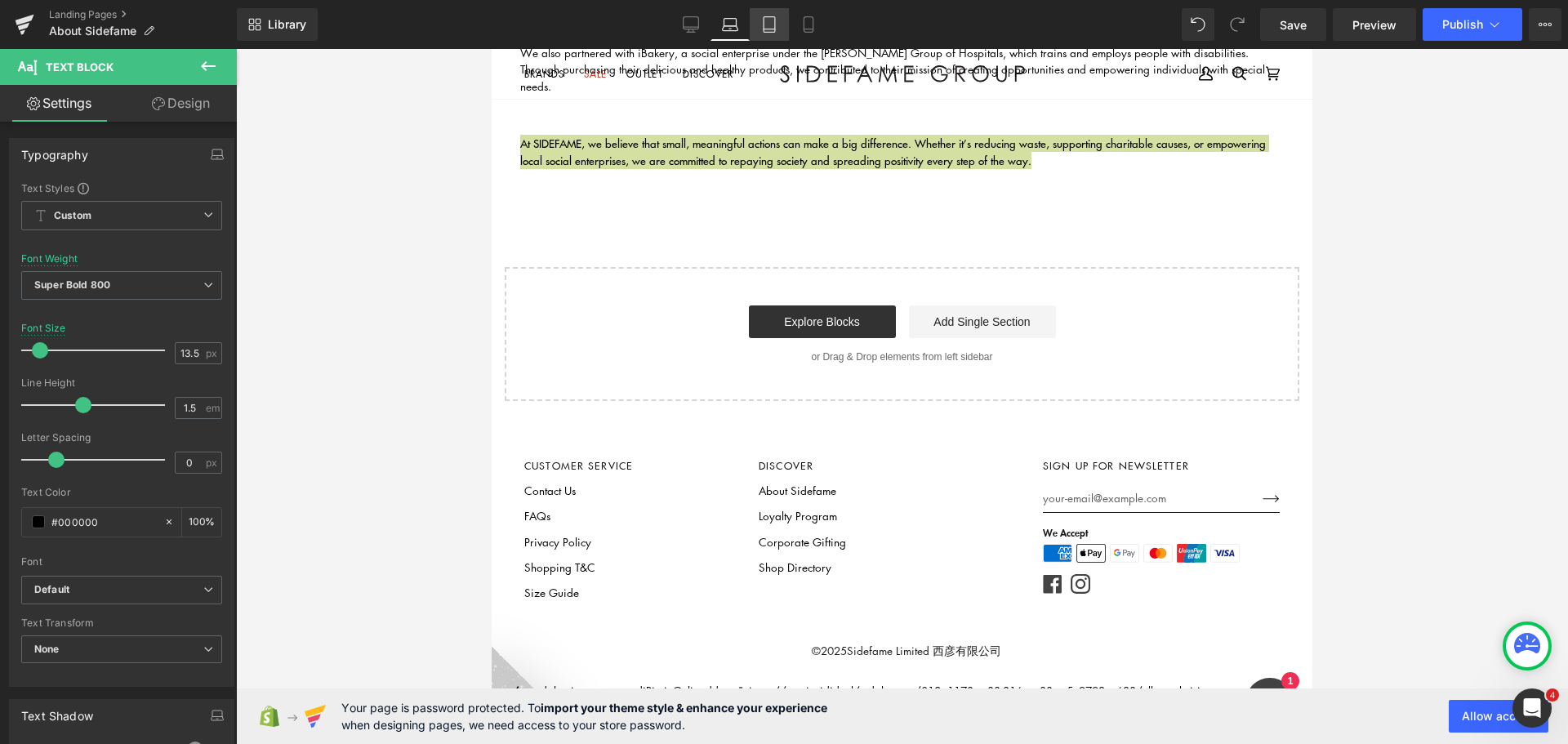click 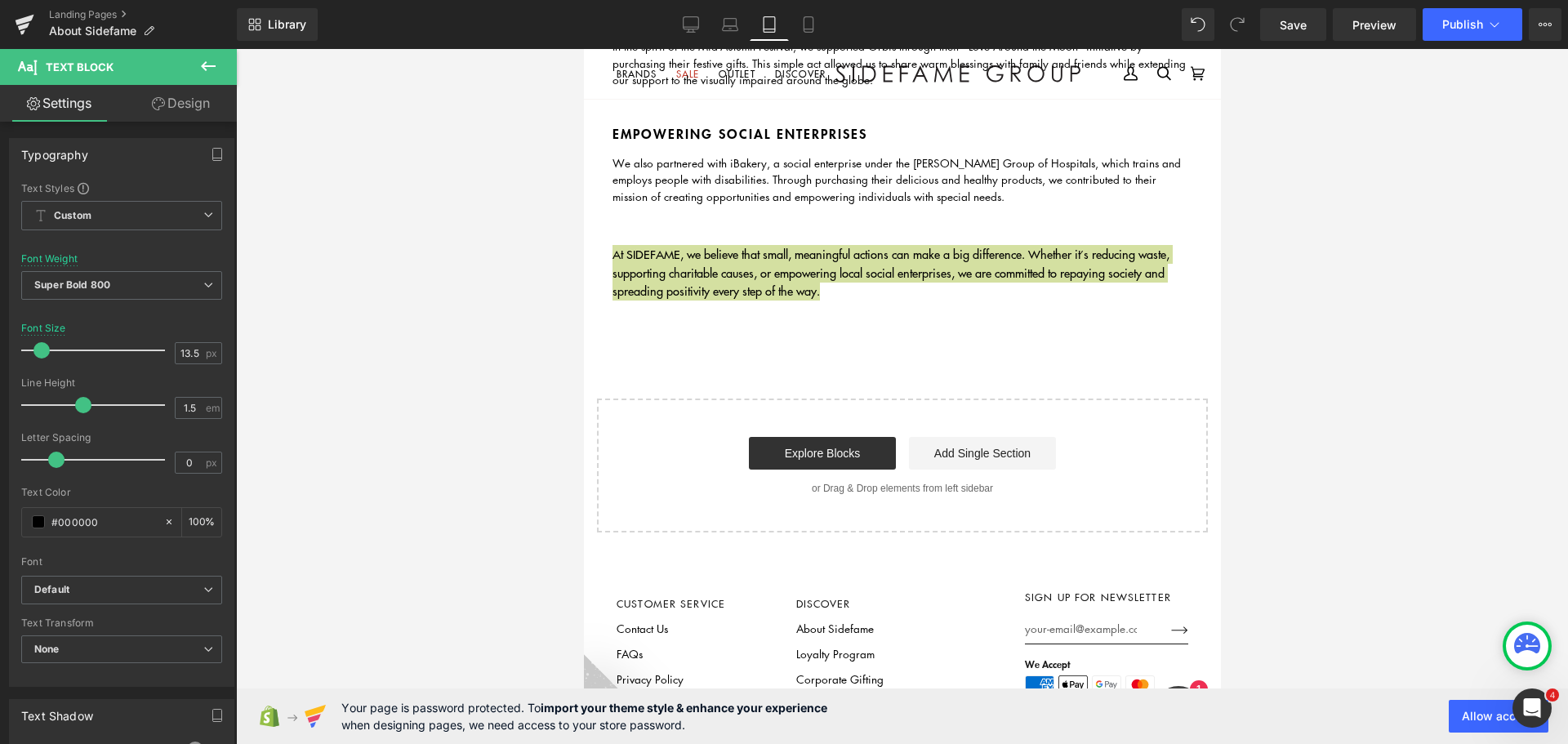 type on "14.5" 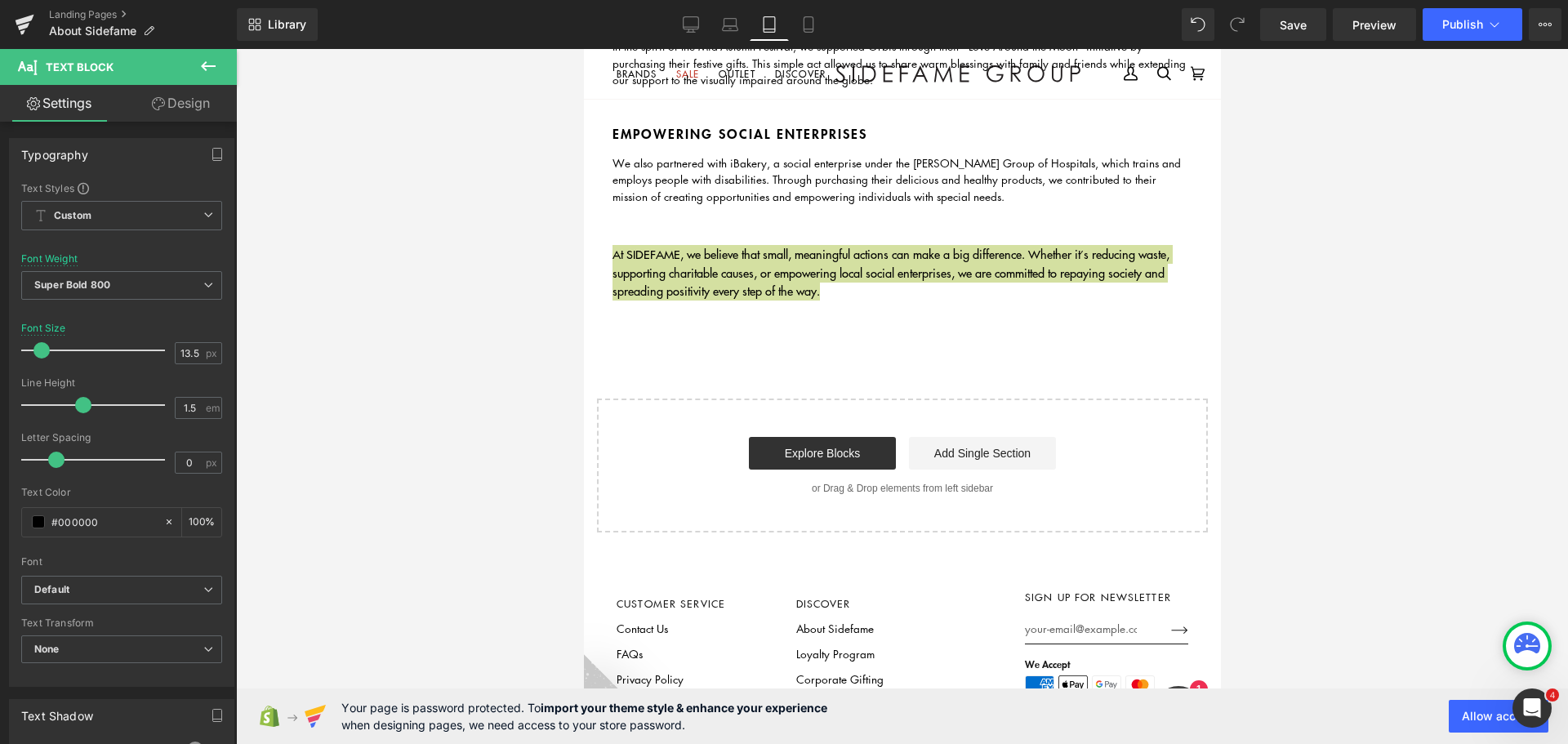 type on "100" 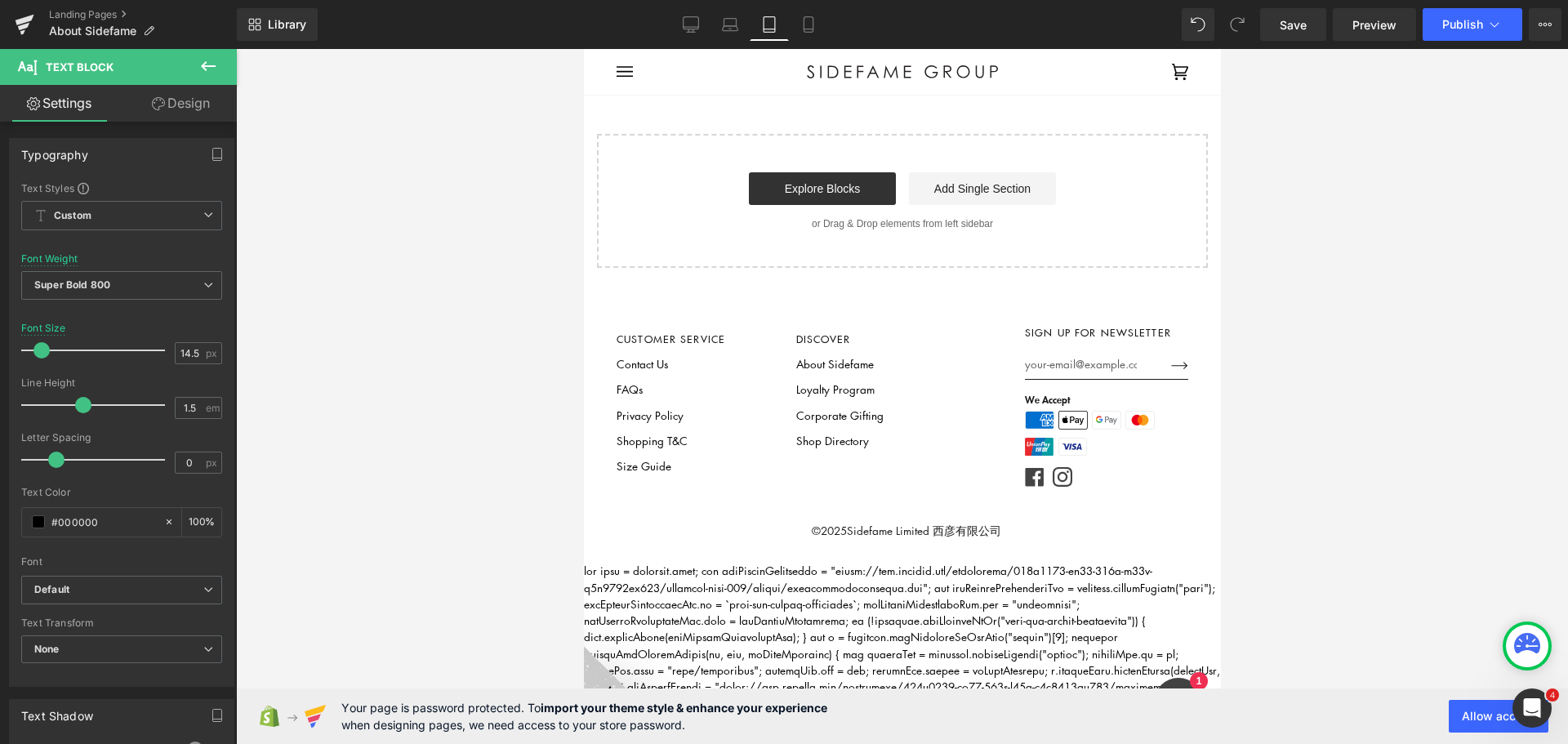 scroll, scrollTop: 2541, scrollLeft: 0, axis: vertical 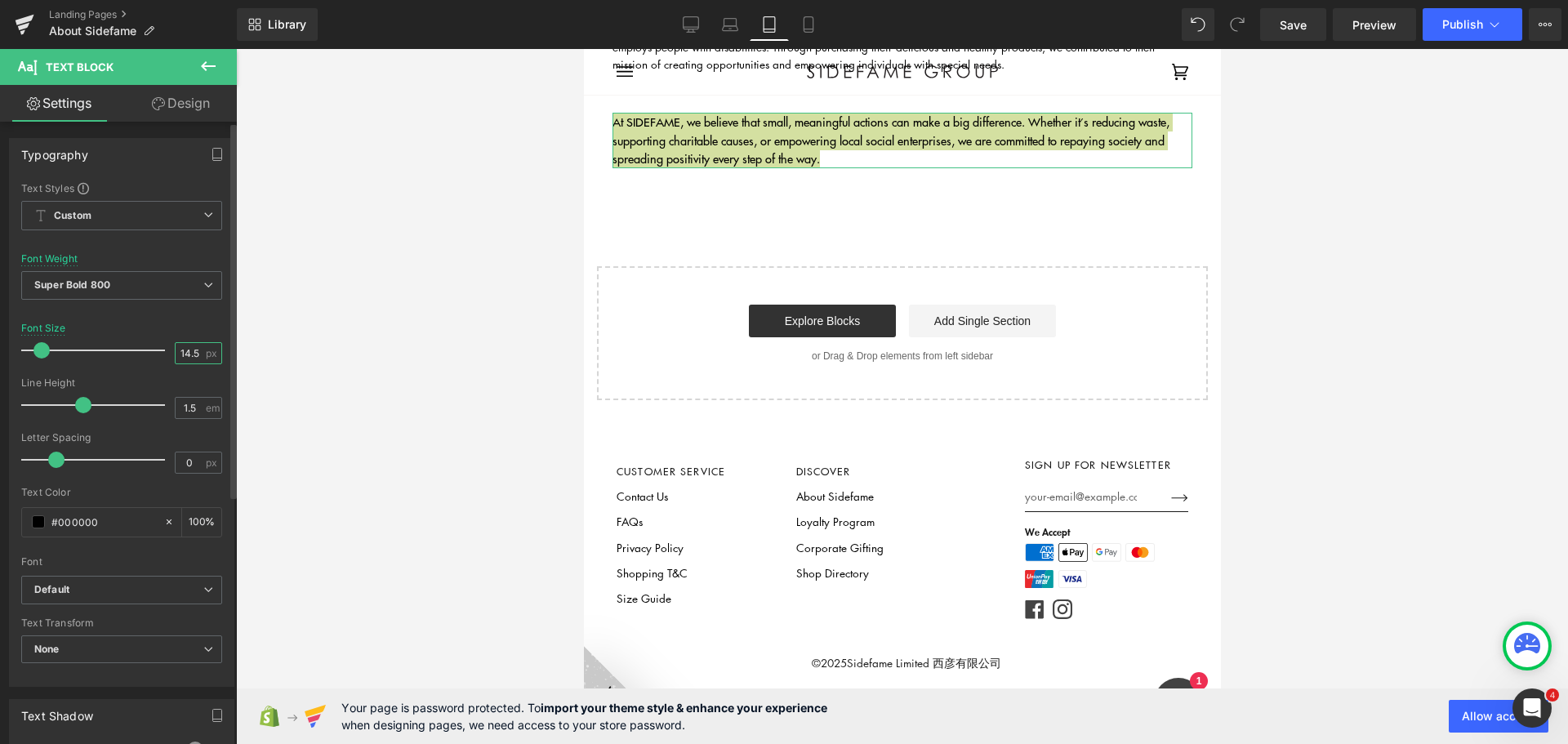 click on "14.5" at bounding box center (189, 353) 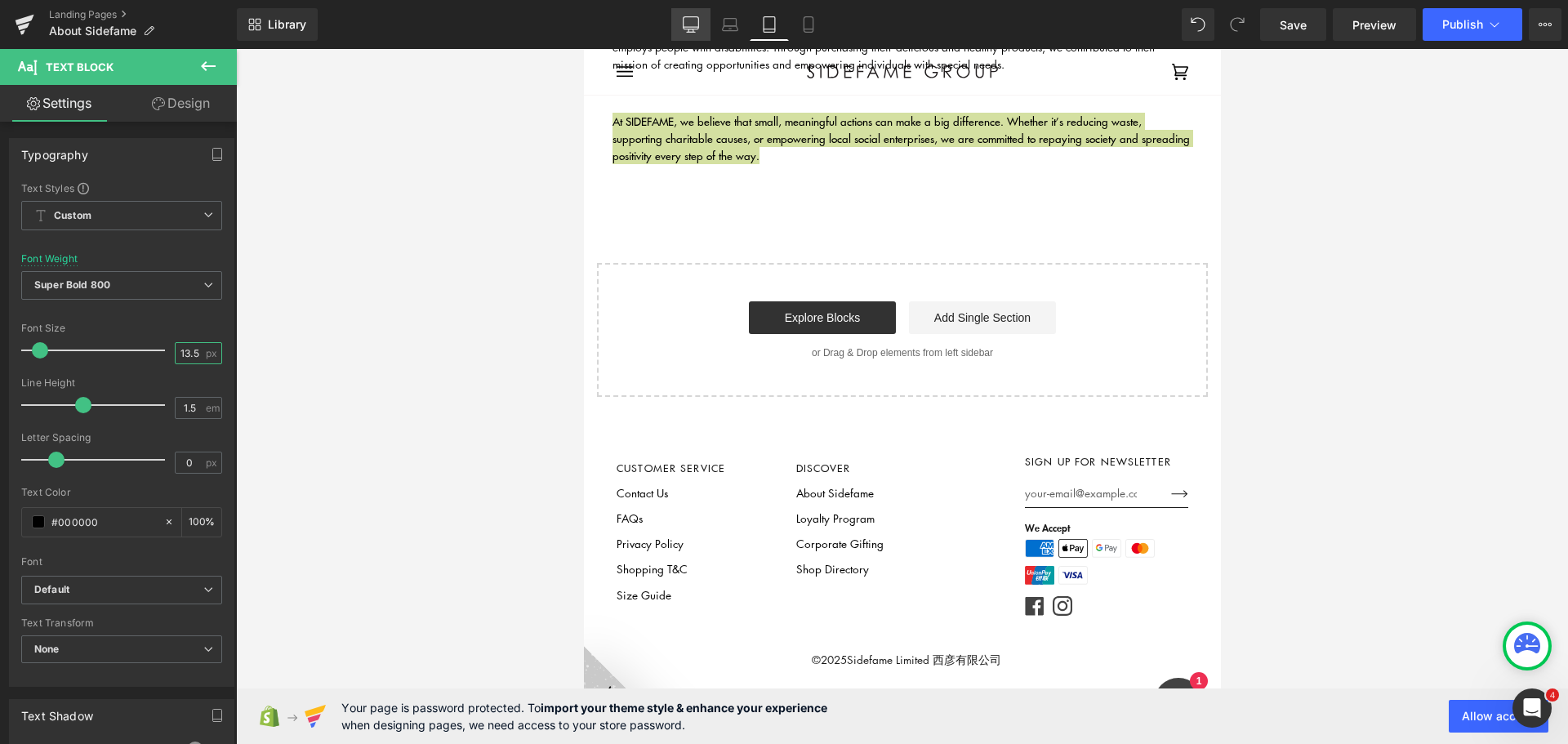 type on "13.5" 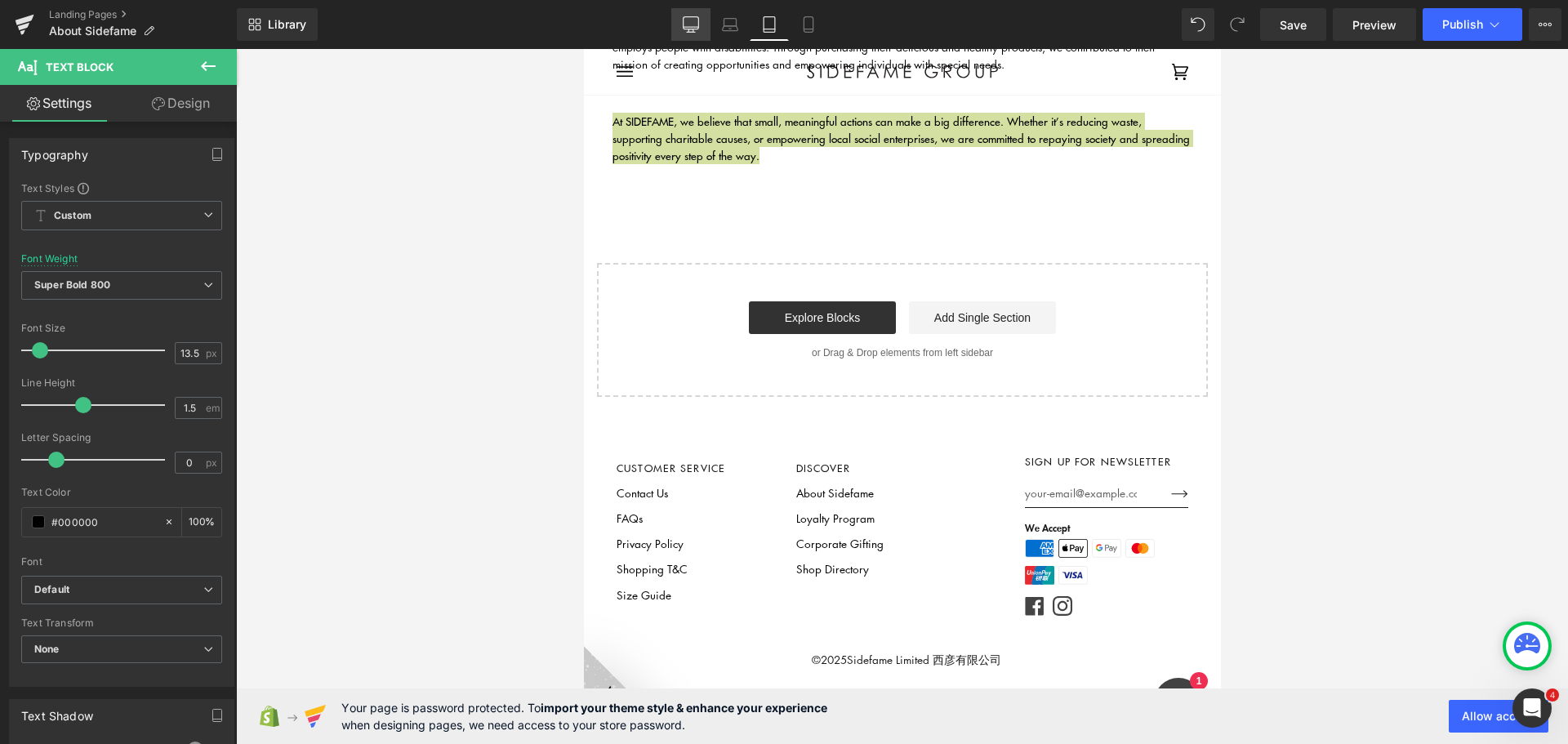 click 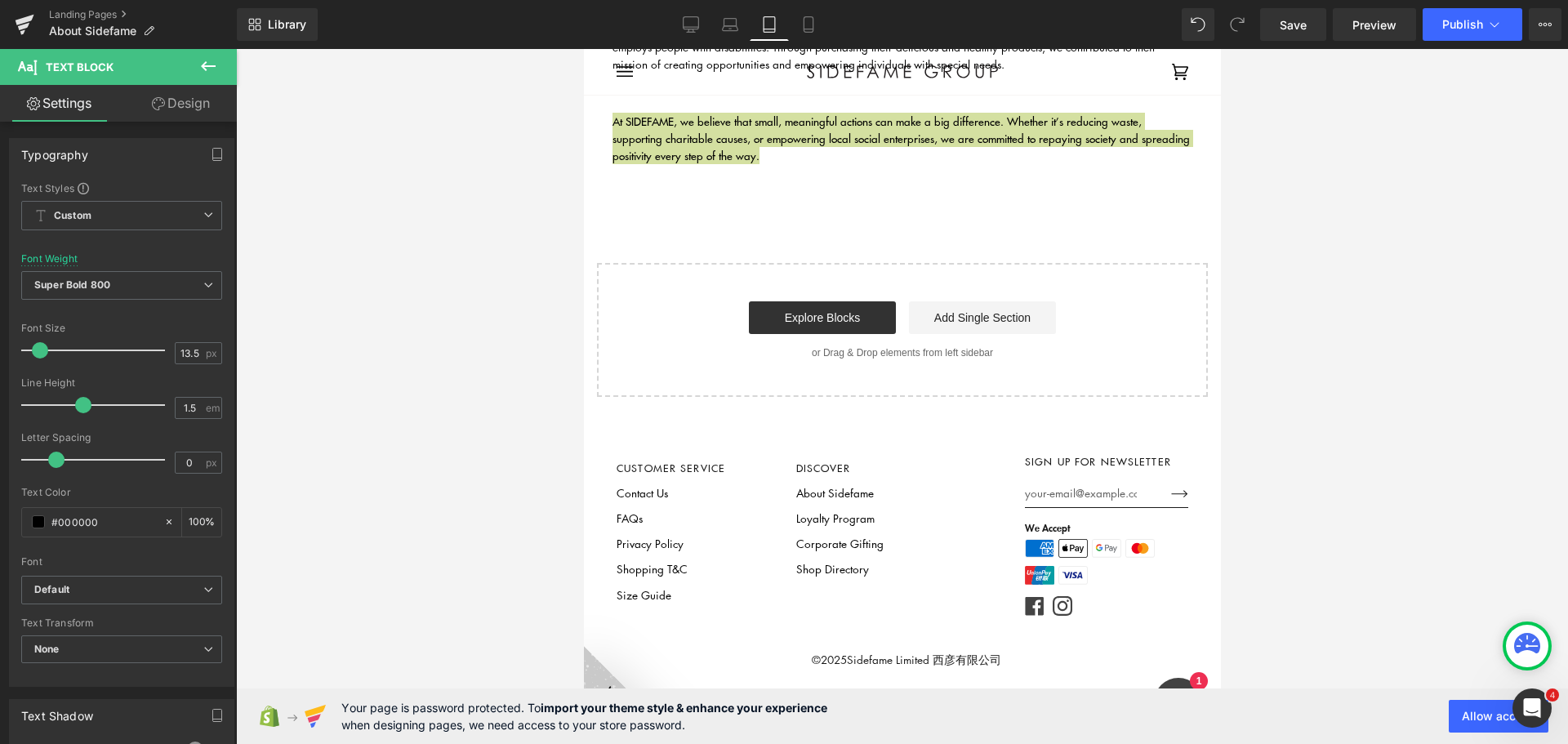 type on "100" 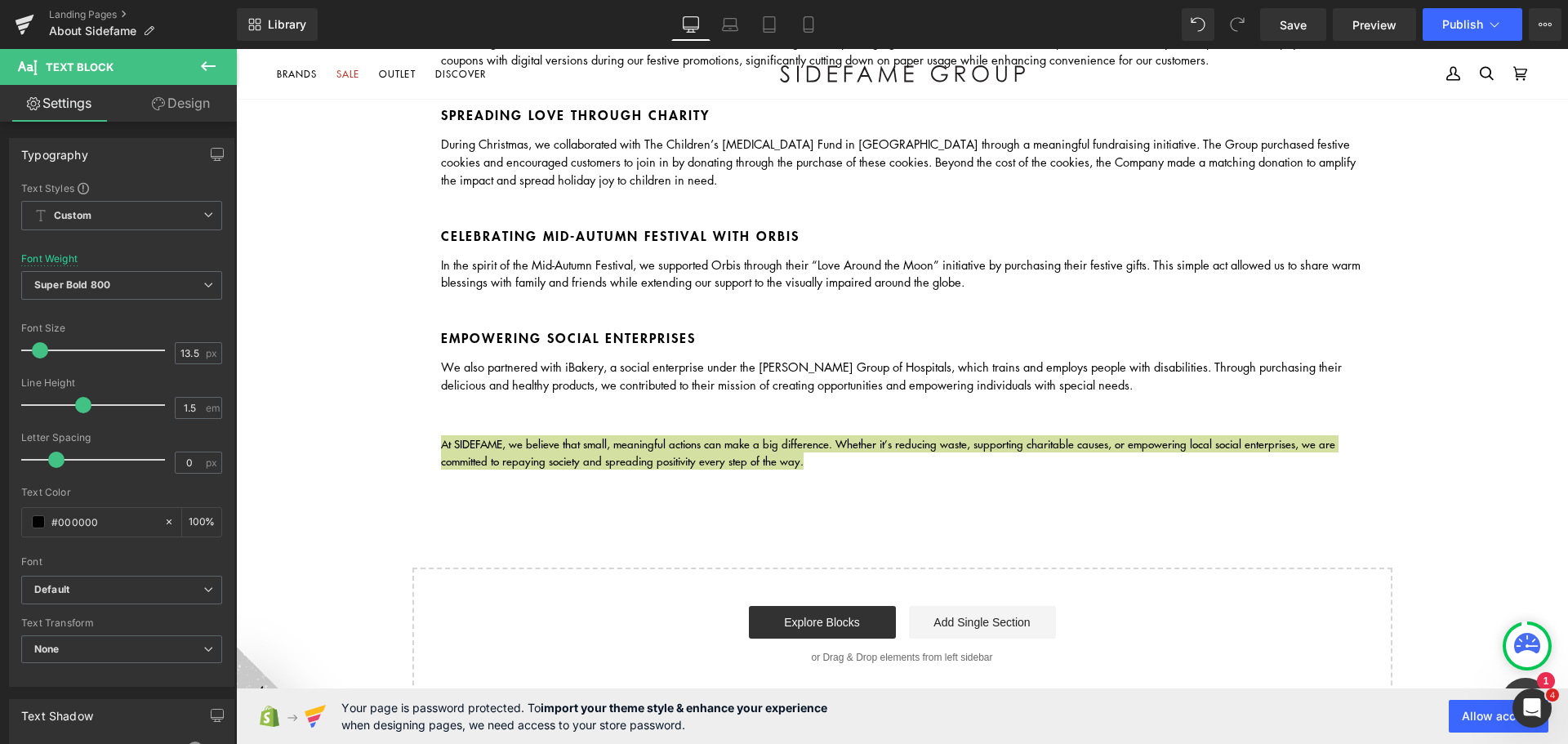 scroll, scrollTop: 2488, scrollLeft: 0, axis: vertical 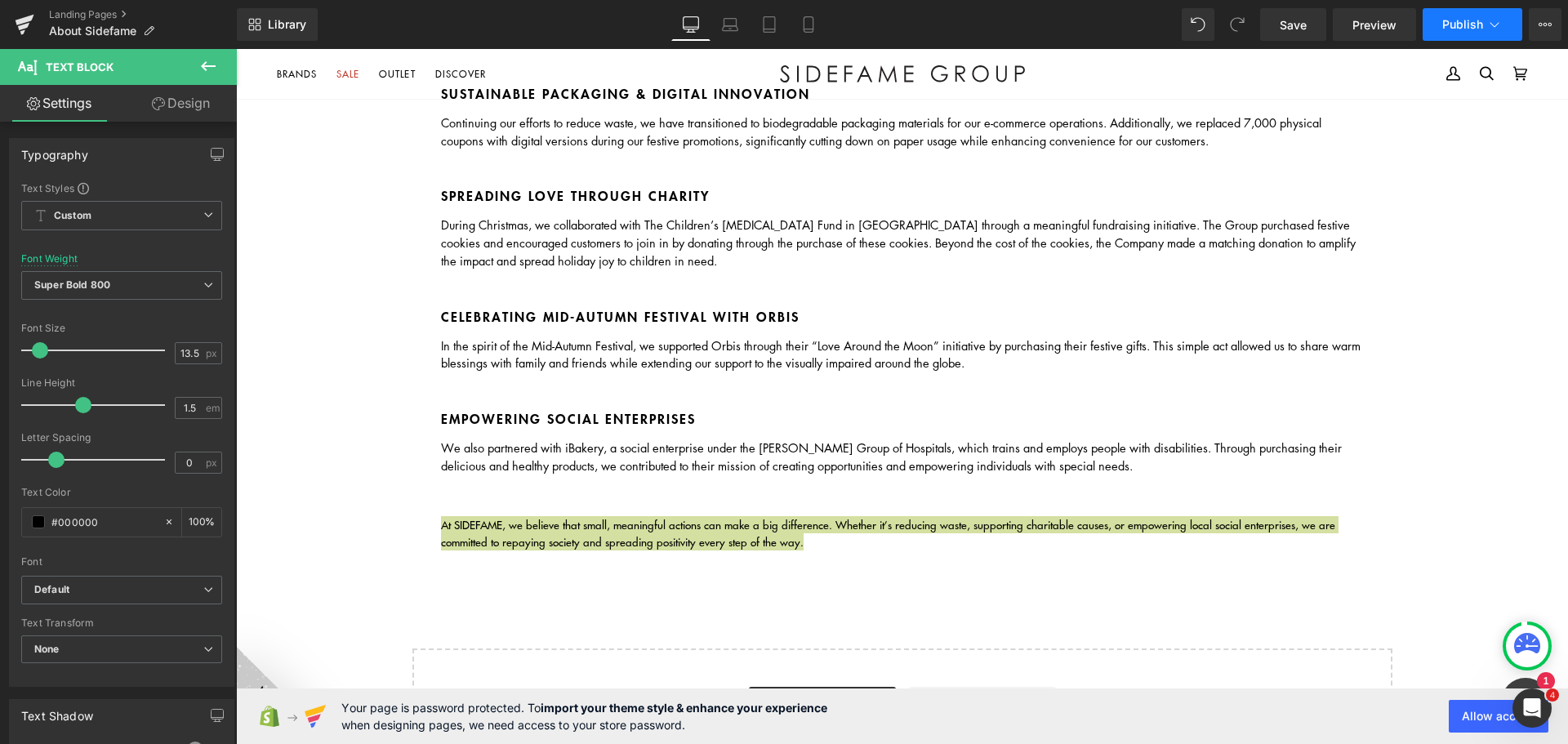 click 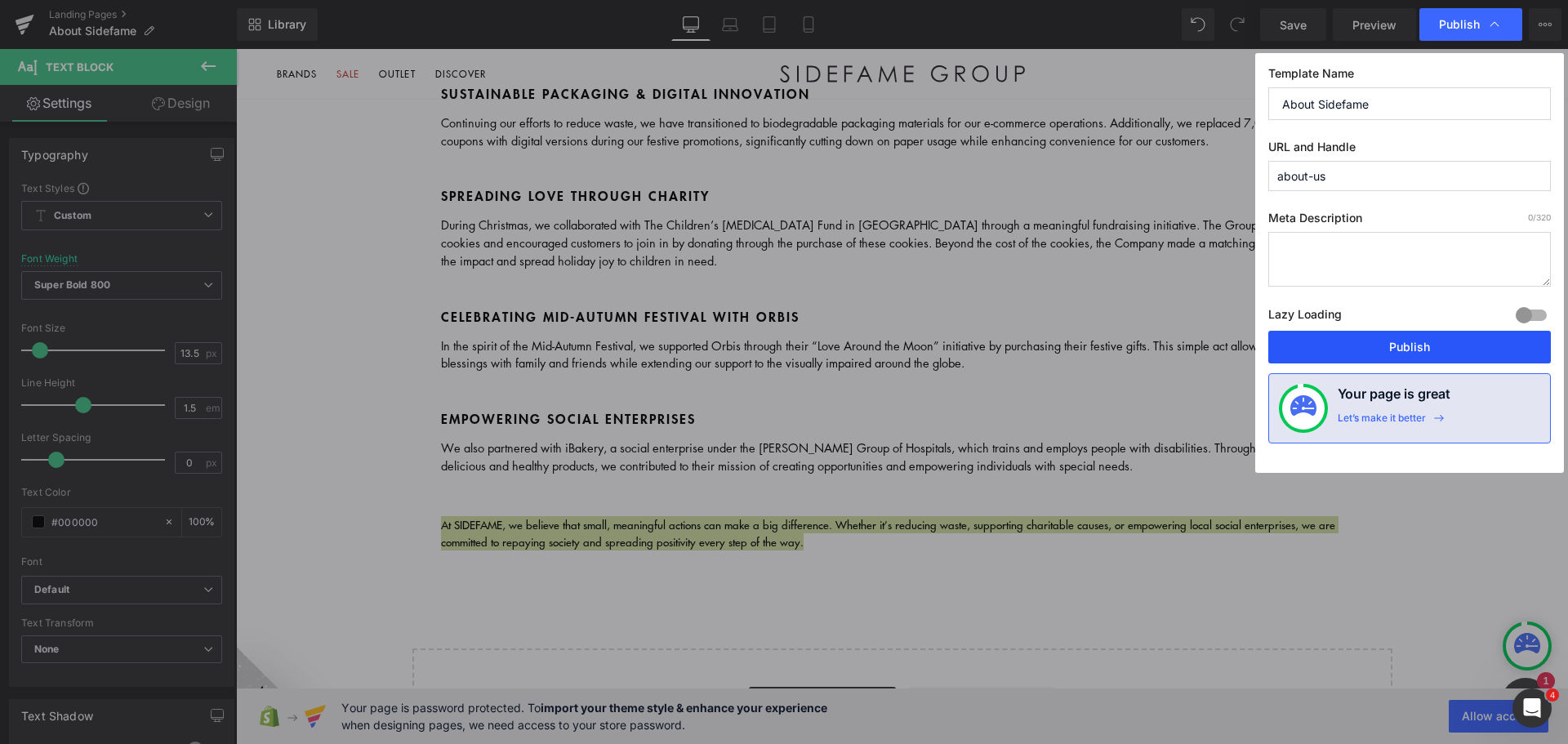 click on "Publish" at bounding box center [1410, 347] 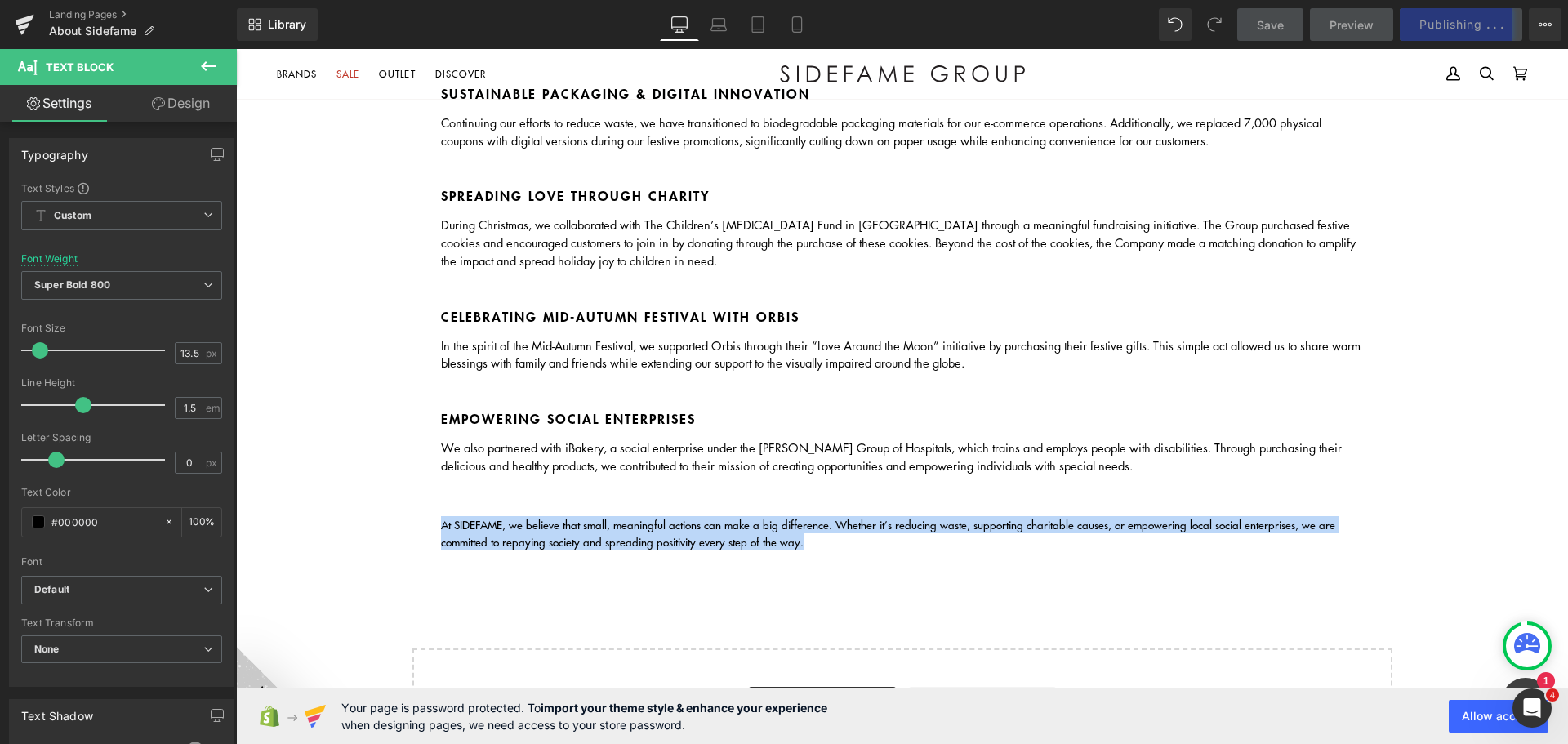 click on "about sidefame Heading         Where Passion Meets Retail Expertise Heading         Since [DATE], we’ve been shaping the fashion retail landscape in [GEOGRAPHIC_DATA], [GEOGRAPHIC_DATA], and beyond. Specializing in premium fashion and lifestyle brands, we bring global style to local markets. Headquartered in [GEOGRAPHIC_DATA], our operations span across key cities like [GEOGRAPHIC_DATA], [GEOGRAPHIC_DATA], [GEOGRAPHIC_DATA], [GEOGRAPHIC_DATA], and [GEOGRAPHIC_DATA]. With over 70 retail stores in the region, we are proud to be at the forefront of the fashion retail industry. Text Block         Our Brands Text Block         Image         Image         Image         Row         Image         Image         Image         Row         Image         Row         Where Global Brands Meet Local Connections Heading         We believe in more than just selling products; we cultivate experiences. From merchandising and marketing to operations, we’re committed to making each brand shine and each customer interaction unforgettable. Text Block" at bounding box center (902, -777) 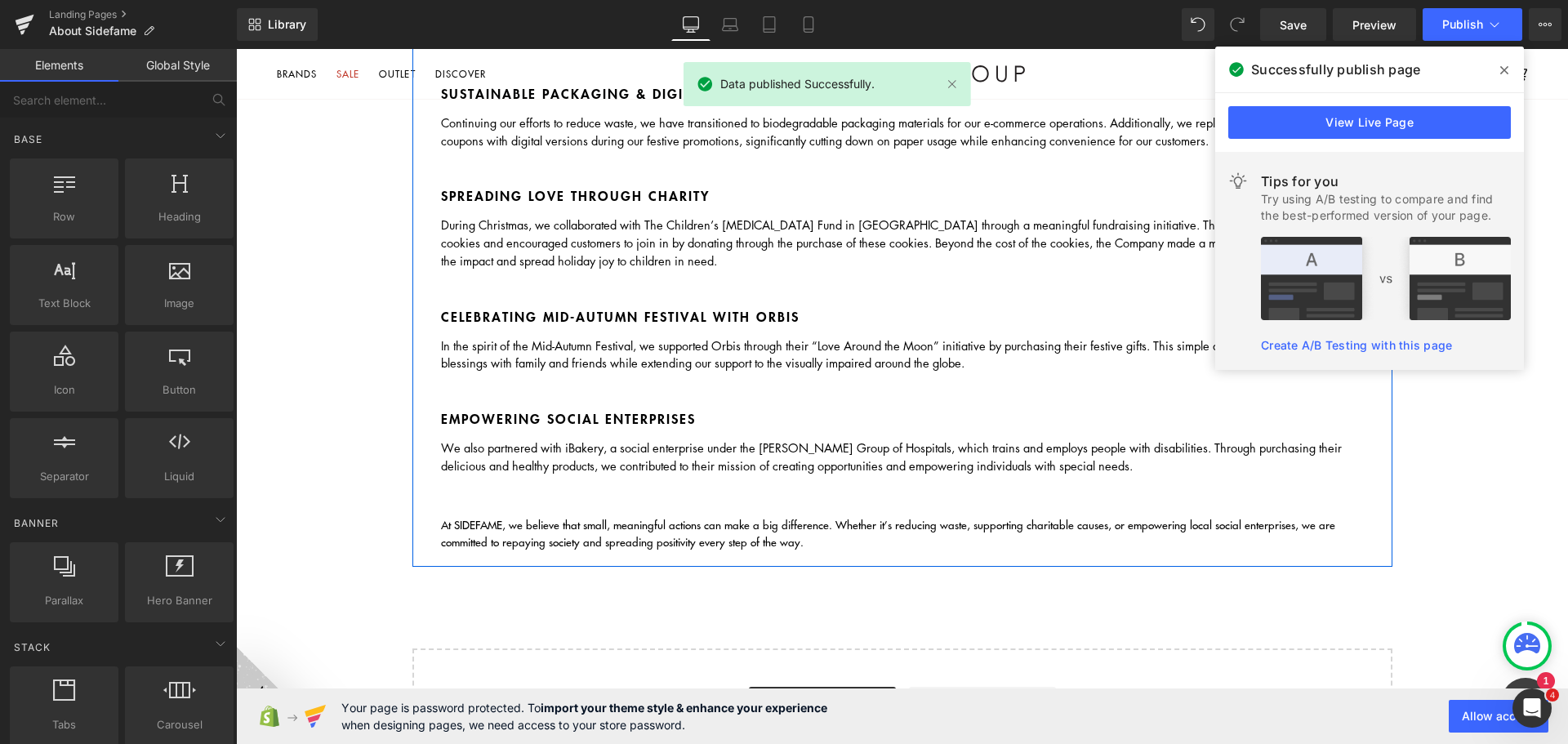 click on "We also partnered with iBakery, a social enterprise under the [PERSON_NAME] Group of Hospitals, which trains and employs people with disabilities. Through purchasing their delicious and healthy products, we contributed to their mission of creating opportunities and empowering individuals with special needs." at bounding box center [902, 457] 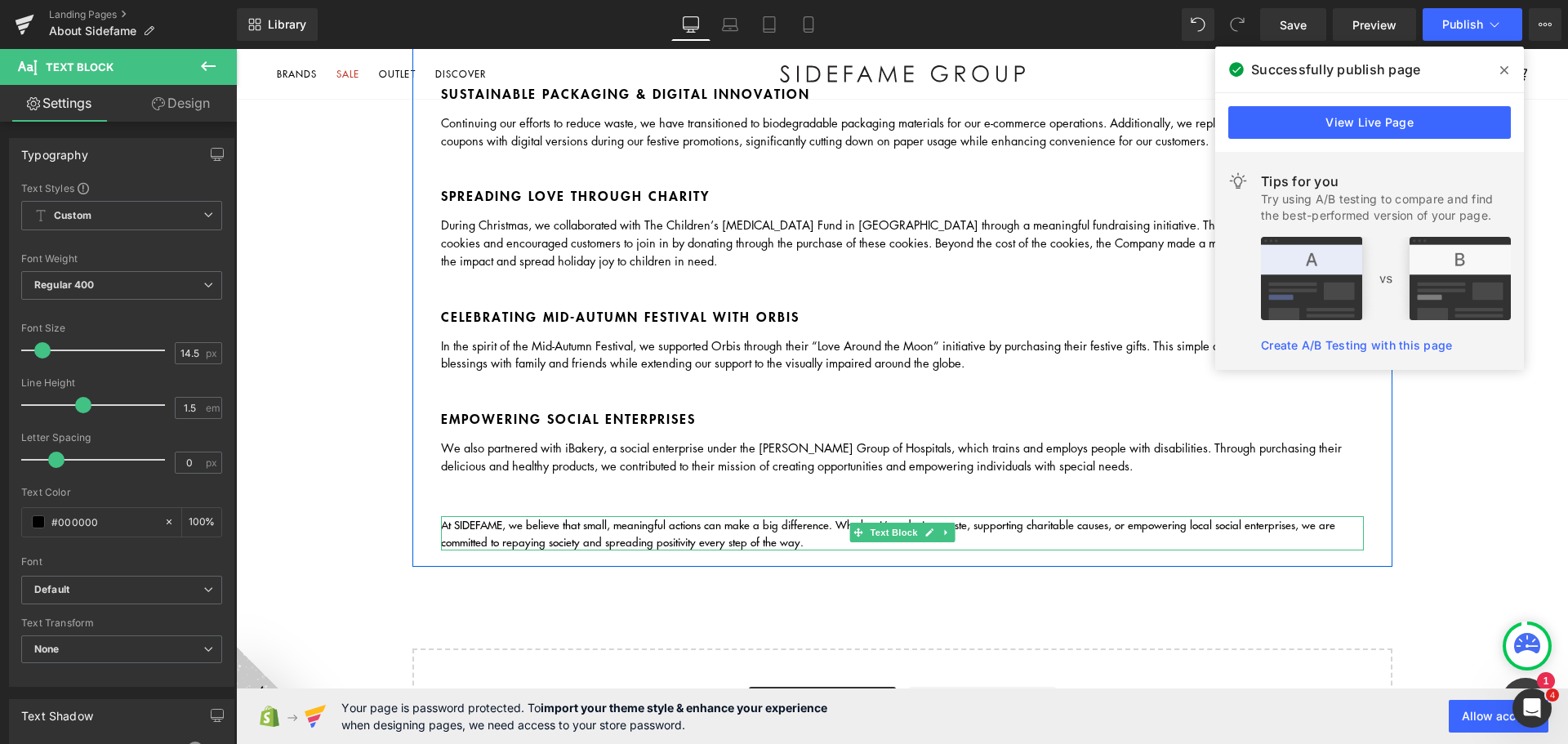 click on "At SIDEFAME, we believe that small, meaningful actions can make a big difference. Whether it’s reducing waste, supporting charitable causes, or empowering local social enterprises, we are committed to repaying society and spreading positivity every step of the way." at bounding box center (888, 532) 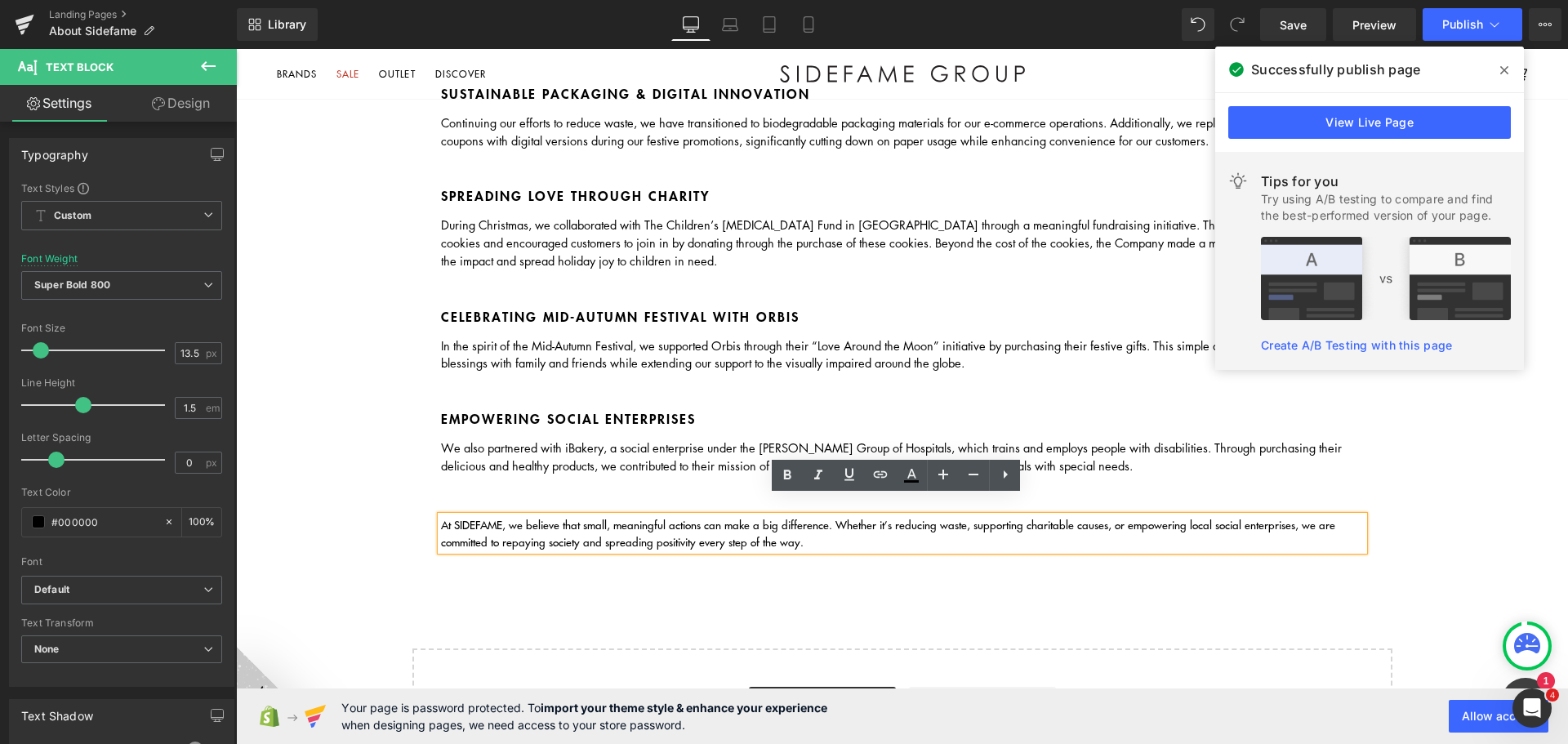 click on "We also partnered with iBakery, a social enterprise under the [PERSON_NAME] Group of Hospitals, which trains and employs people with disabilities. Through purchasing their delicious and healthy products, we contributed to their mission of creating opportunities and empowering individuals with special needs.   Text Block" at bounding box center (902, 457) 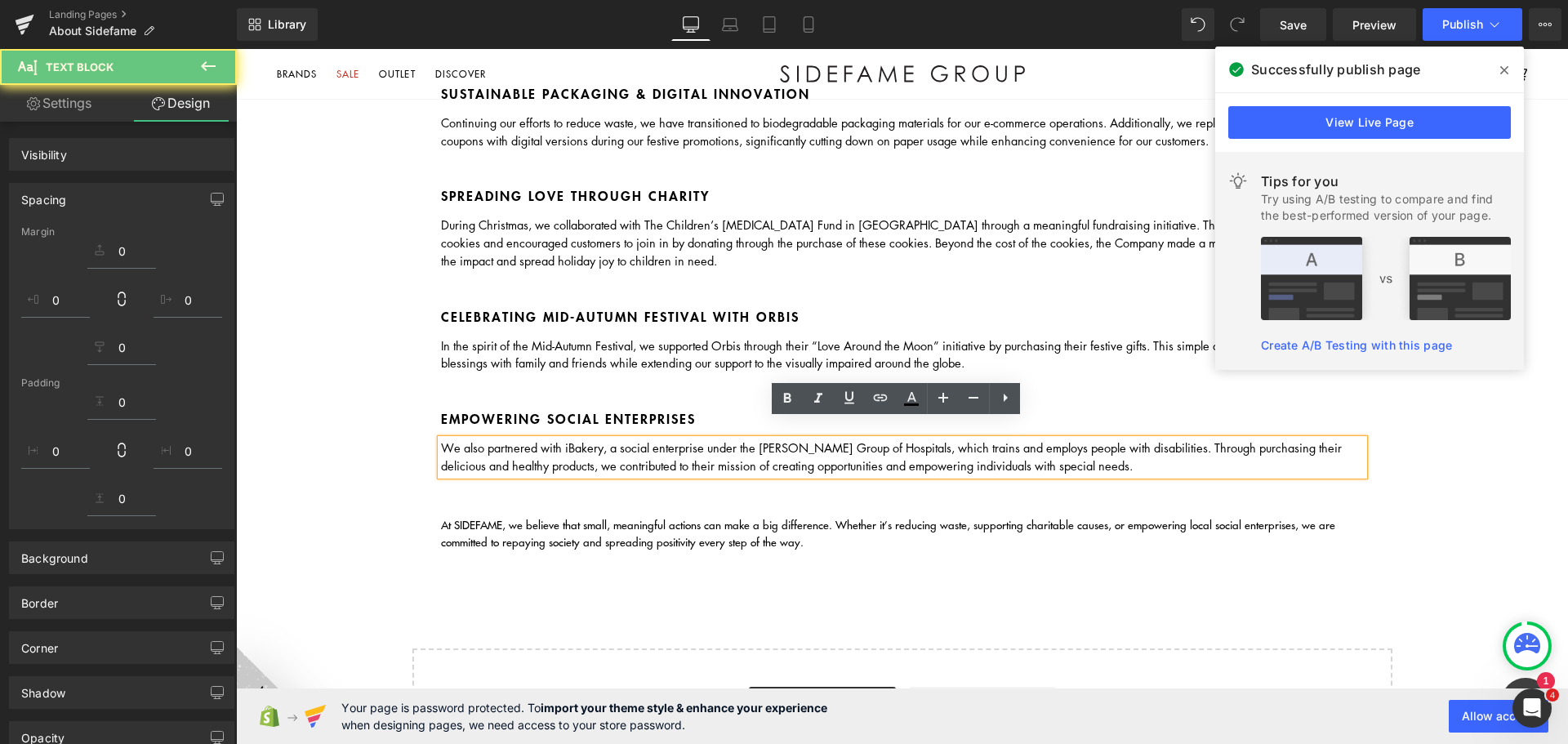 click on "We also partnered with iBakery, a social enterprise under the [PERSON_NAME] Group of Hospitals, which trains and employs people with disabilities. Through purchasing their delicious and healthy products, we contributed to their mission of creating opportunities and empowering individuals with special needs." at bounding box center (902, 457) 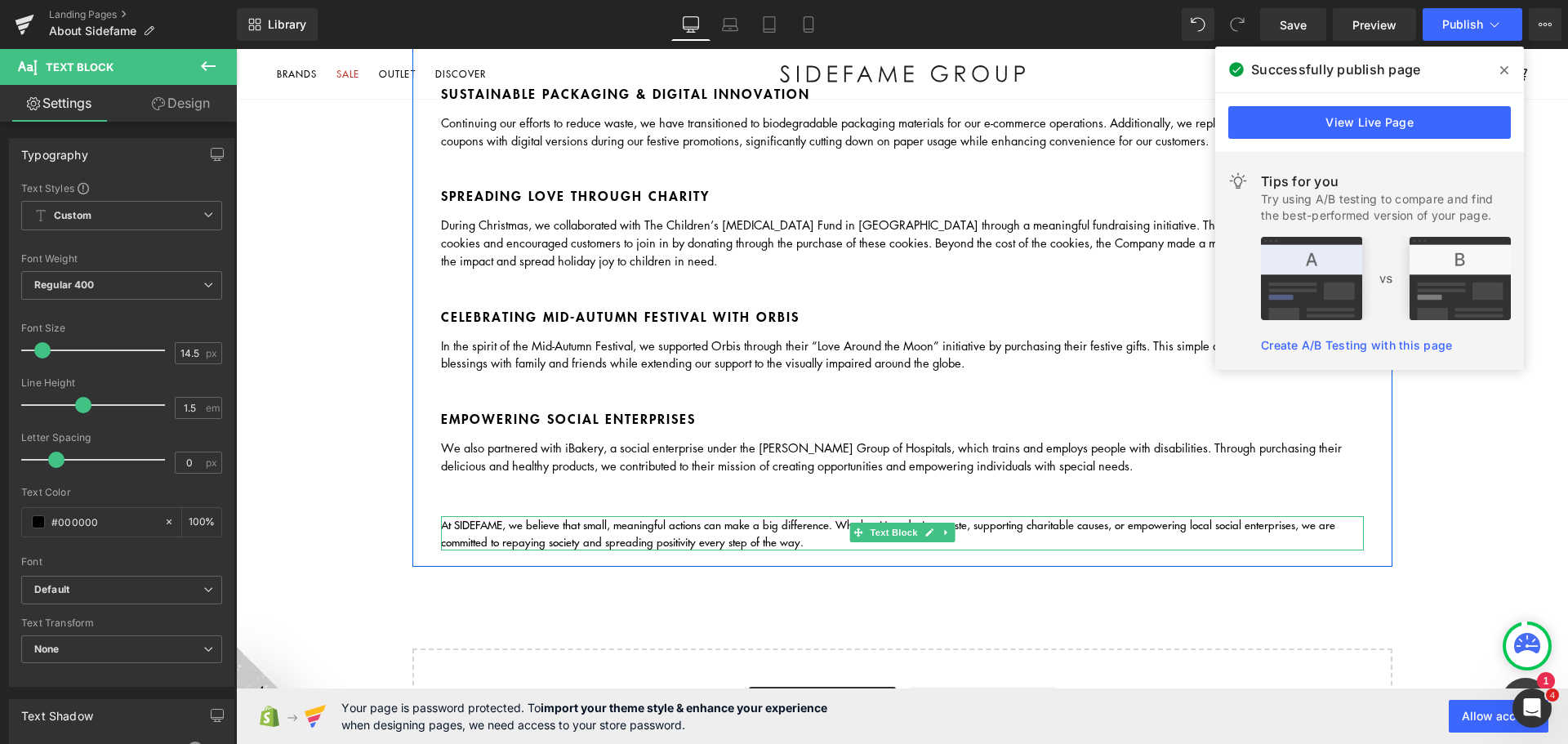 click on "At SIDEFAME, we believe that small, meaningful actions can make a big difference. Whether it’s reducing waste, supporting charitable causes, or empowering local social enterprises, we are committed to repaying society and spreading positivity every step of the way." at bounding box center (888, 532) 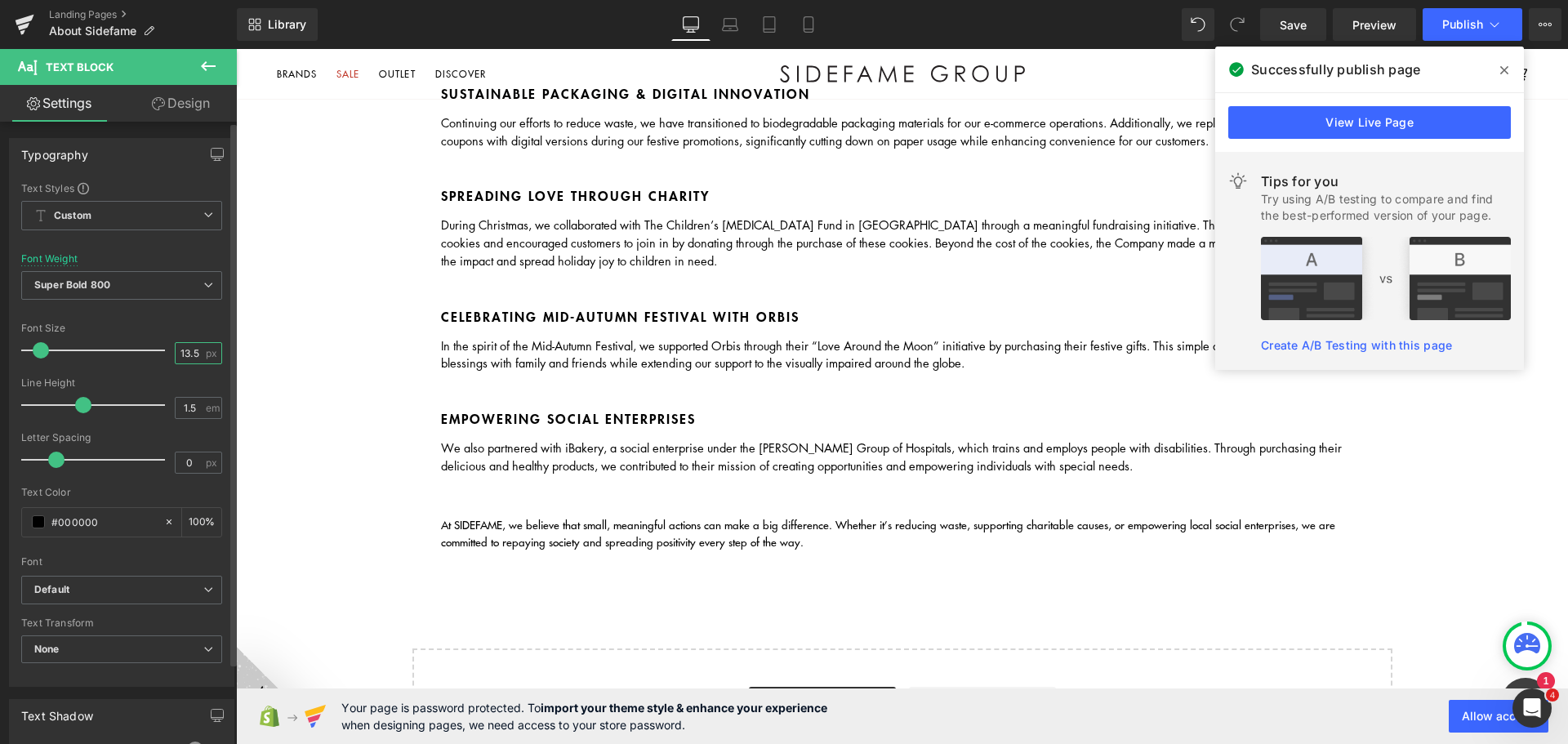 drag, startPoint x: 180, startPoint y: 344, endPoint x: 235, endPoint y: 360, distance: 57.28001 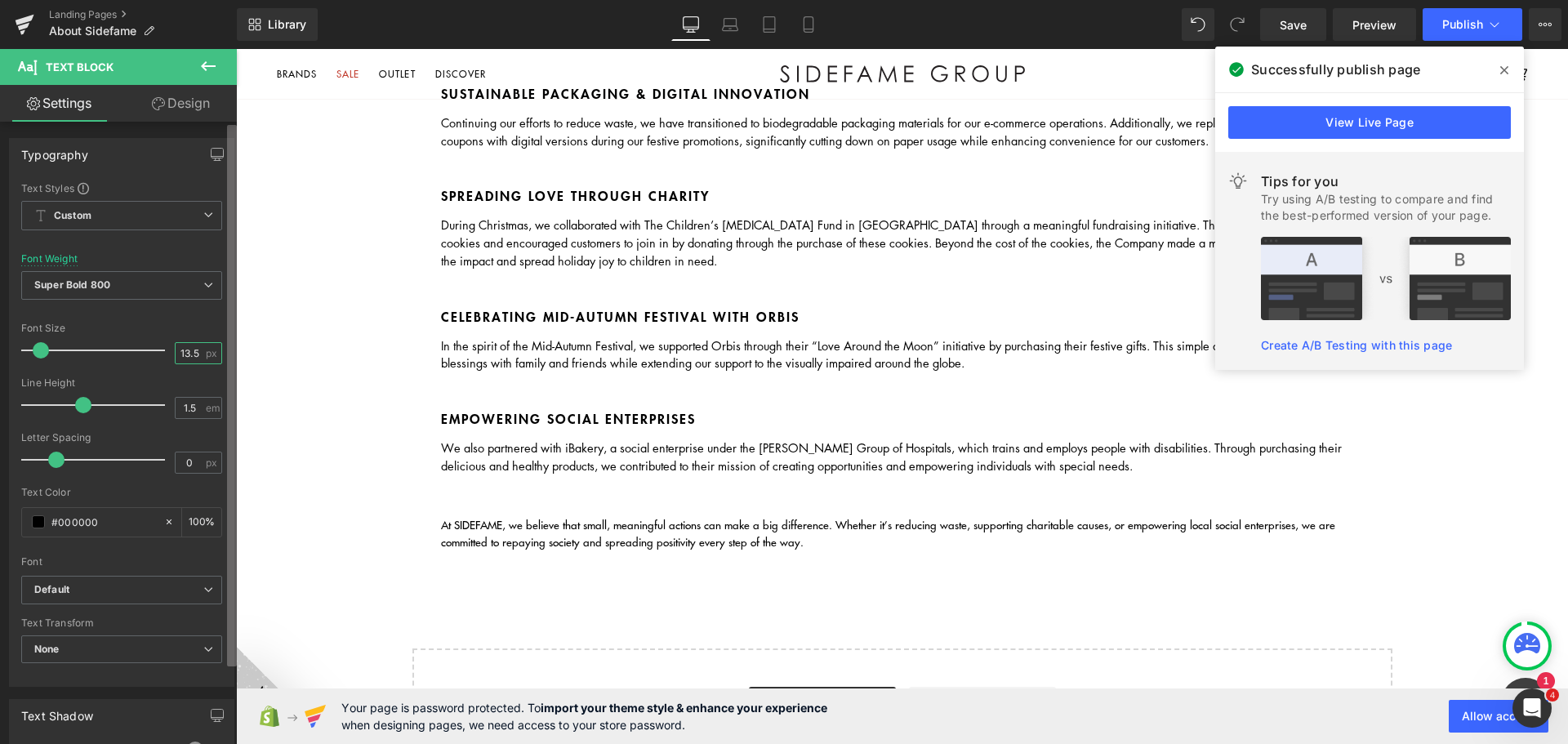 click on "13.5" at bounding box center (189, 353) 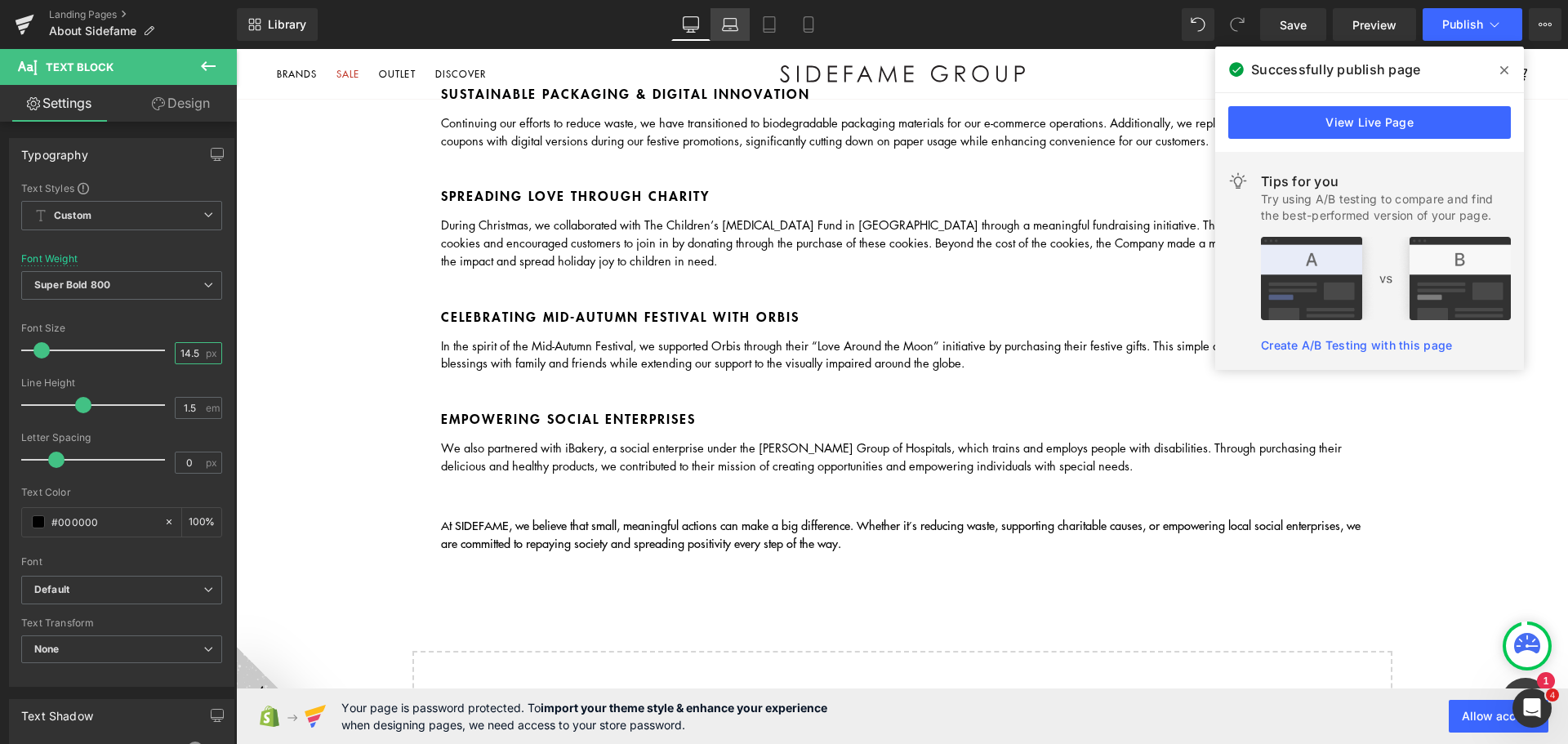 type on "14.5" 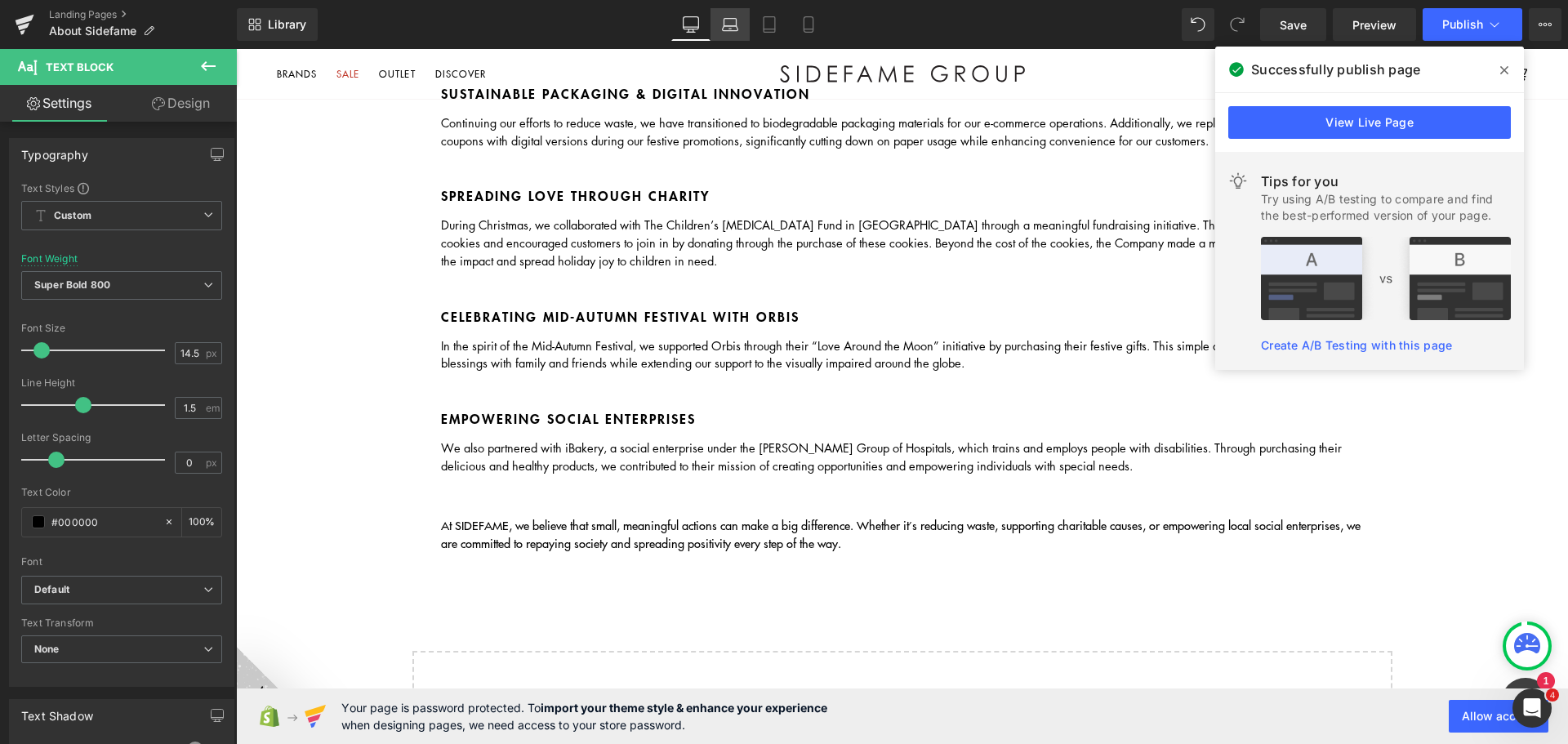 click 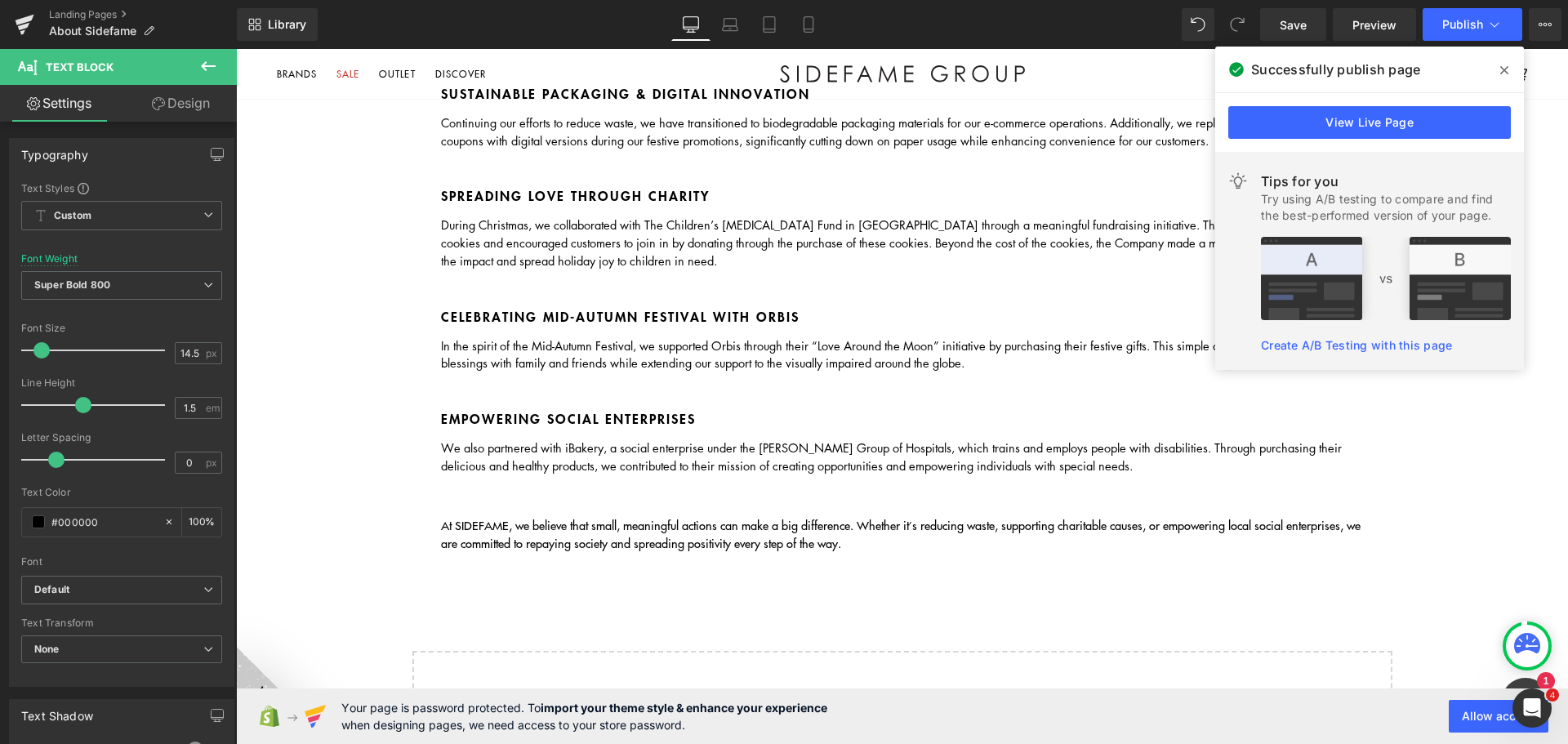 type on "100" 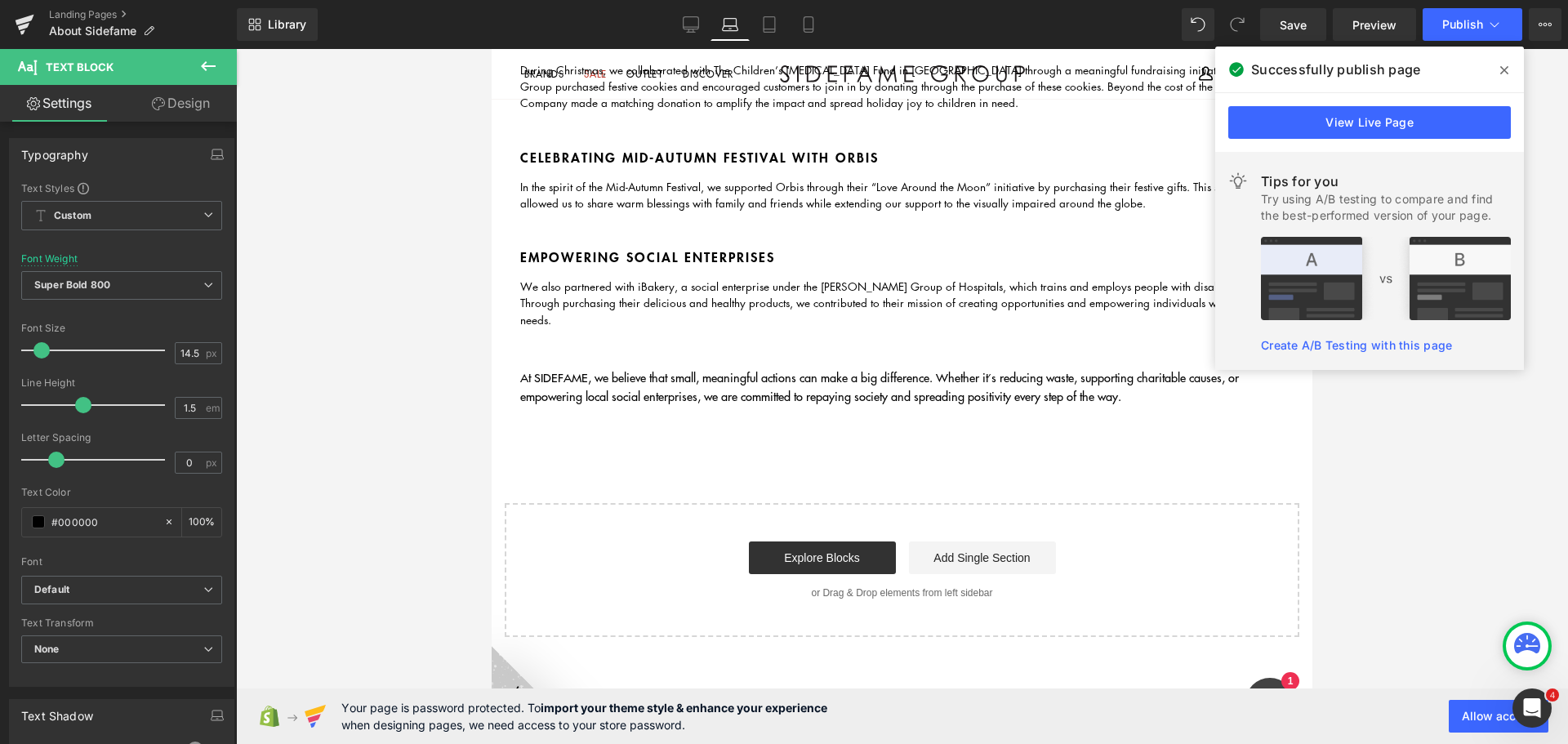 scroll, scrollTop: 2187, scrollLeft: 0, axis: vertical 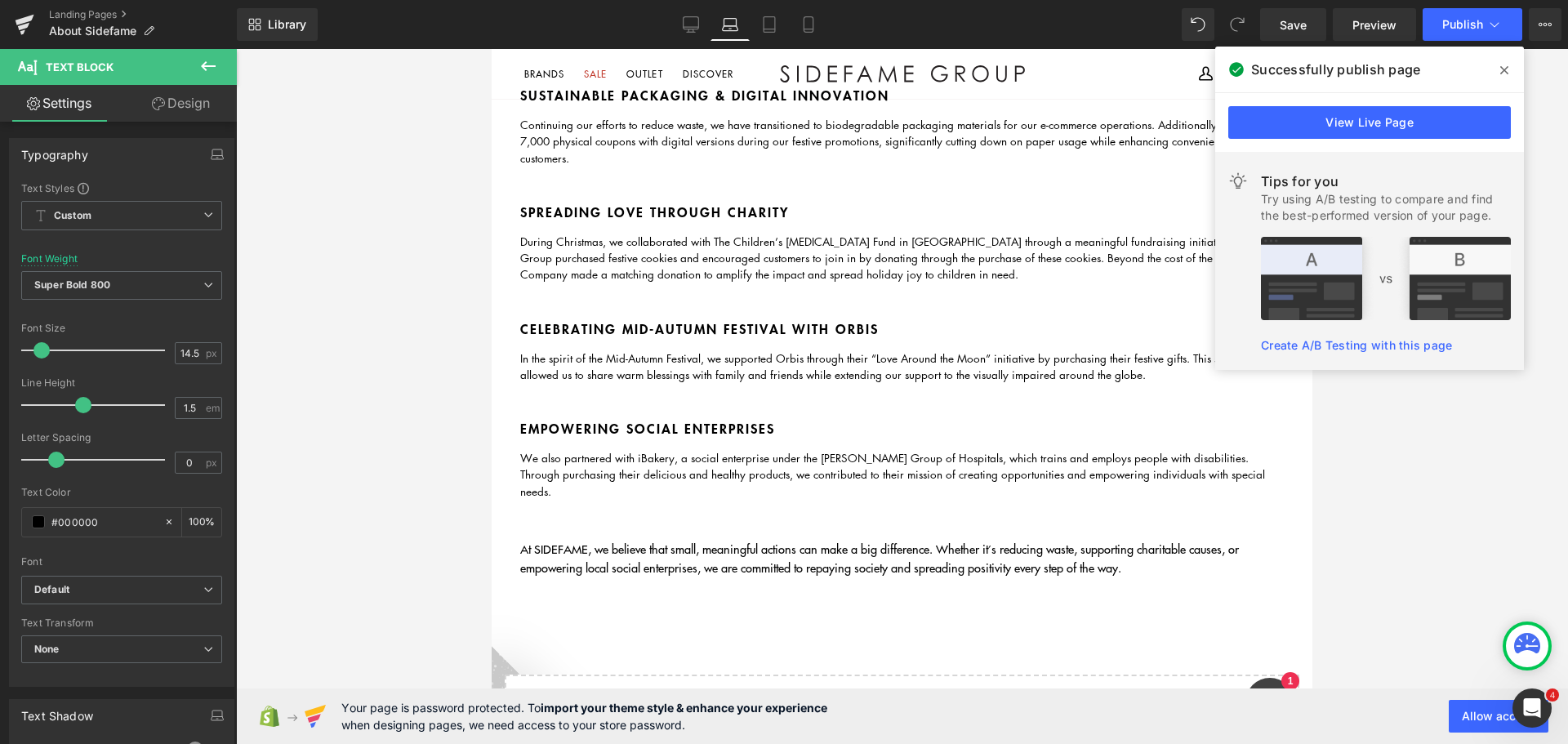 click on "We also partnered with iBakery, a social enterprise under the [PERSON_NAME] Group of Hospitals, which trains and employs people with disabilities. Through purchasing their delicious and healthy products, we contributed to their mission of creating opportunities and empowering individuals with special needs." at bounding box center (902, 474) 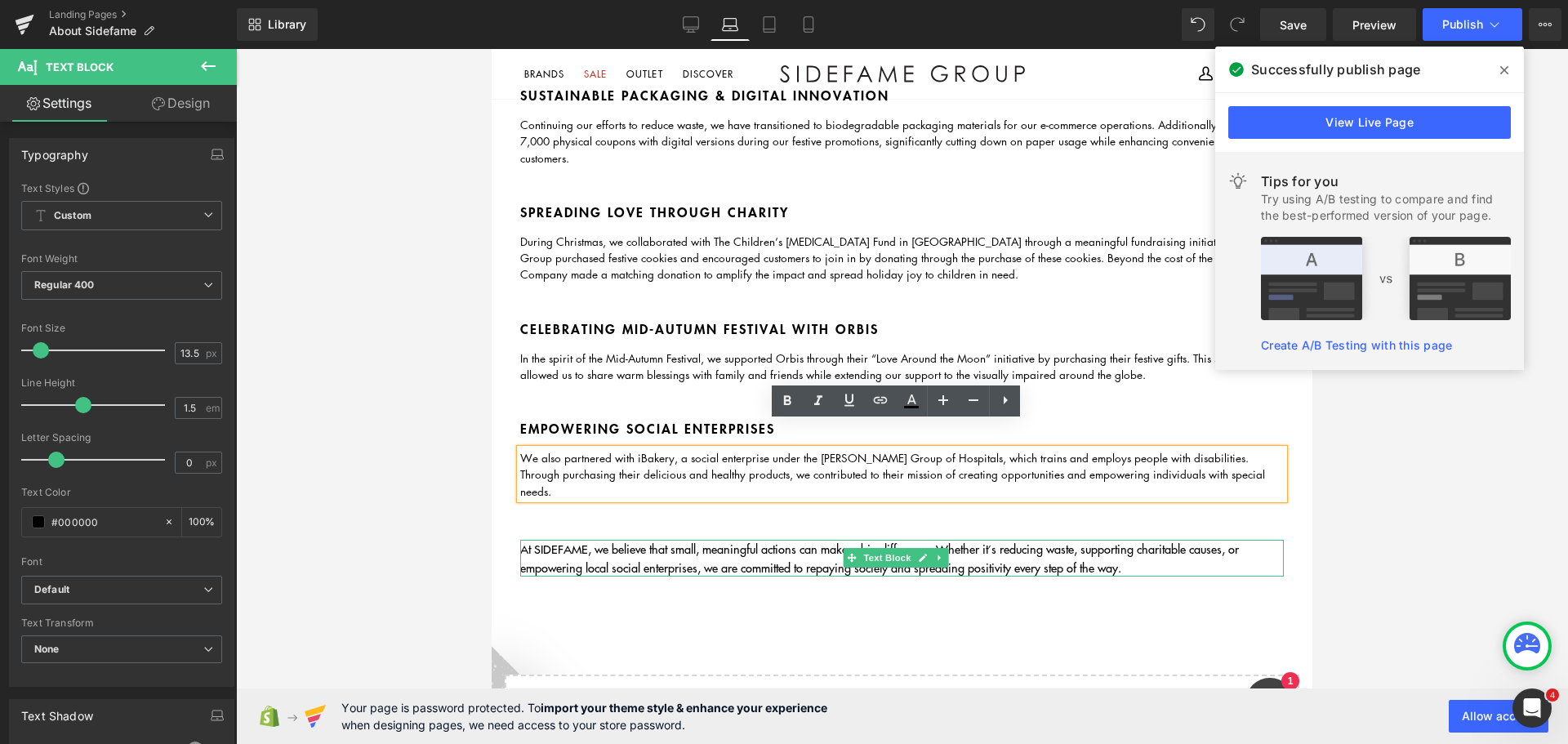 click on "At SIDEFAME, we believe that small, meaningful actions can make a big difference. Whether it’s reducing waste, supporting charitable causes, or empowering local social enterprises, we are committed to repaying society and spreading positivity every step of the way." at bounding box center [880, 558] 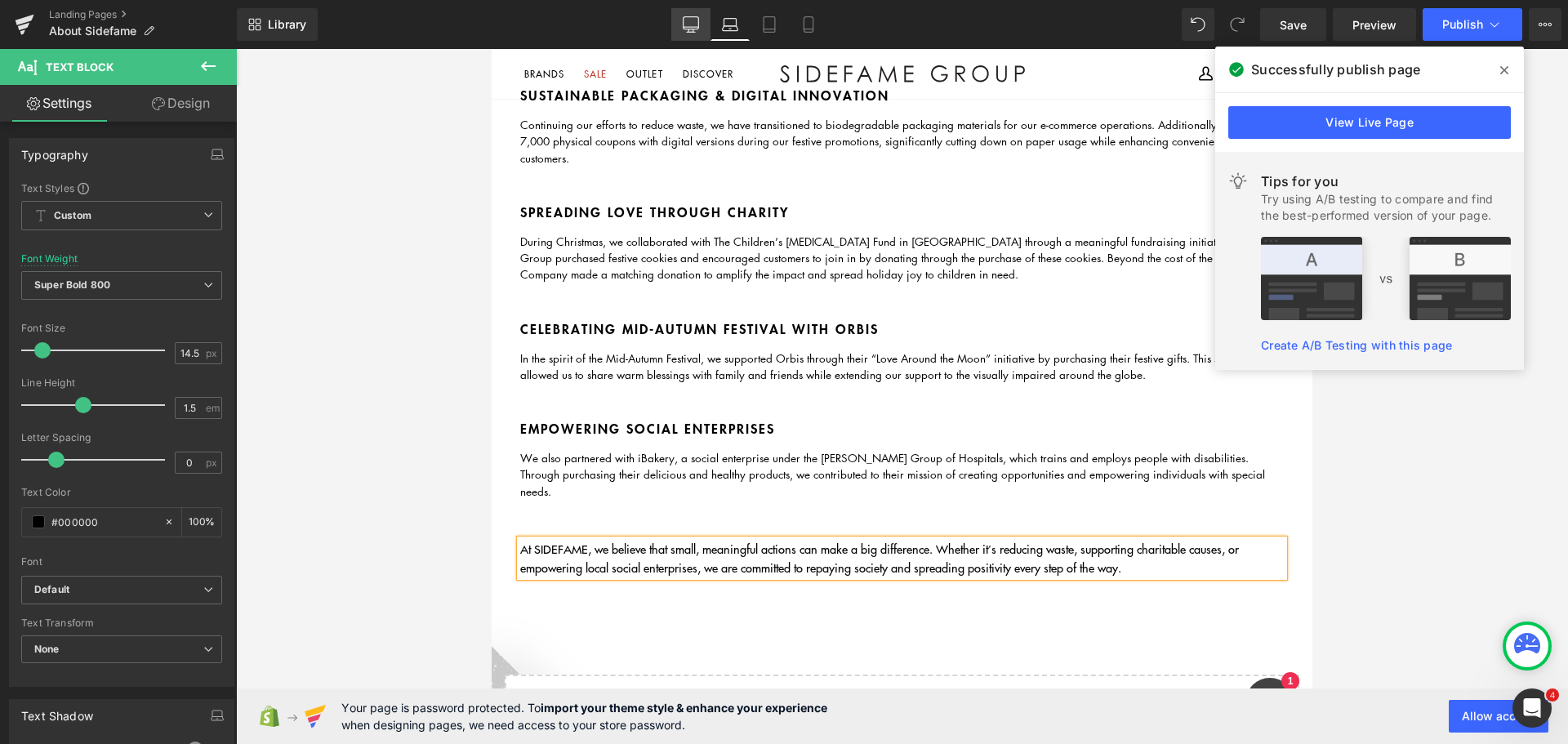 drag, startPoint x: 696, startPoint y: 20, endPoint x: 448, endPoint y: 74, distance: 253.81095 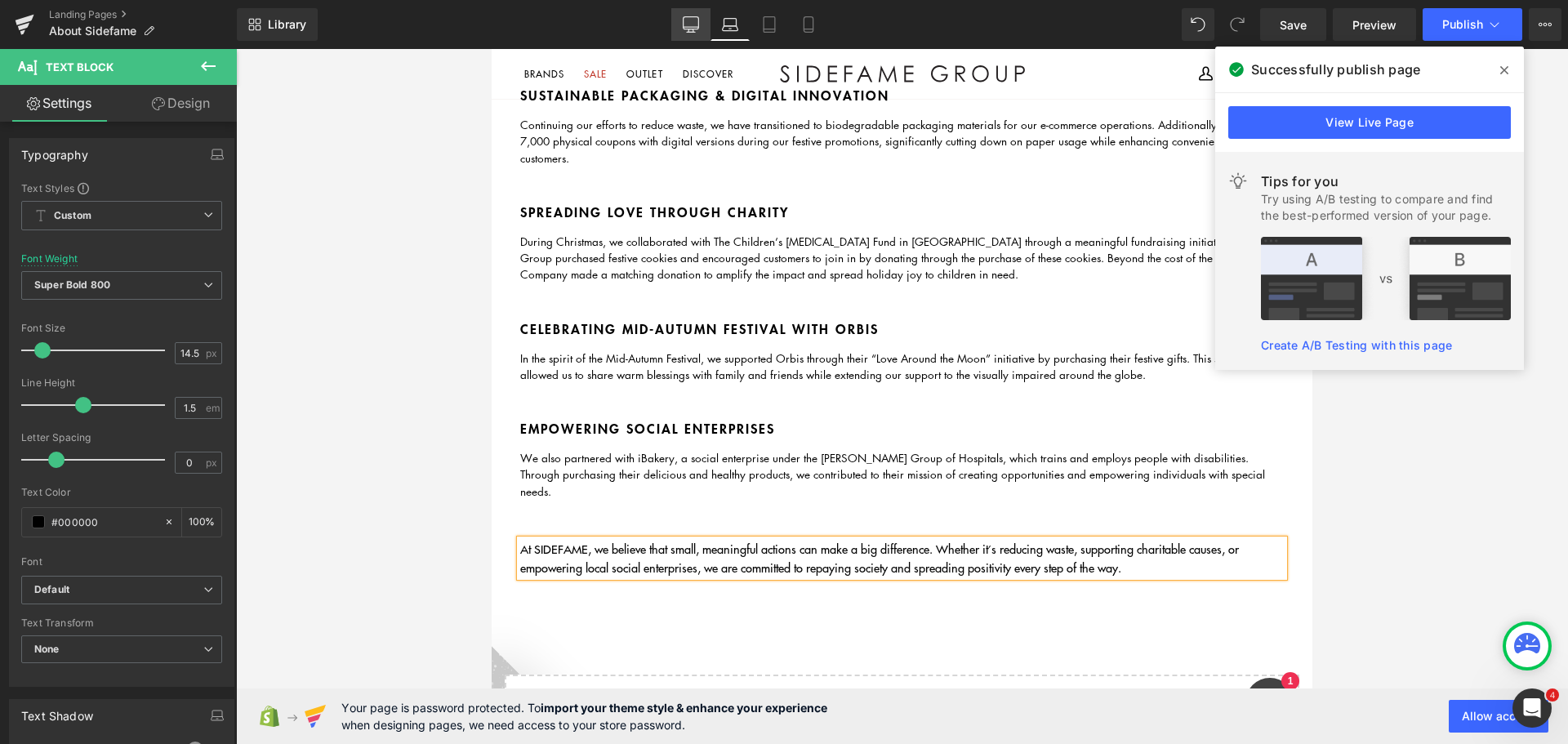click 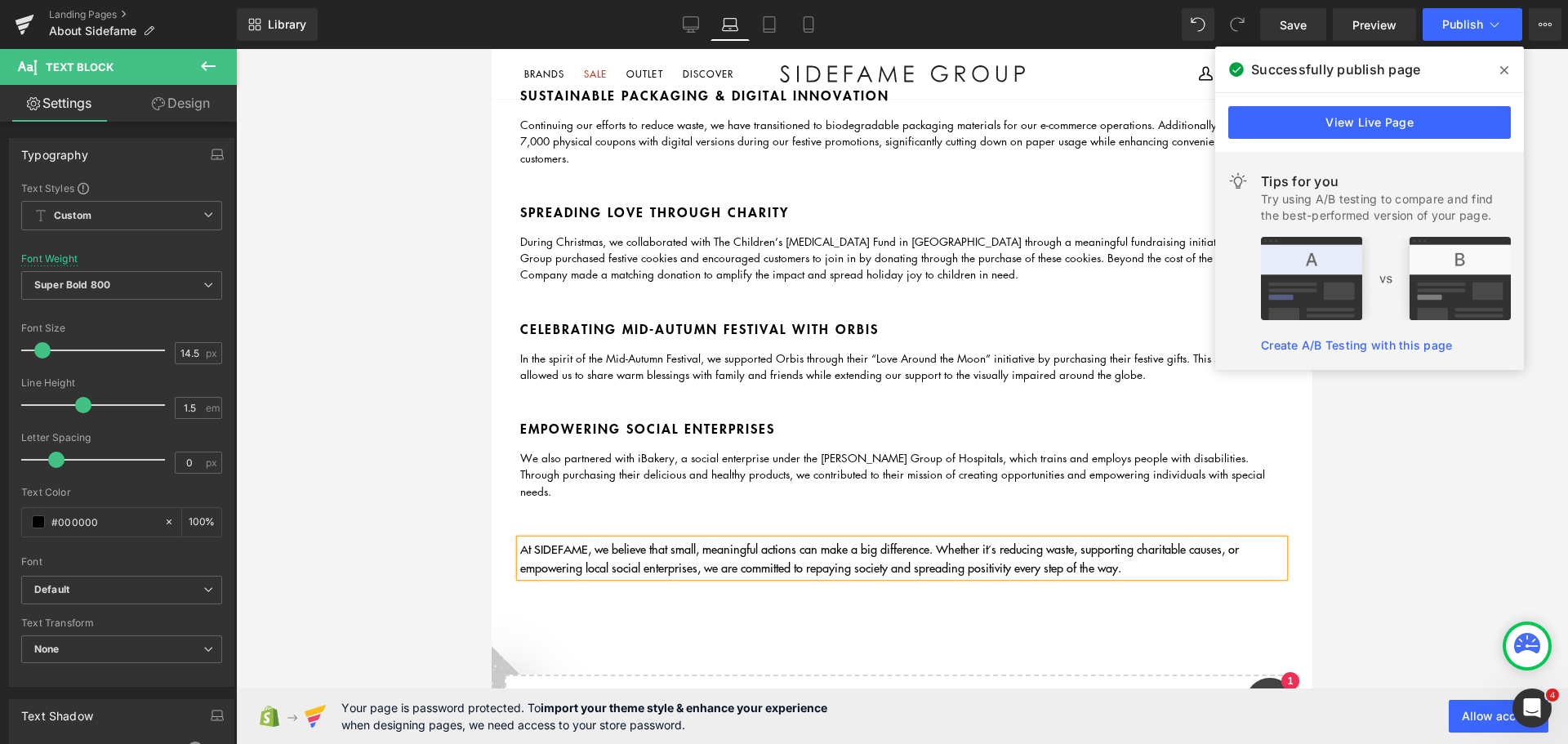 type on "100" 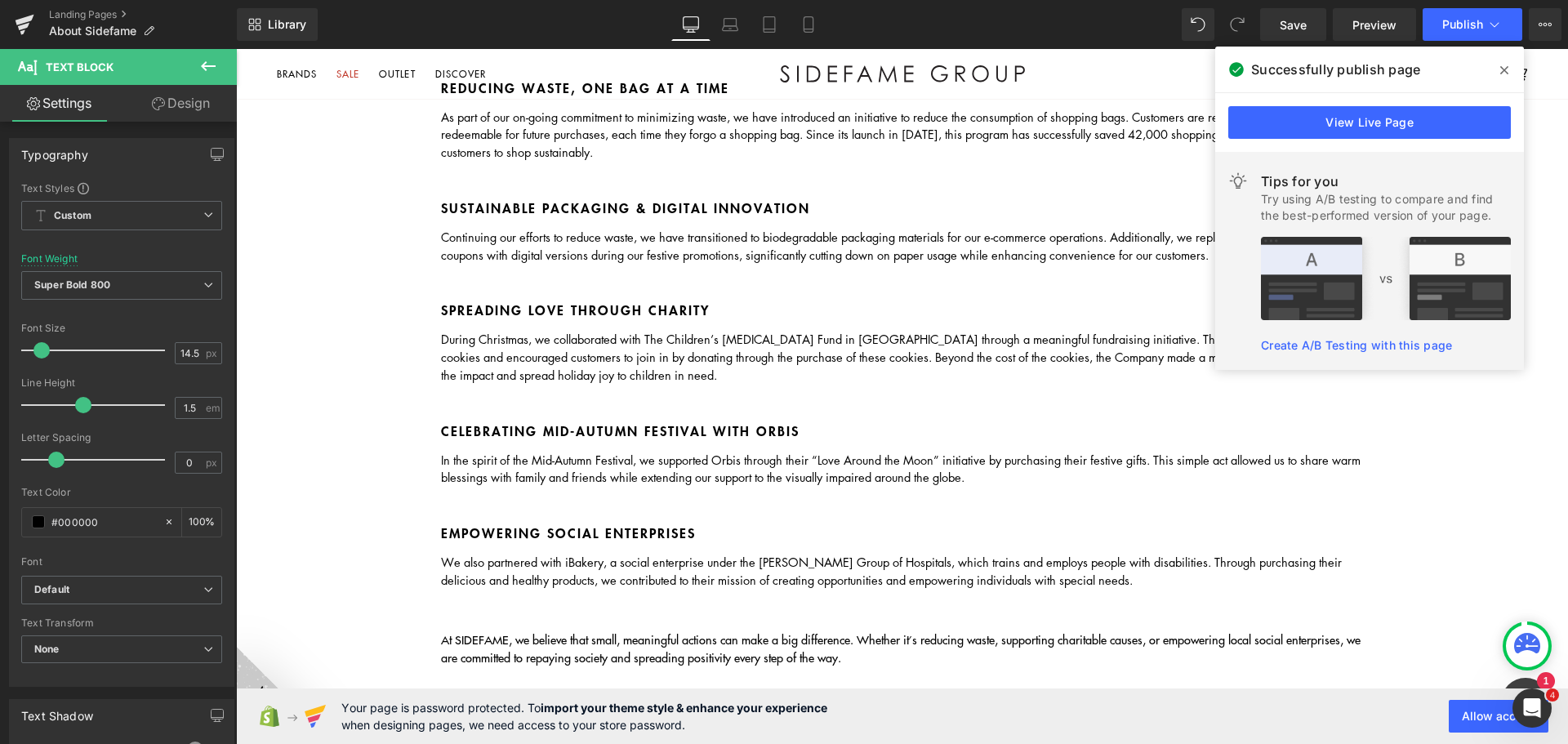scroll, scrollTop: 2488, scrollLeft: 0, axis: vertical 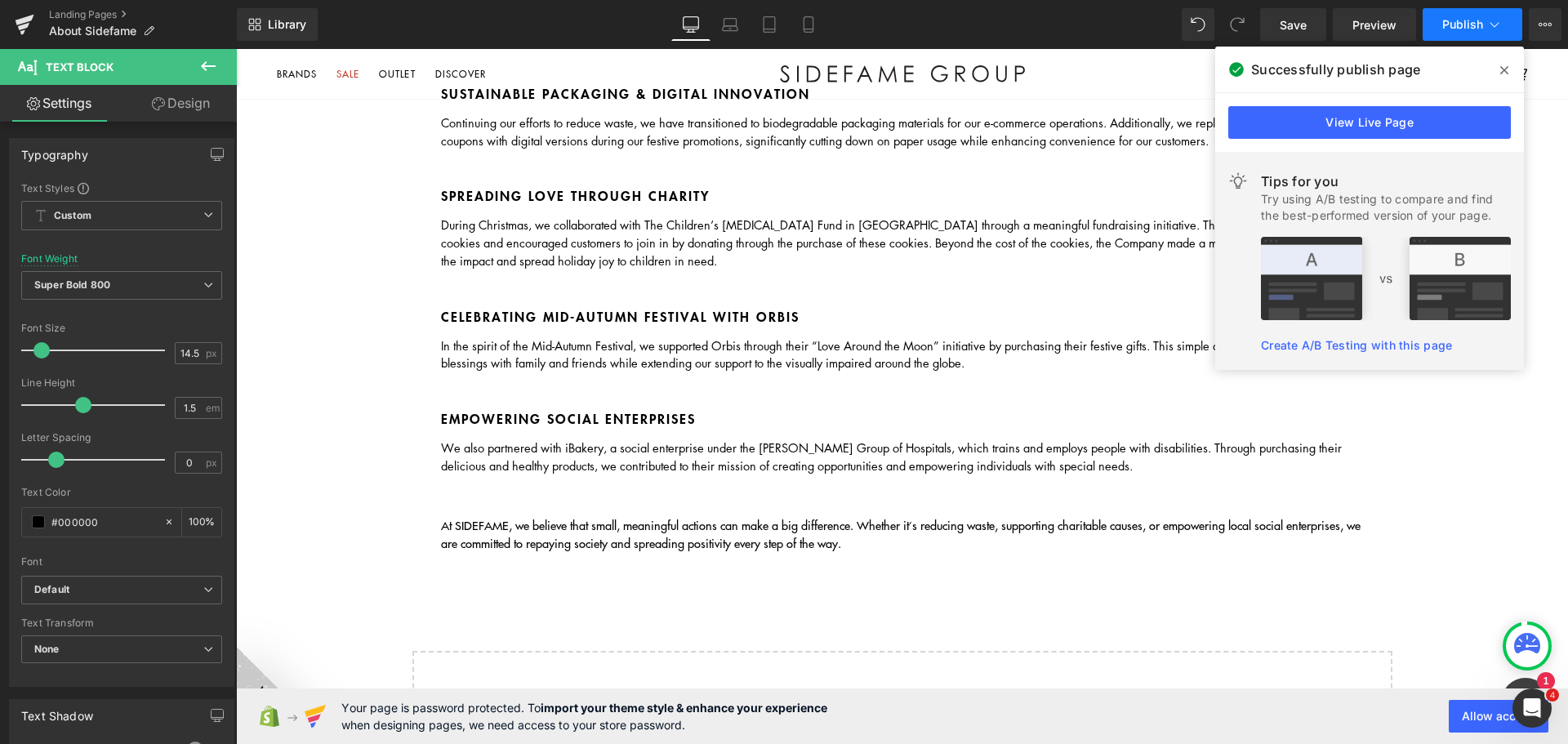 click on "Publish" at bounding box center [1463, 25] 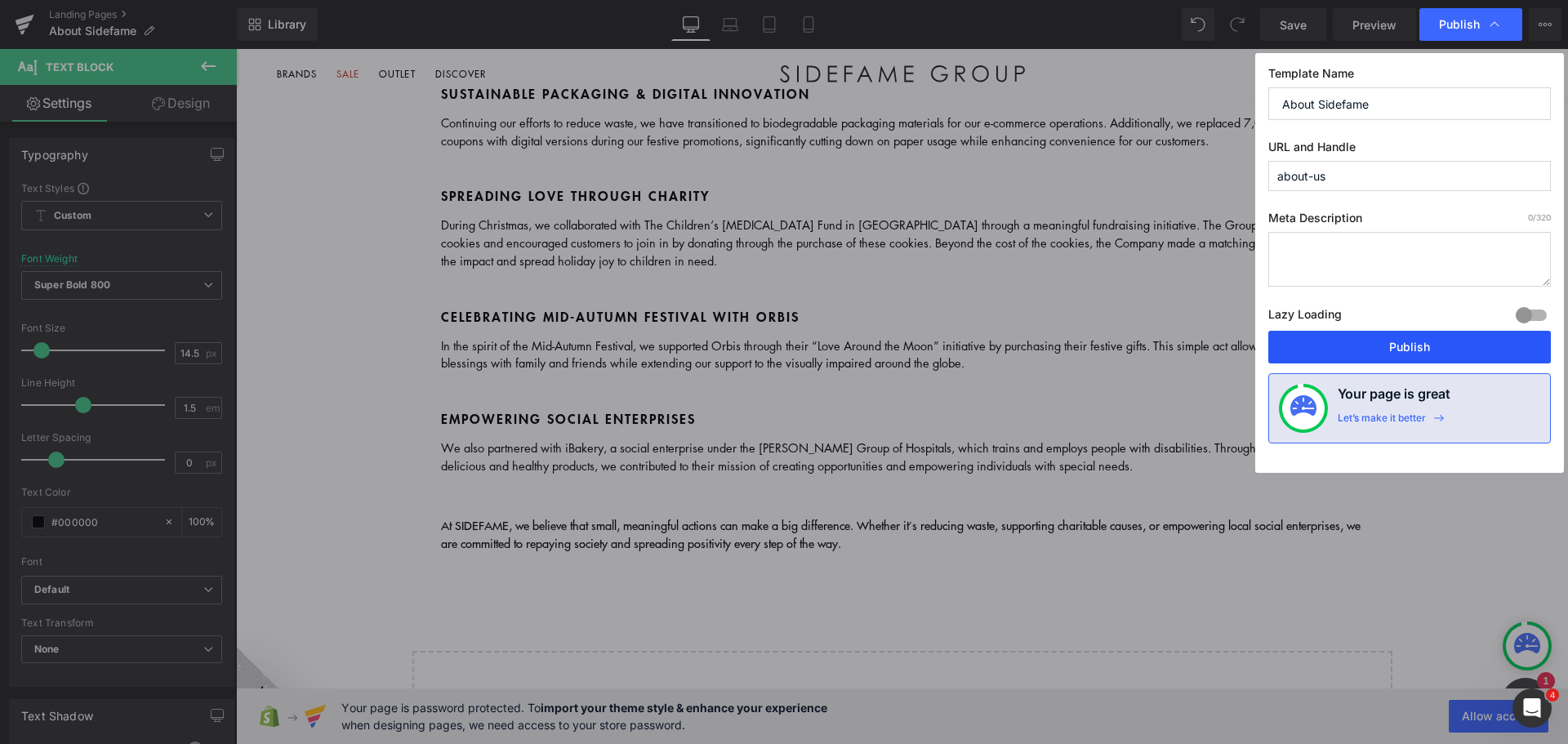 click on "Publish" at bounding box center (1410, 347) 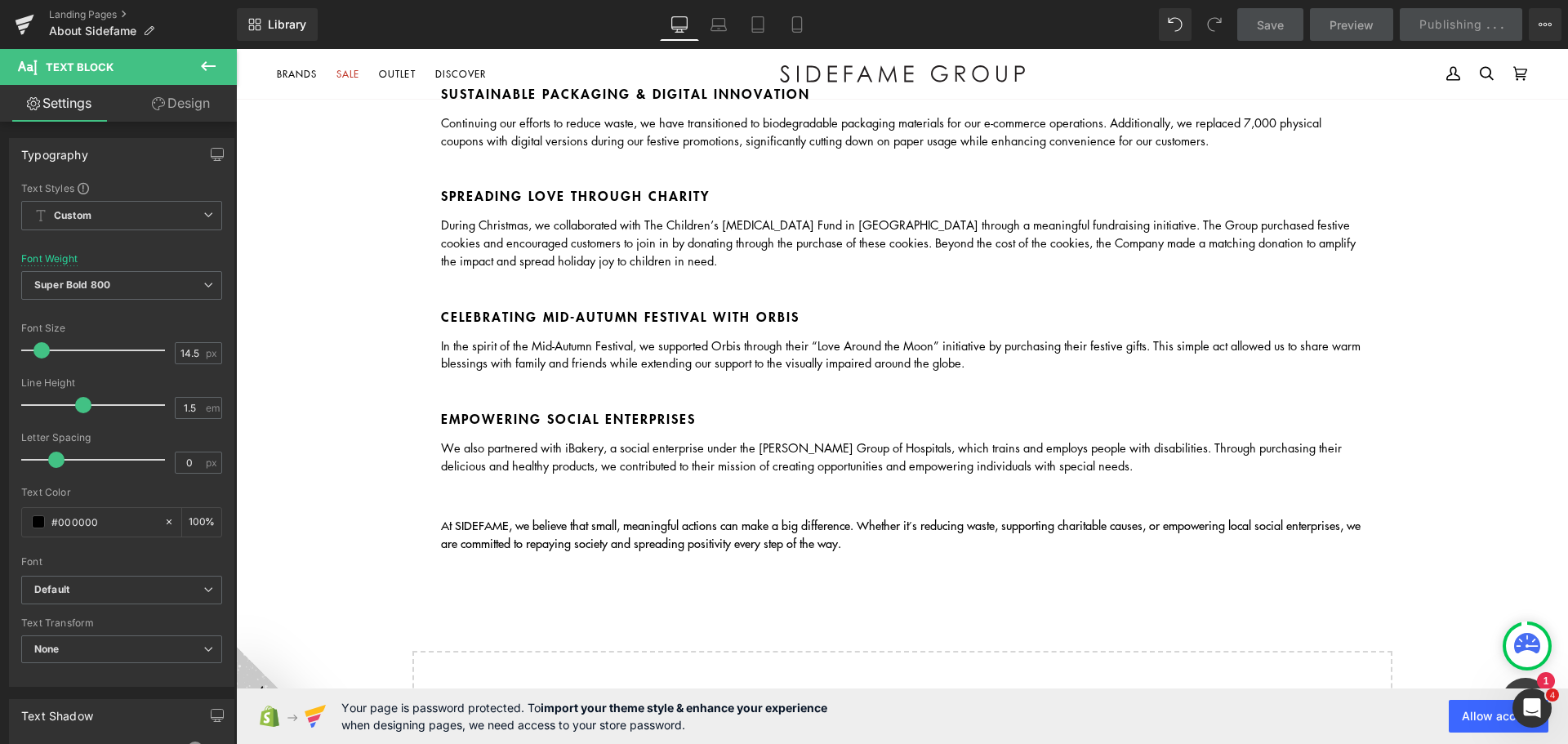 click on "At SIDEFAME, we believe that small, meaningful actions can make a big difference. Whether it’s reducing waste, supporting charitable causes, or empowering local social enterprises, we are committed to repaying society and spreading positivity every step of the way." at bounding box center [901, 534] 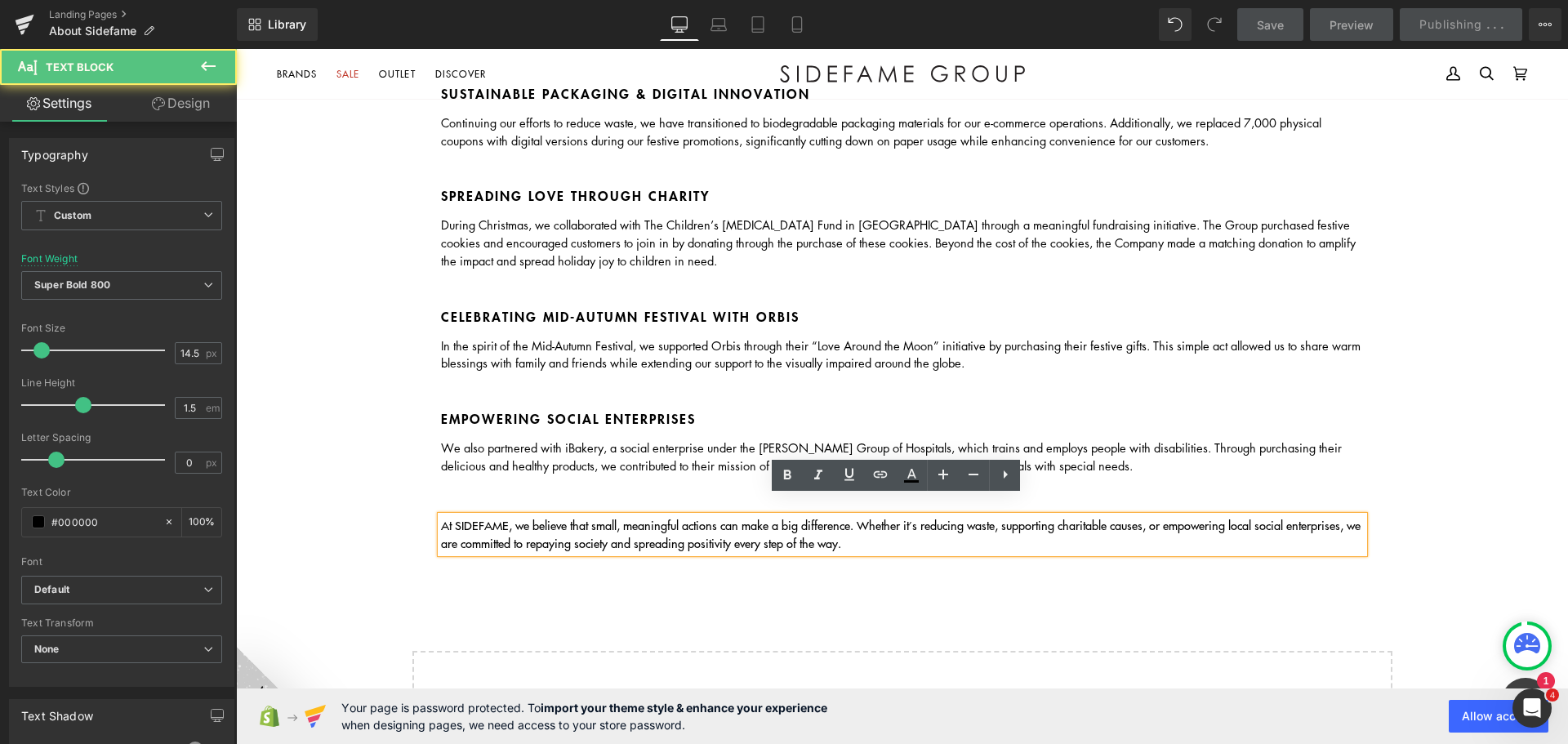 click on "At SIDEFAME, we believe that small, meaningful actions can make a big difference. Whether it’s reducing waste, supporting charitable causes, or empowering local social enterprises, we are committed to repaying society and spreading positivity every step of the way." at bounding box center (901, 534) 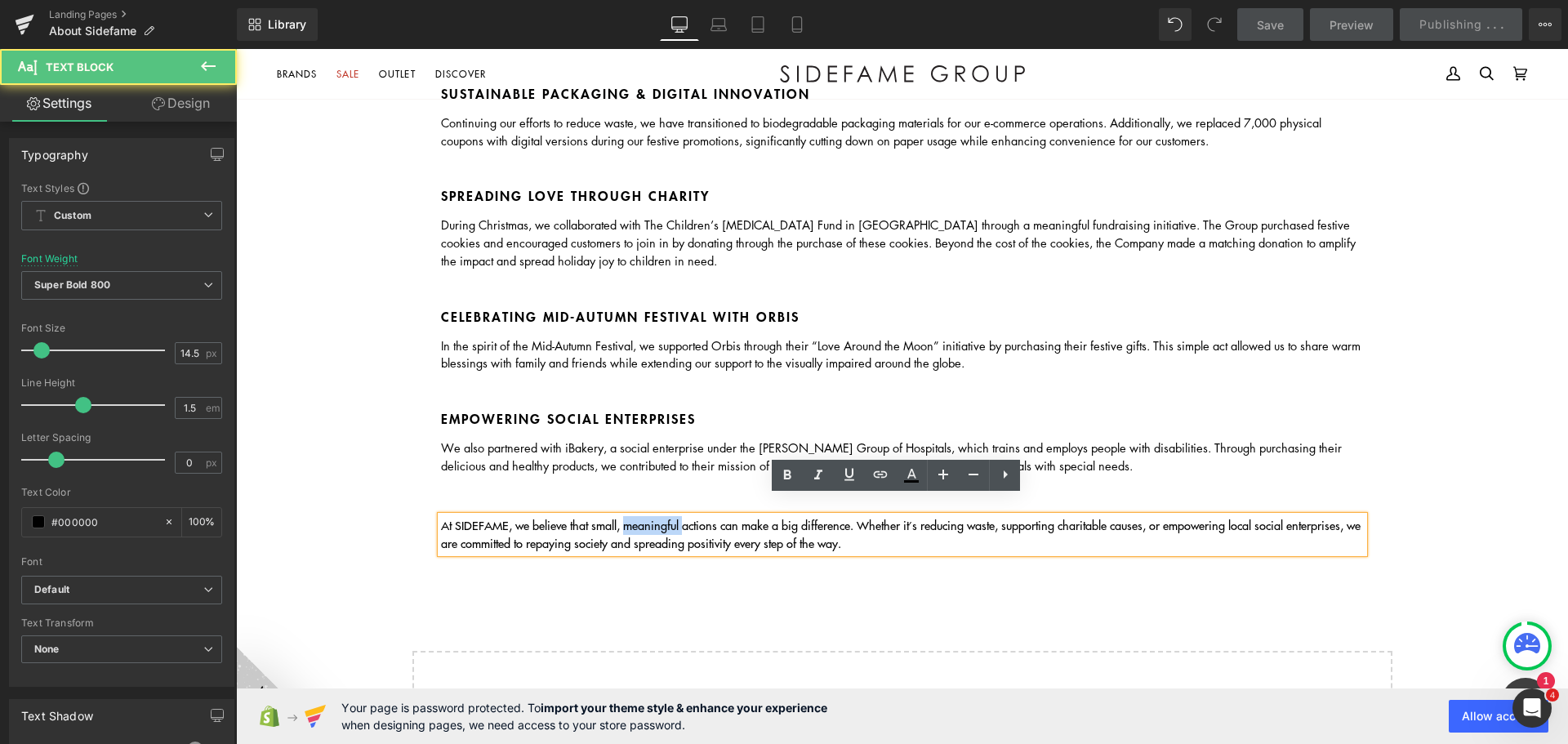 click on "At SIDEFAME, we believe that small, meaningful actions can make a big difference. Whether it’s reducing waste, supporting charitable causes, or empowering local social enterprises, we are committed to repaying society and spreading positivity every step of the way." at bounding box center [901, 534] 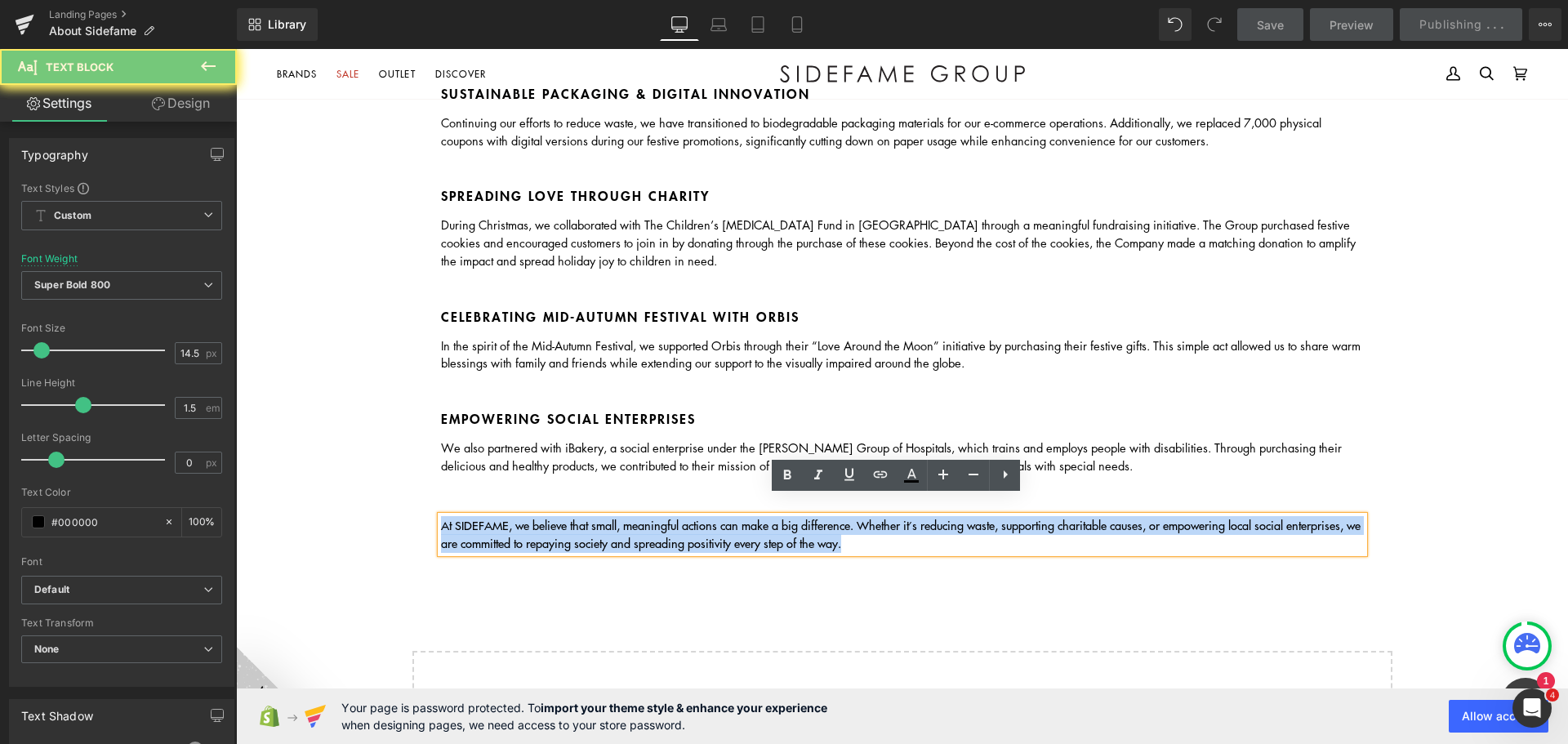 click on "At SIDEFAME, we believe that small, meaningful actions can make a big difference. Whether it’s reducing waste, supporting charitable causes, or empowering local social enterprises, we are committed to repaying society and spreading positivity every step of the way." at bounding box center [901, 534] 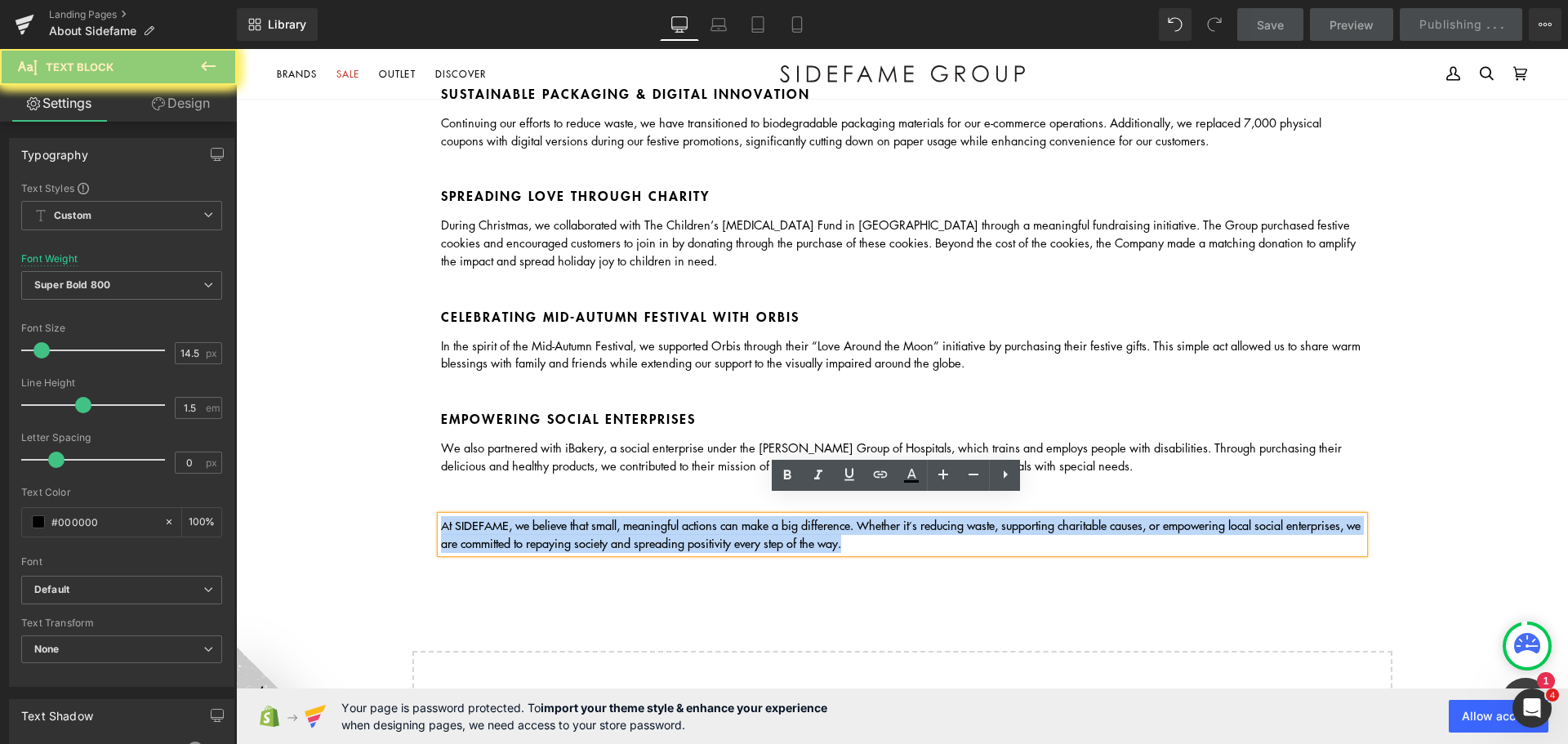 click on "At SIDEFAME, we believe that small, meaningful actions can make a big difference. Whether it’s reducing waste, supporting charitable causes, or empowering local social enterprises, we are committed to repaying society and spreading positivity every step of the way." at bounding box center [901, 534] 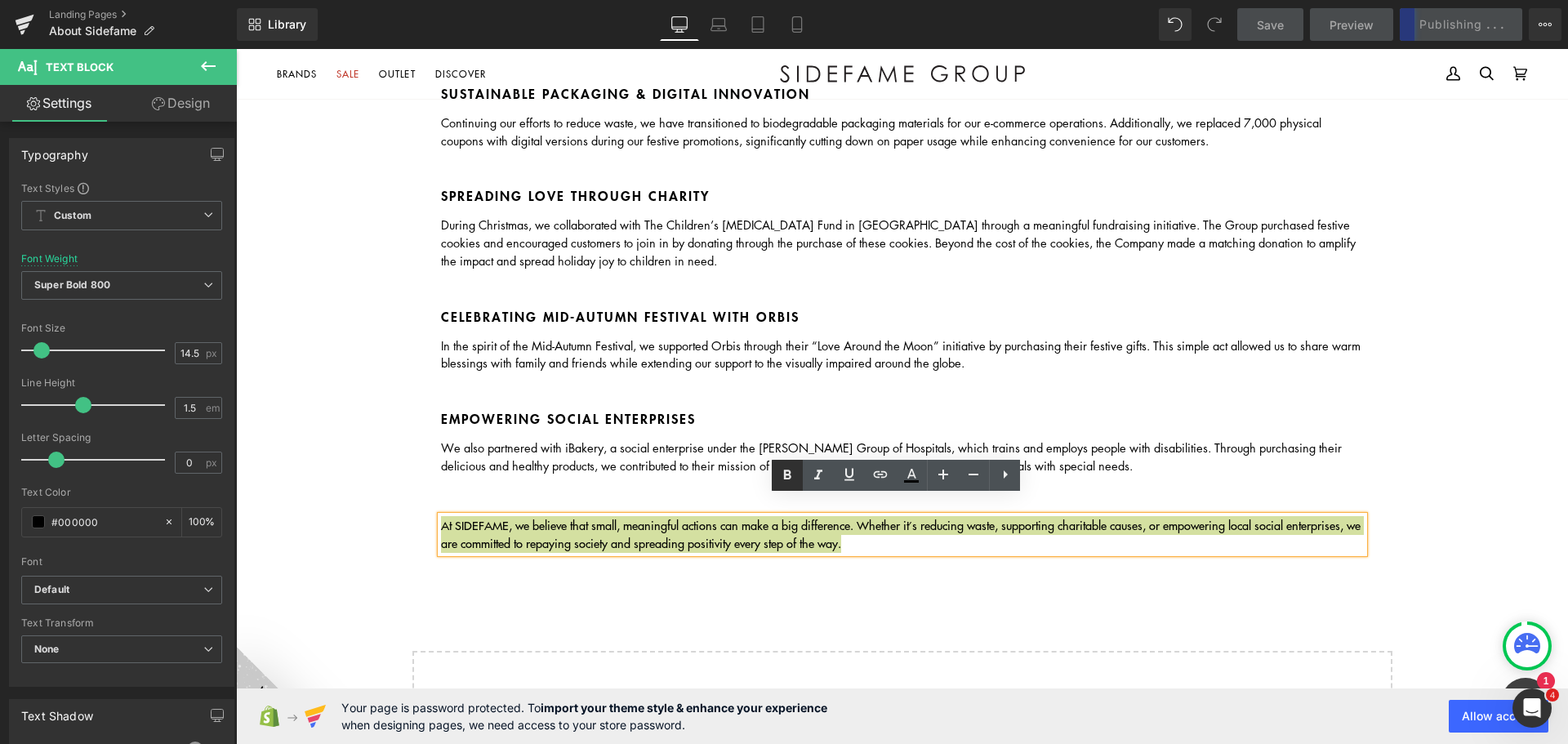 click 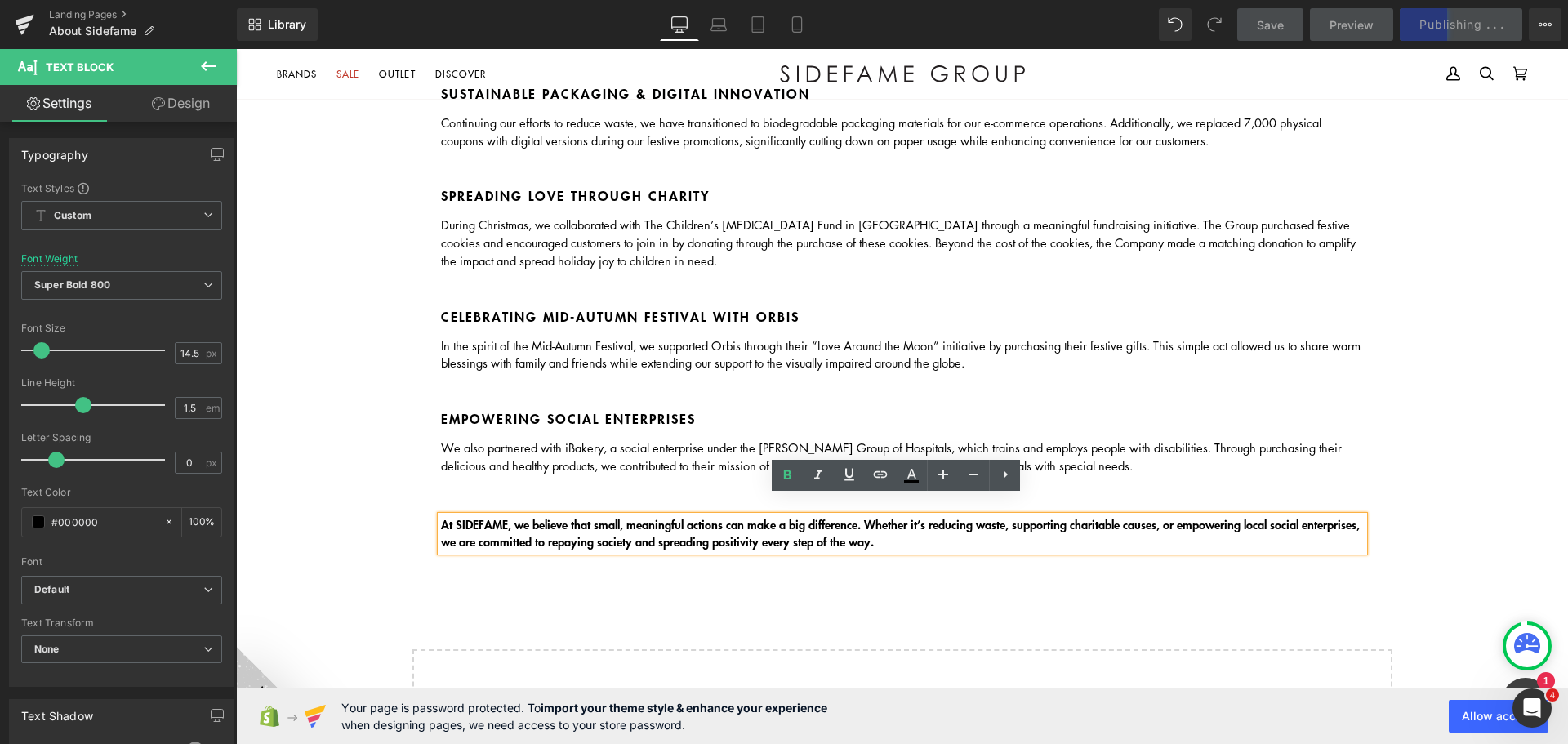 drag, startPoint x: 395, startPoint y: 519, endPoint x: 411, endPoint y: 512, distance: 17.464249 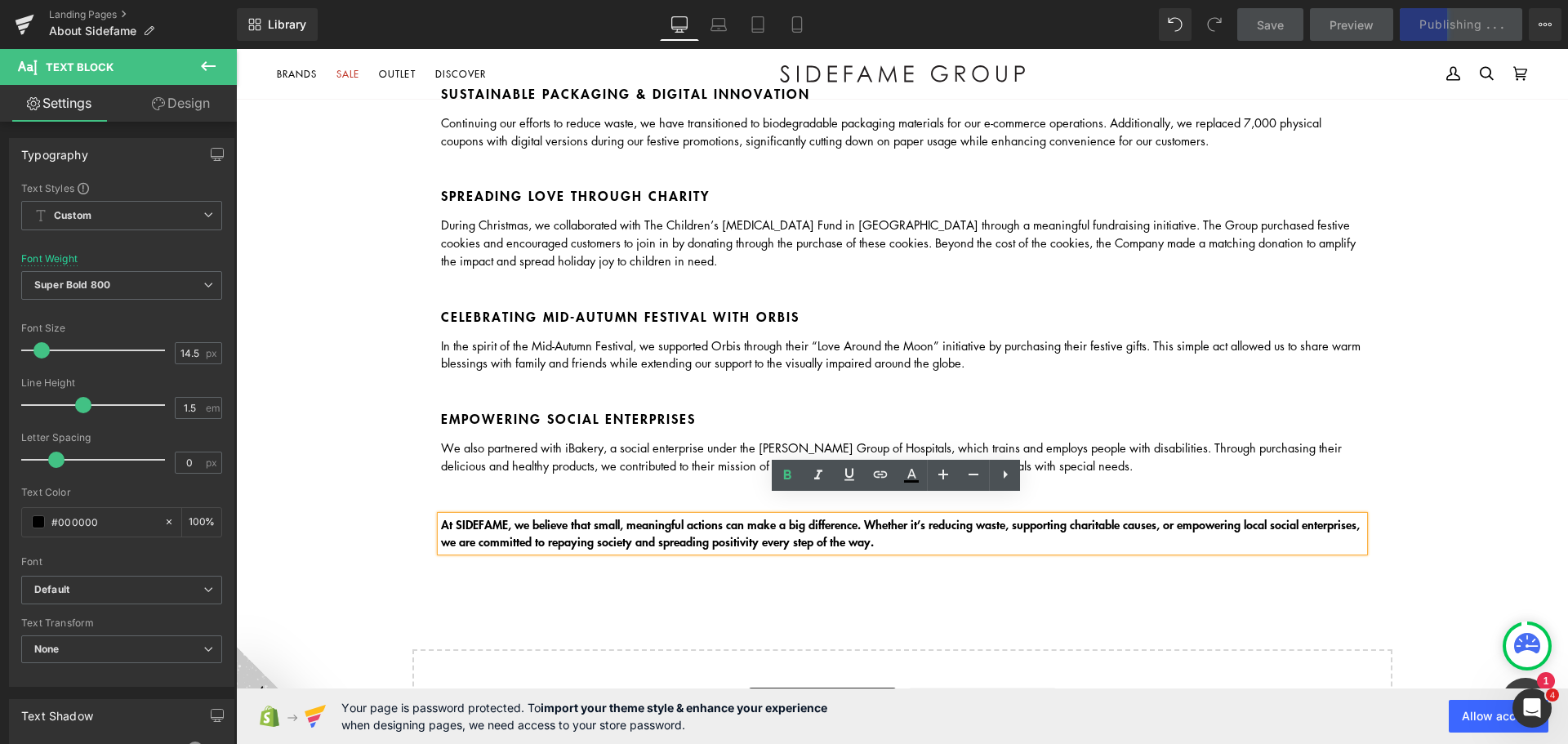 click on "about sidefame Heading         Where Passion Meets Retail Expertise Heading         Since [DATE], we’ve been shaping the fashion retail landscape in [GEOGRAPHIC_DATA], [GEOGRAPHIC_DATA], and beyond. Specializing in premium fashion and lifestyle brands, we bring global style to local markets. Headquartered in [GEOGRAPHIC_DATA], our operations span across key cities like [GEOGRAPHIC_DATA], [GEOGRAPHIC_DATA], [GEOGRAPHIC_DATA], [GEOGRAPHIC_DATA], and [GEOGRAPHIC_DATA]. With over 70 retail stores in the region, we are proud to be at the forefront of the fashion retail industry. Text Block         Our Brands Text Block         Image         Image         Image         Row         Image         Image         Image         Row         Image         Row         Where Global Brands Meet Local Connections Heading         We believe in more than just selling products; we cultivate experiences. From merchandising and marketing to operations, we’re committed to making each brand shine and each customer interaction unforgettable. Text Block" at bounding box center [902, -777] 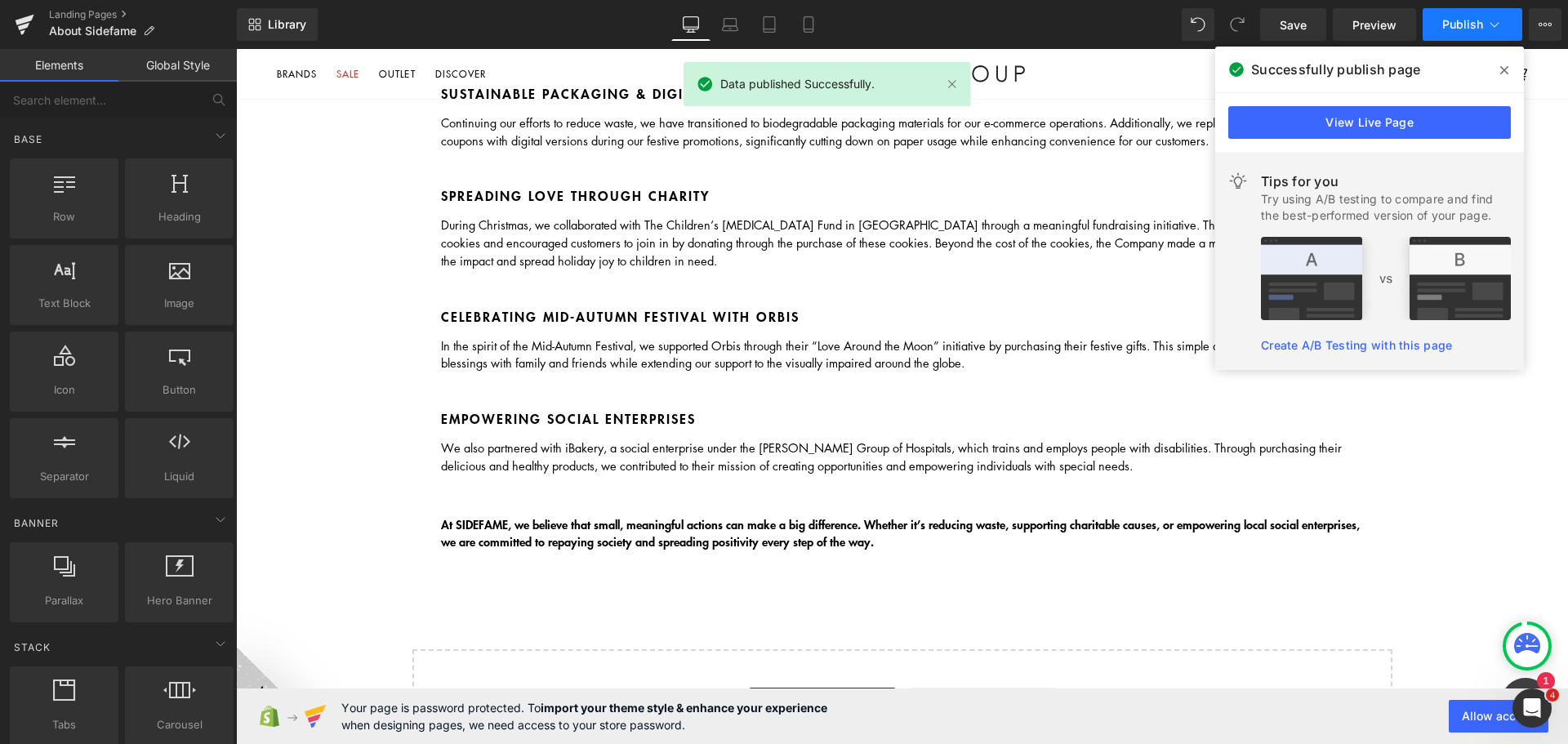 click on "Publish" at bounding box center [1463, 25] 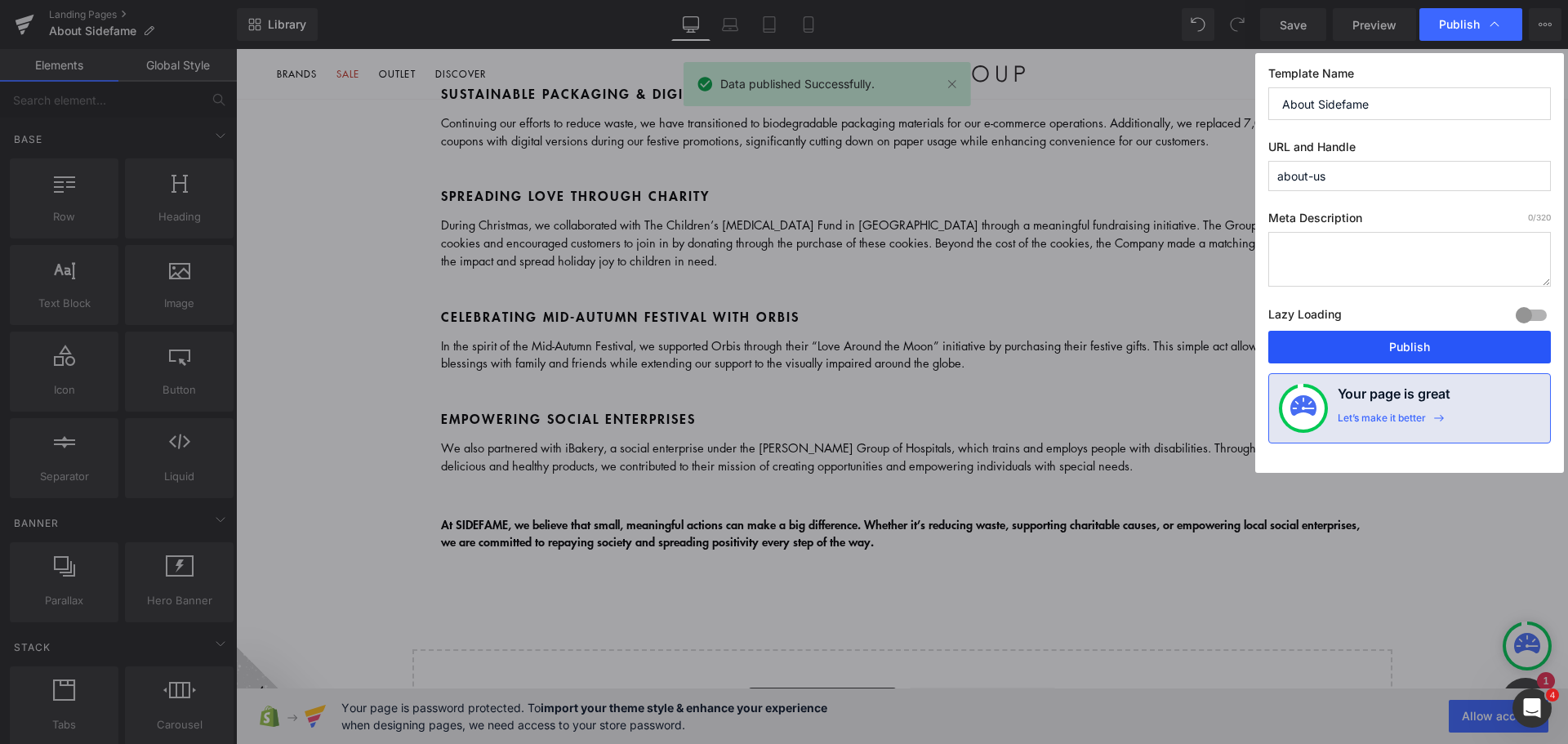 drag, startPoint x: 1399, startPoint y: 346, endPoint x: 1158, endPoint y: 298, distance: 245.7336 